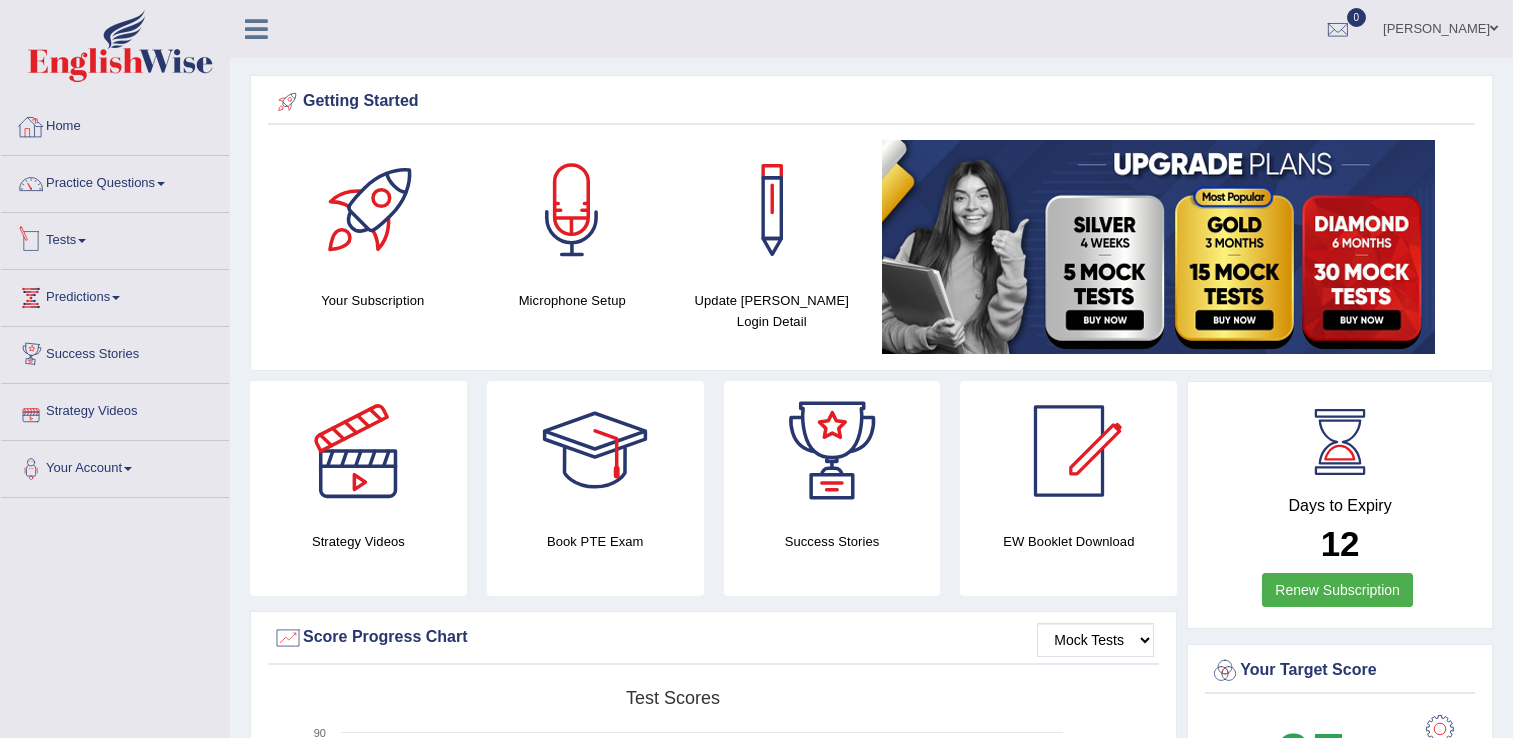 scroll, scrollTop: 0, scrollLeft: 0, axis: both 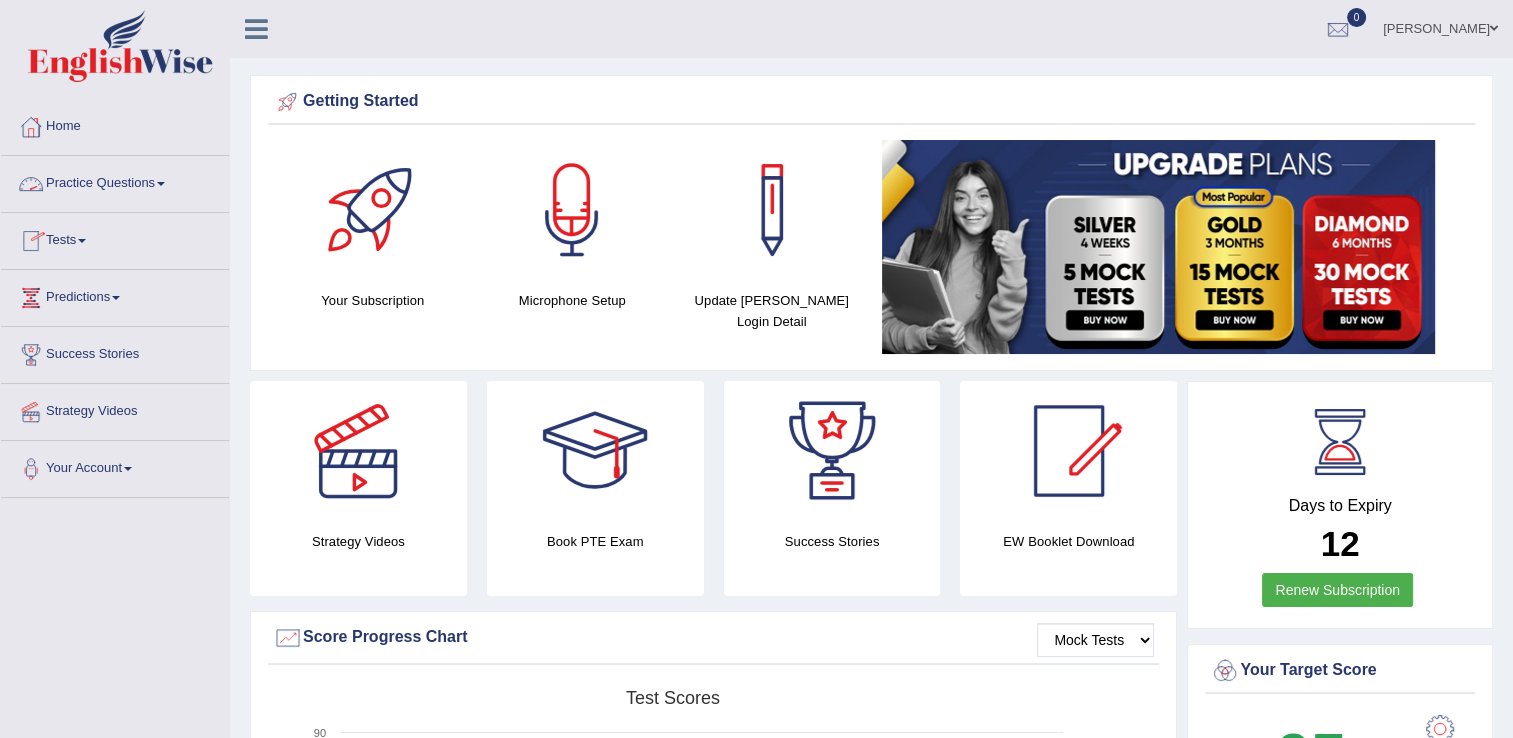 click on "Practice Questions" at bounding box center [115, 181] 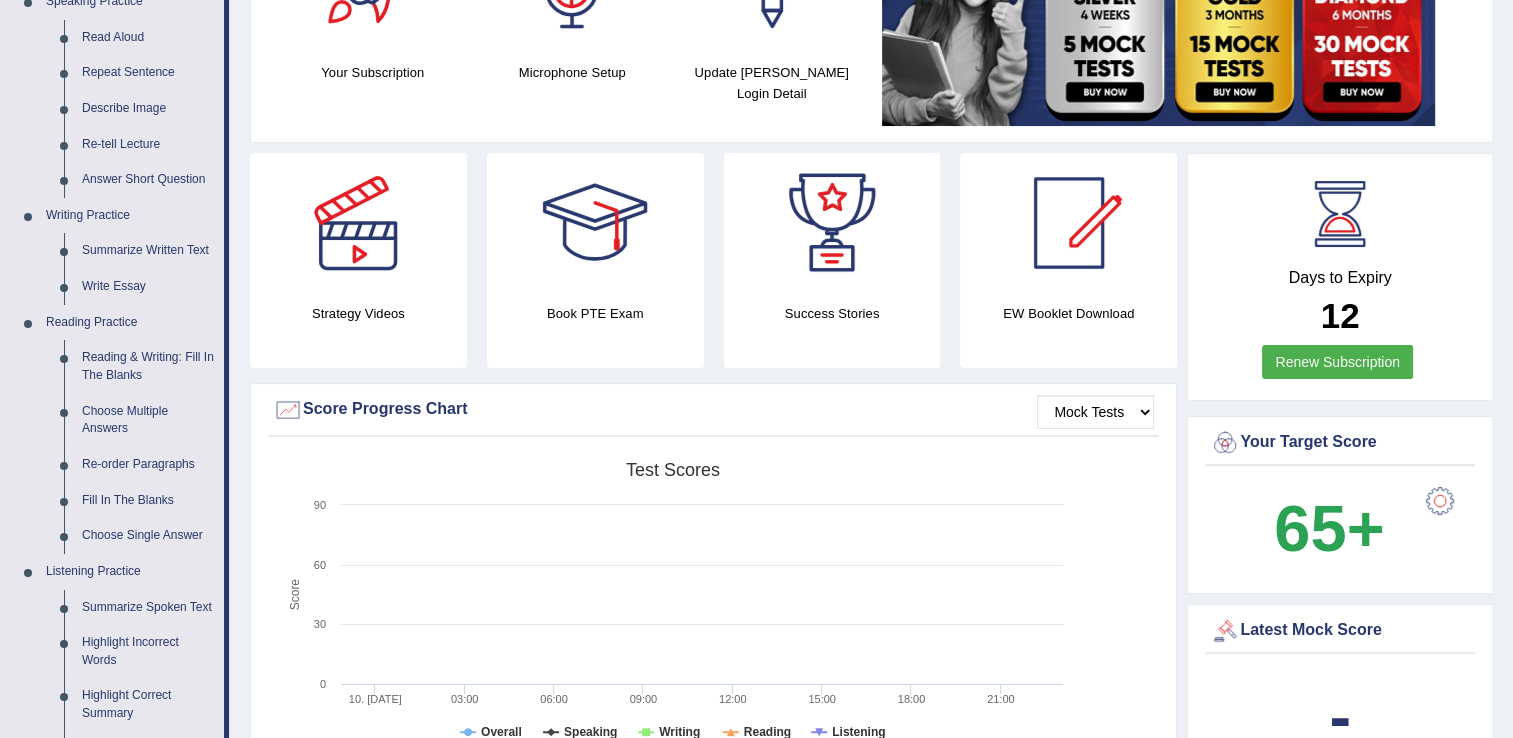 scroll, scrollTop: 240, scrollLeft: 0, axis: vertical 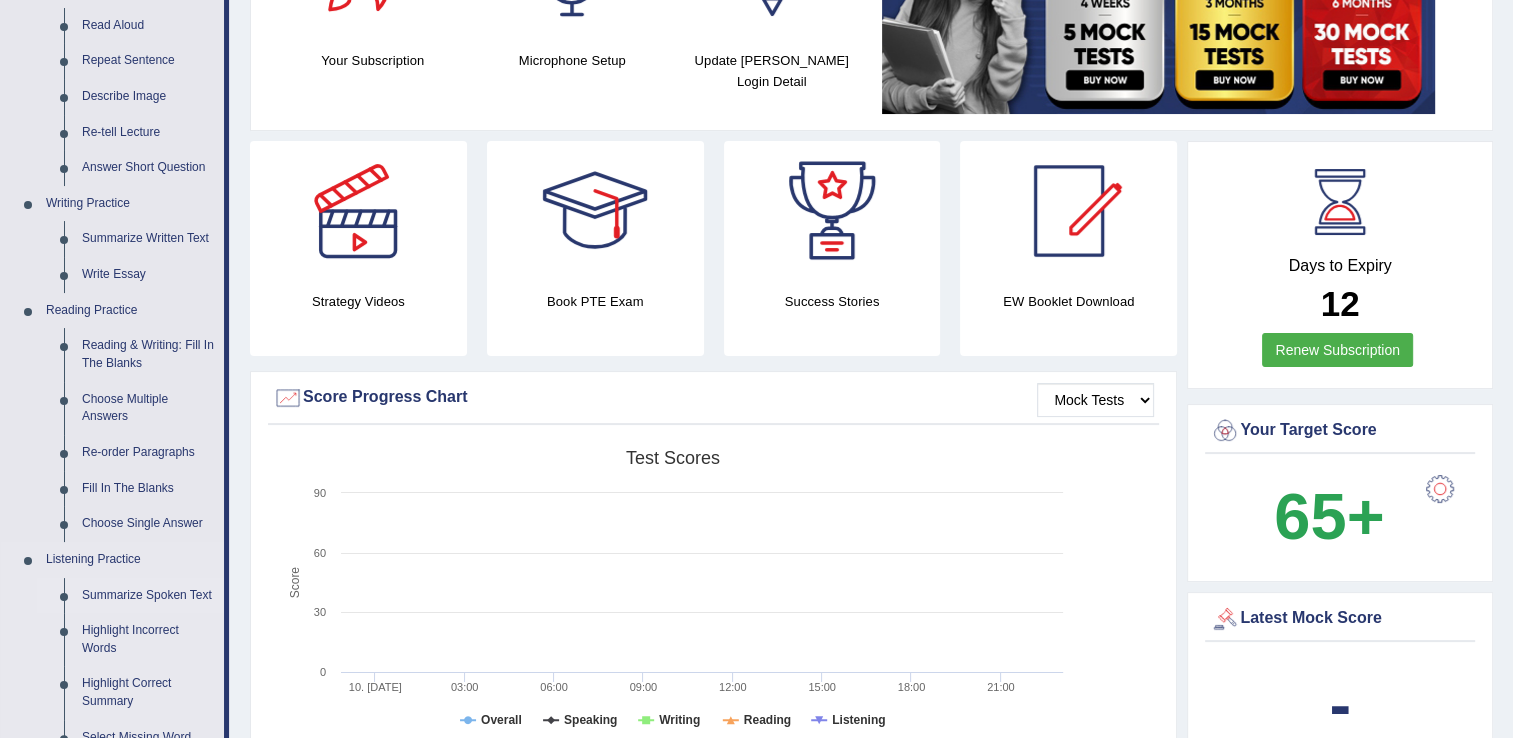 click on "Summarize Spoken Text" at bounding box center (148, 596) 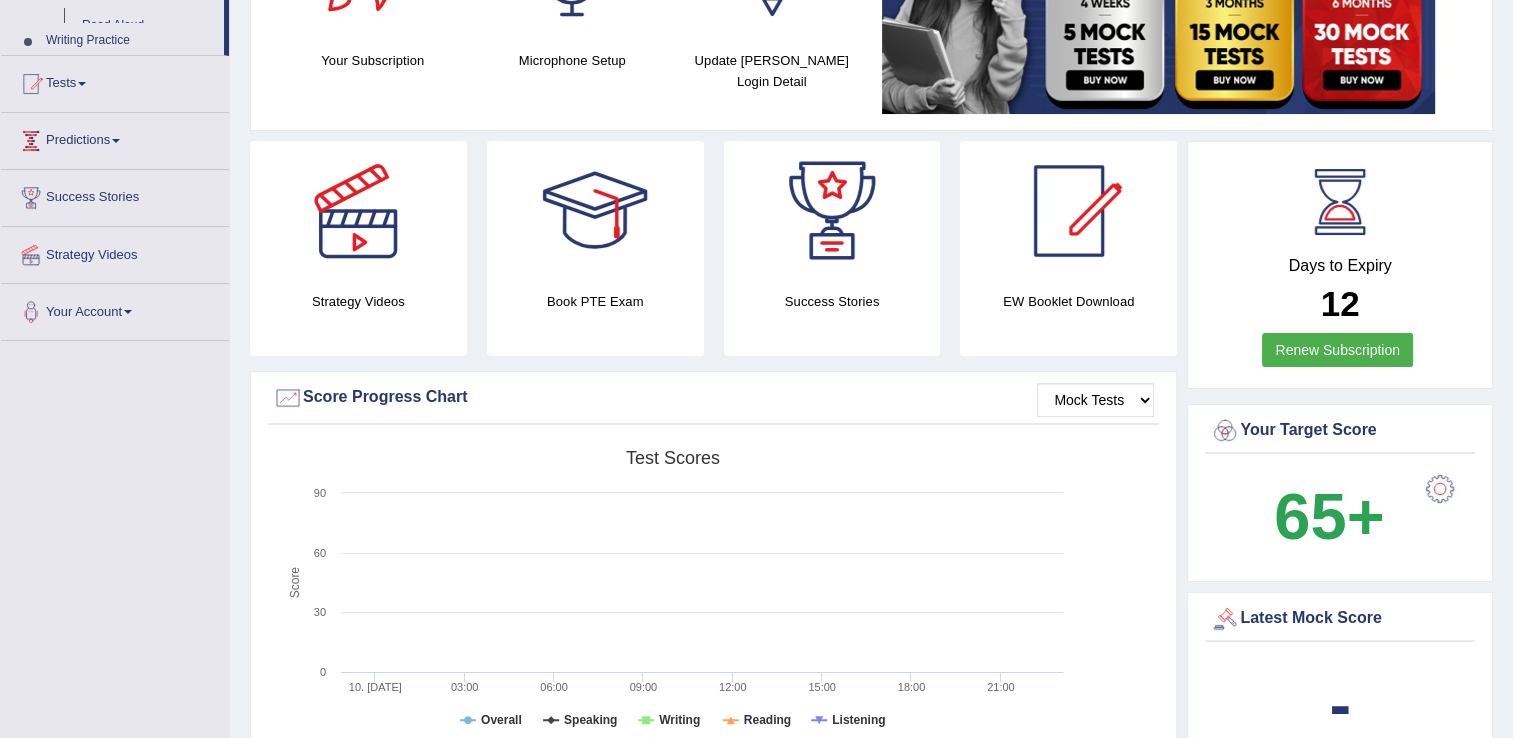 scroll, scrollTop: 238, scrollLeft: 0, axis: vertical 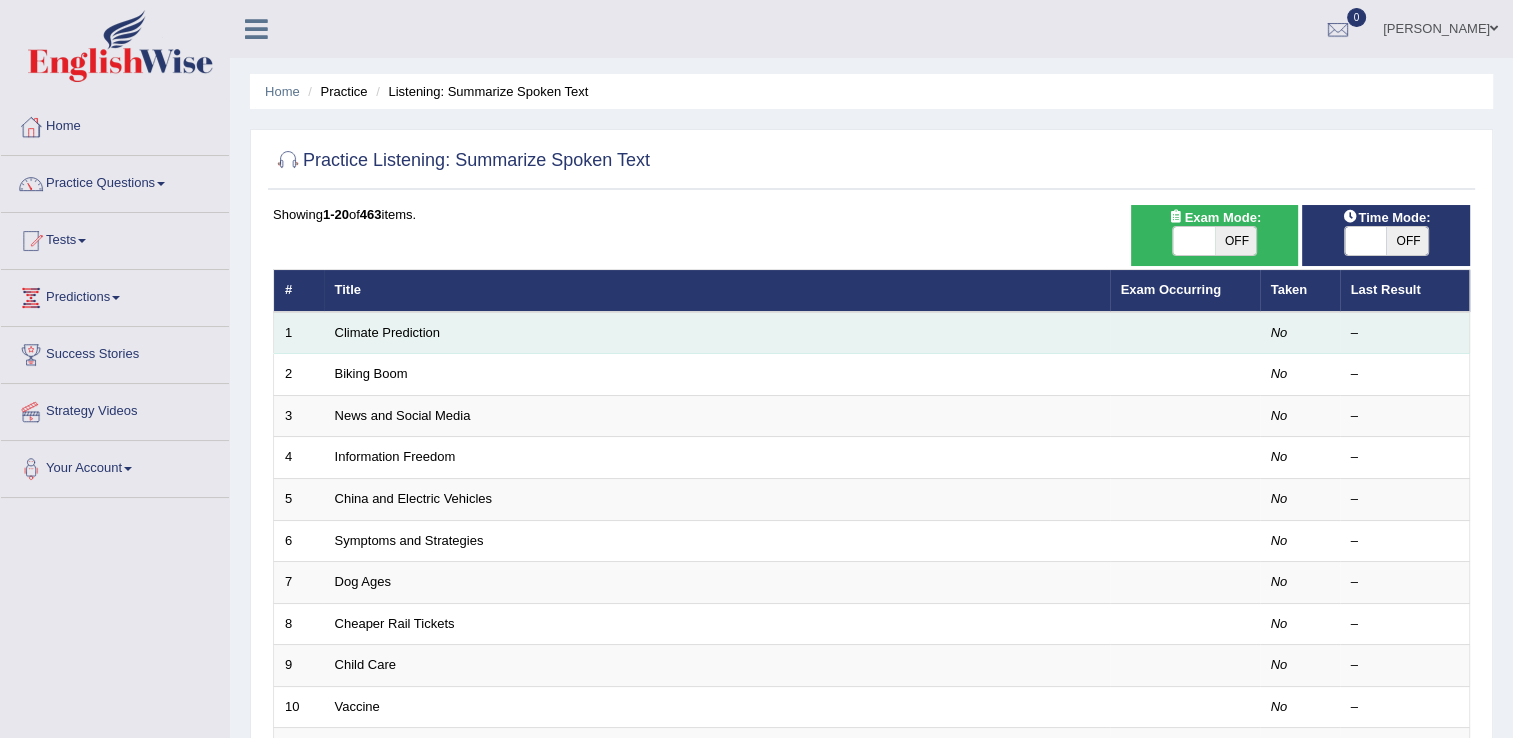 click on "Climate Prediction" at bounding box center (717, 333) 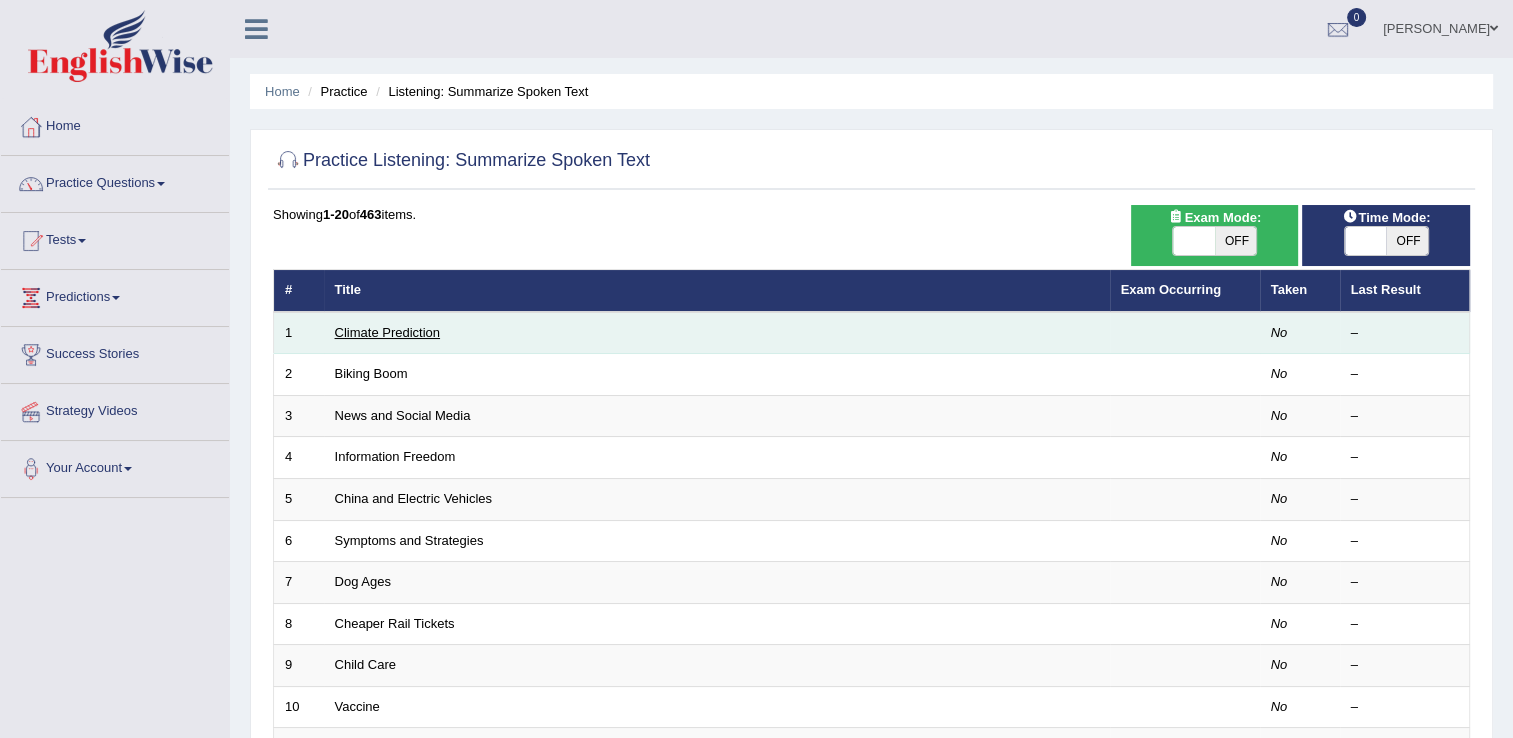 click on "Climate Prediction" at bounding box center (388, 332) 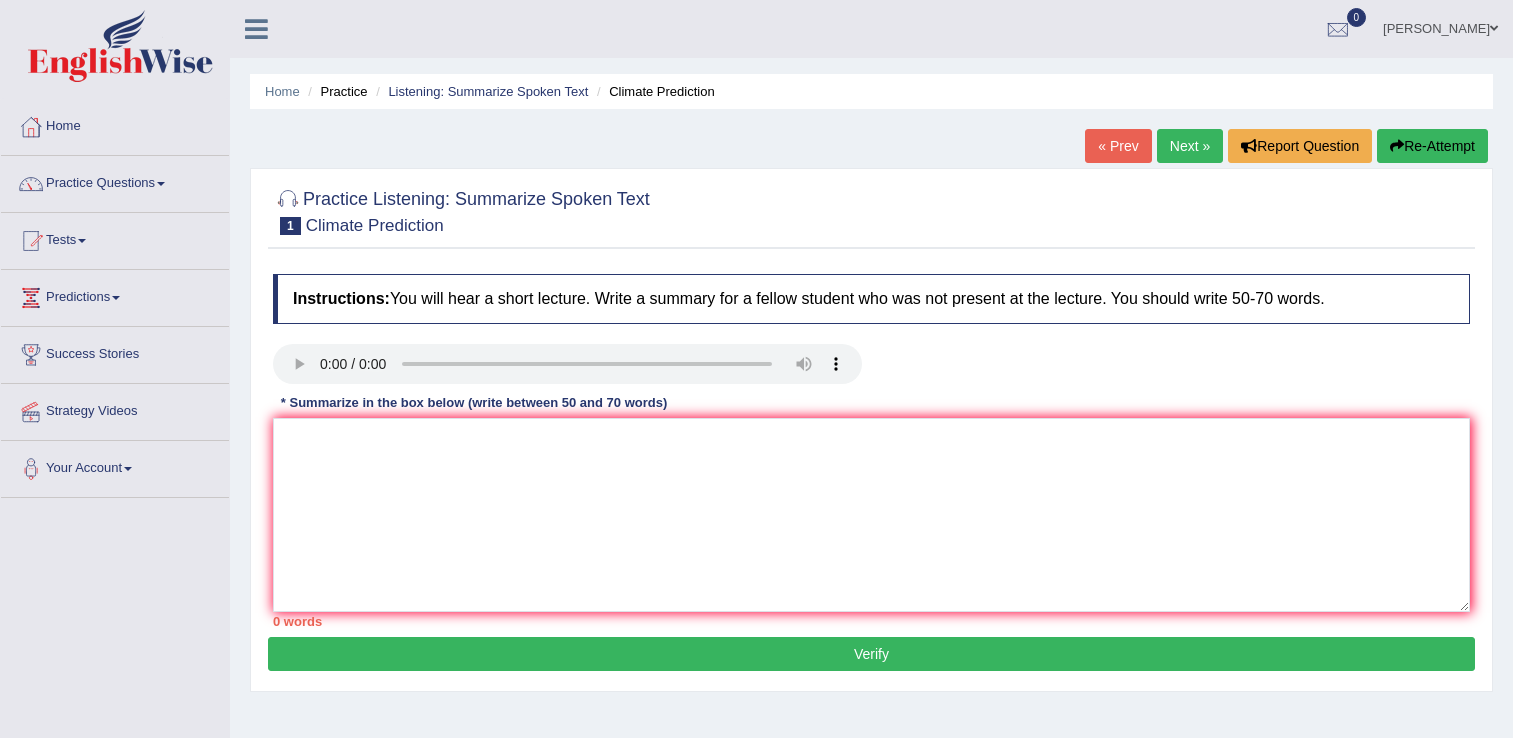 scroll, scrollTop: 0, scrollLeft: 0, axis: both 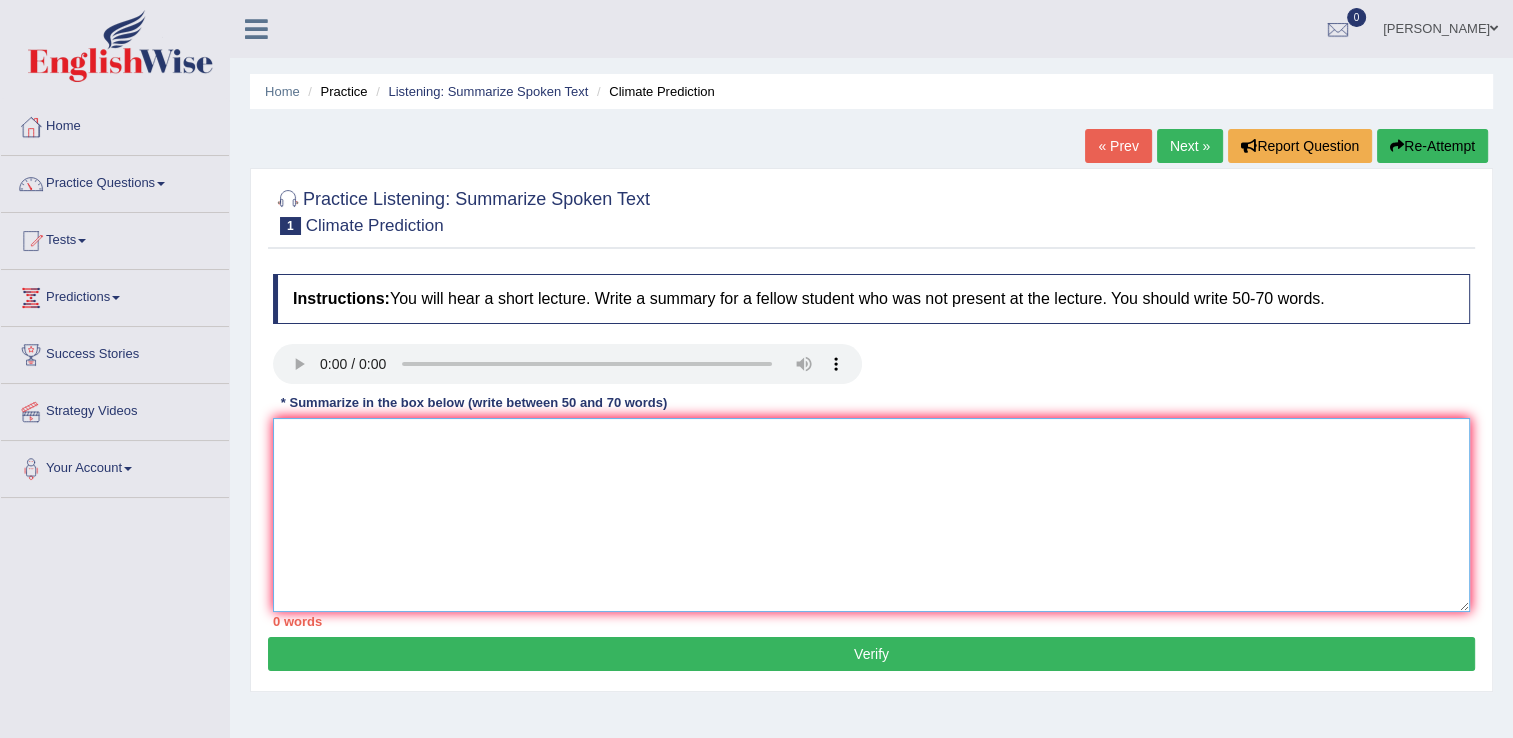 click at bounding box center (871, 515) 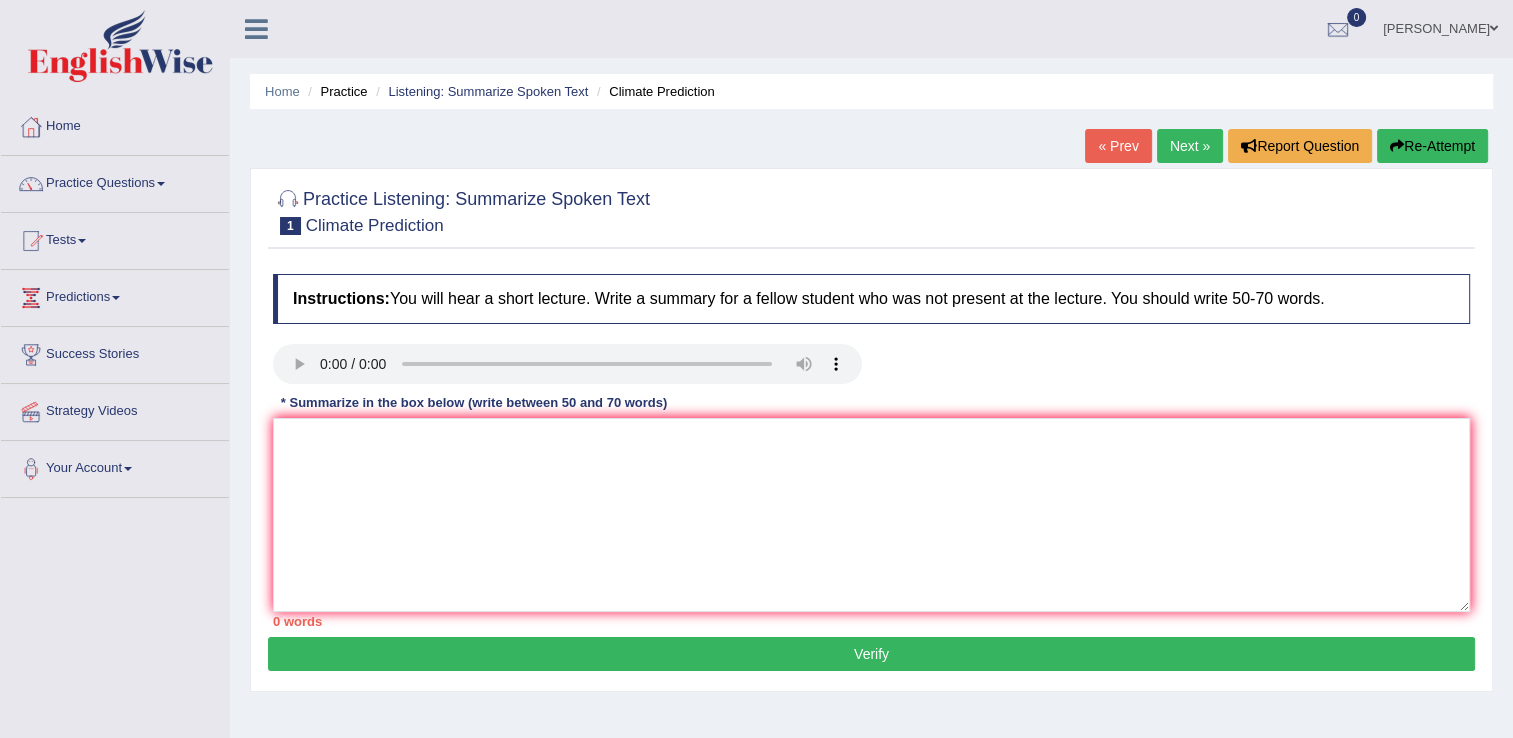 type 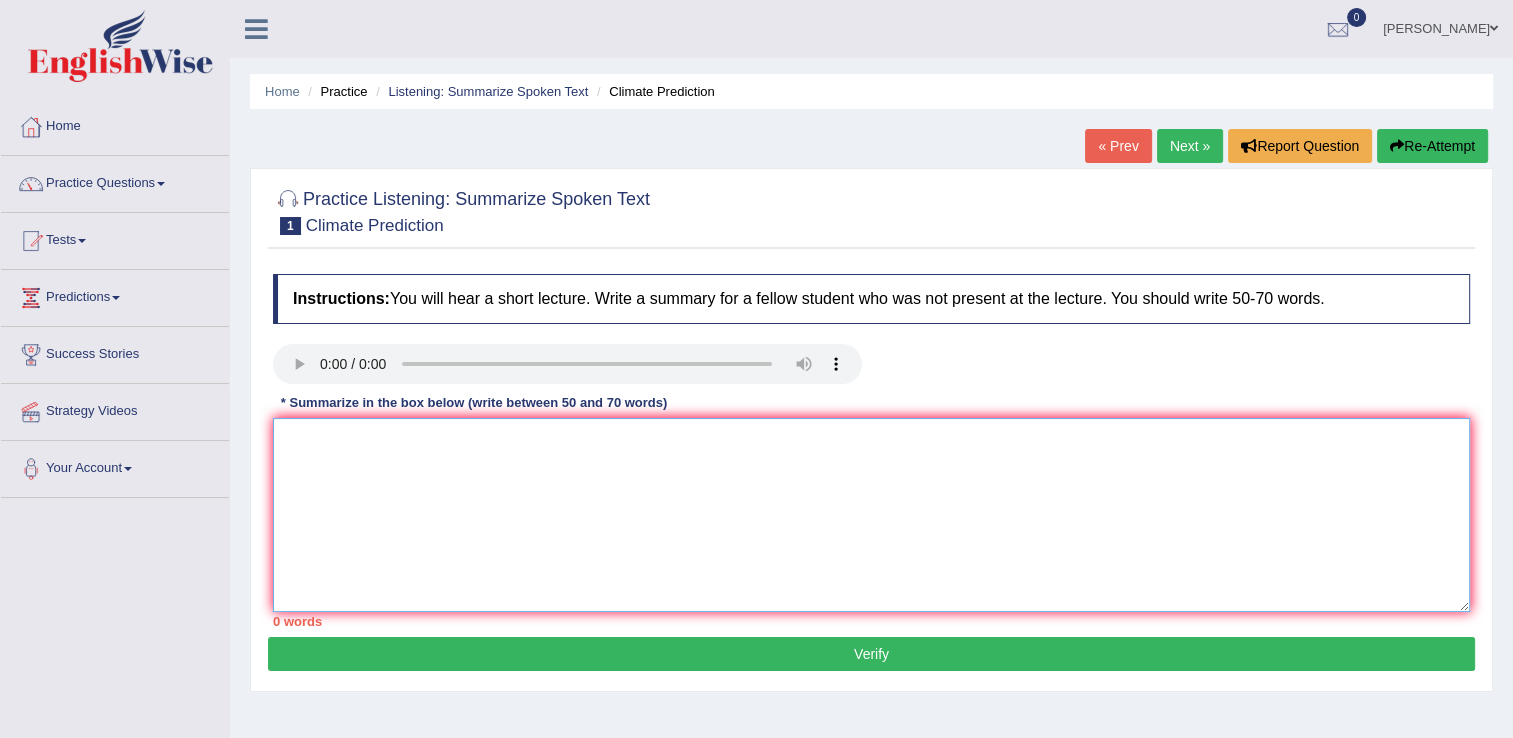 click at bounding box center (871, 515) 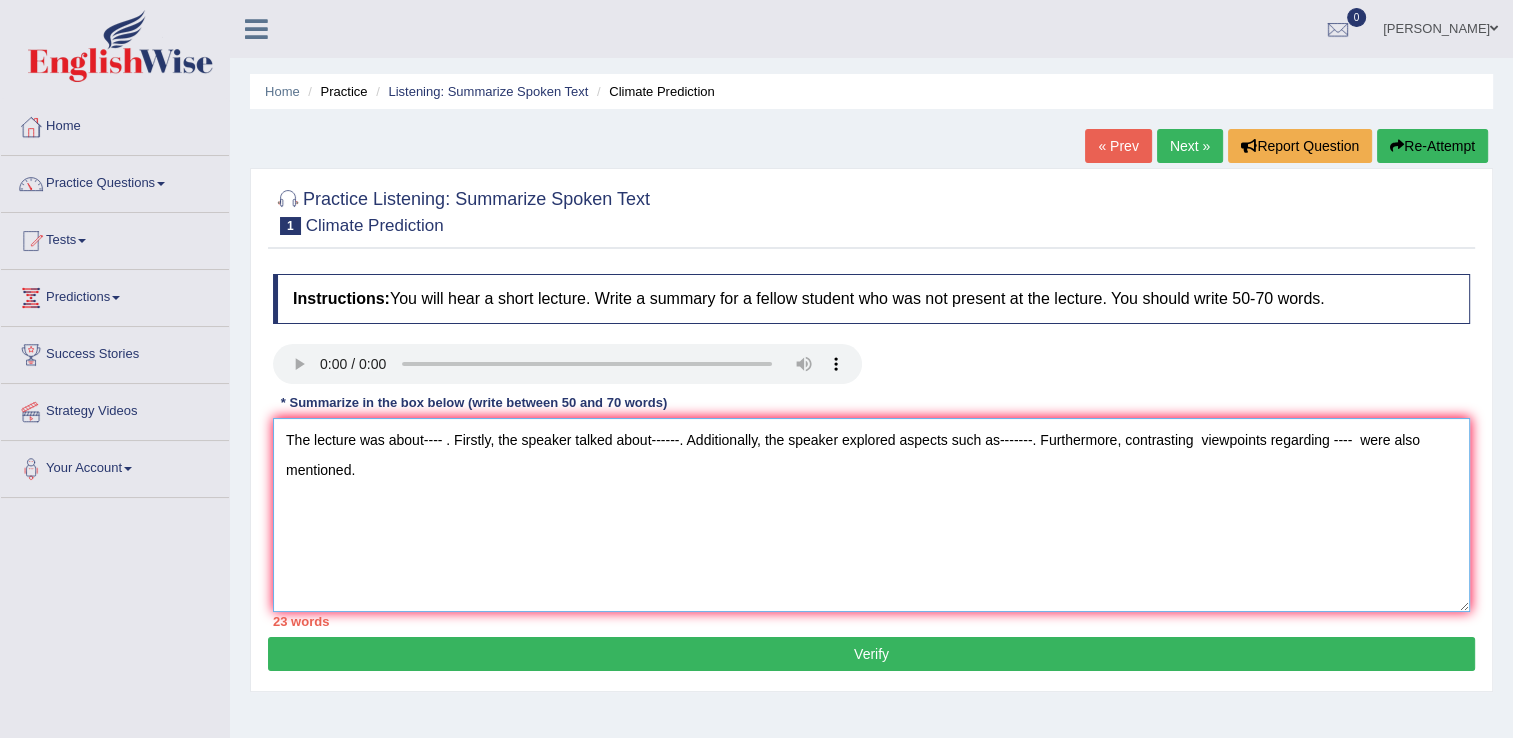 click on "The lecture was about---- . Firstly, the speaker talked about------. Additionally, the speaker explored aspects such as-------. Furthermore, contrasting  viewpoints regarding ----  were also mentioned." at bounding box center (871, 515) 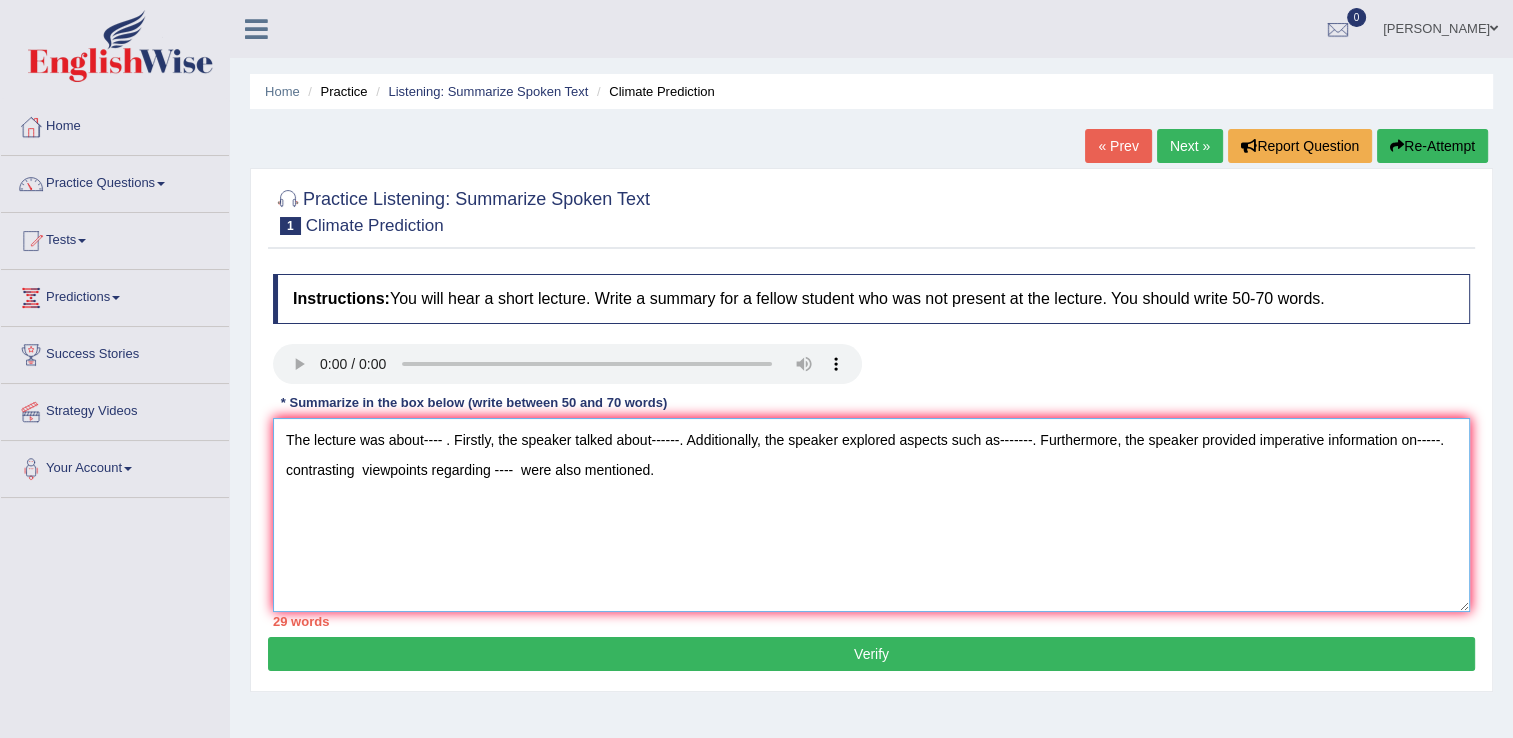 click on "The lecture was about---- . Firstly, the speaker talked about------. Additionally, the speaker explored aspects such as-------. Furthermore, the speaker provided imperative information on-----. contrasting  viewpoints regarding ----  were also mentioned." at bounding box center (871, 515) 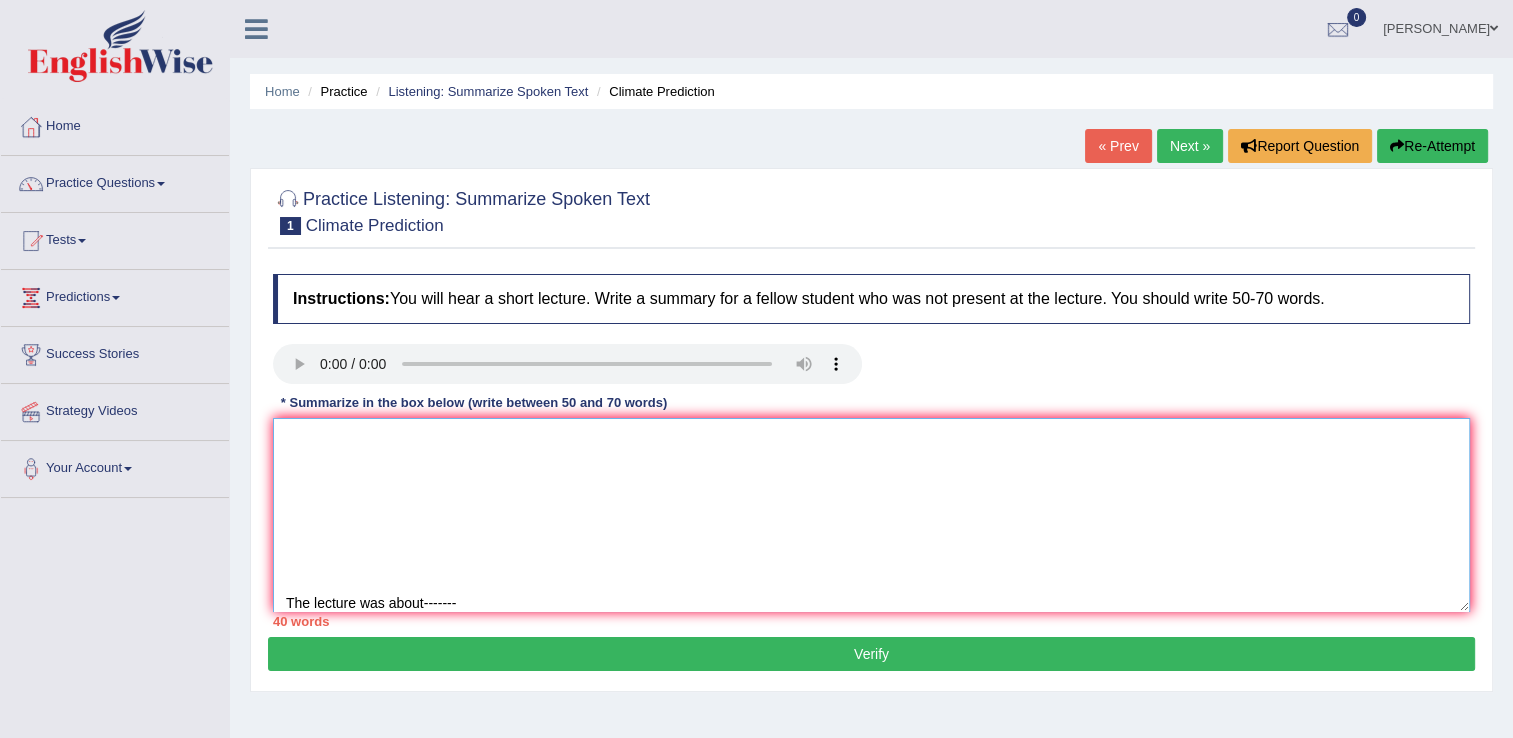 scroll, scrollTop: 108, scrollLeft: 0, axis: vertical 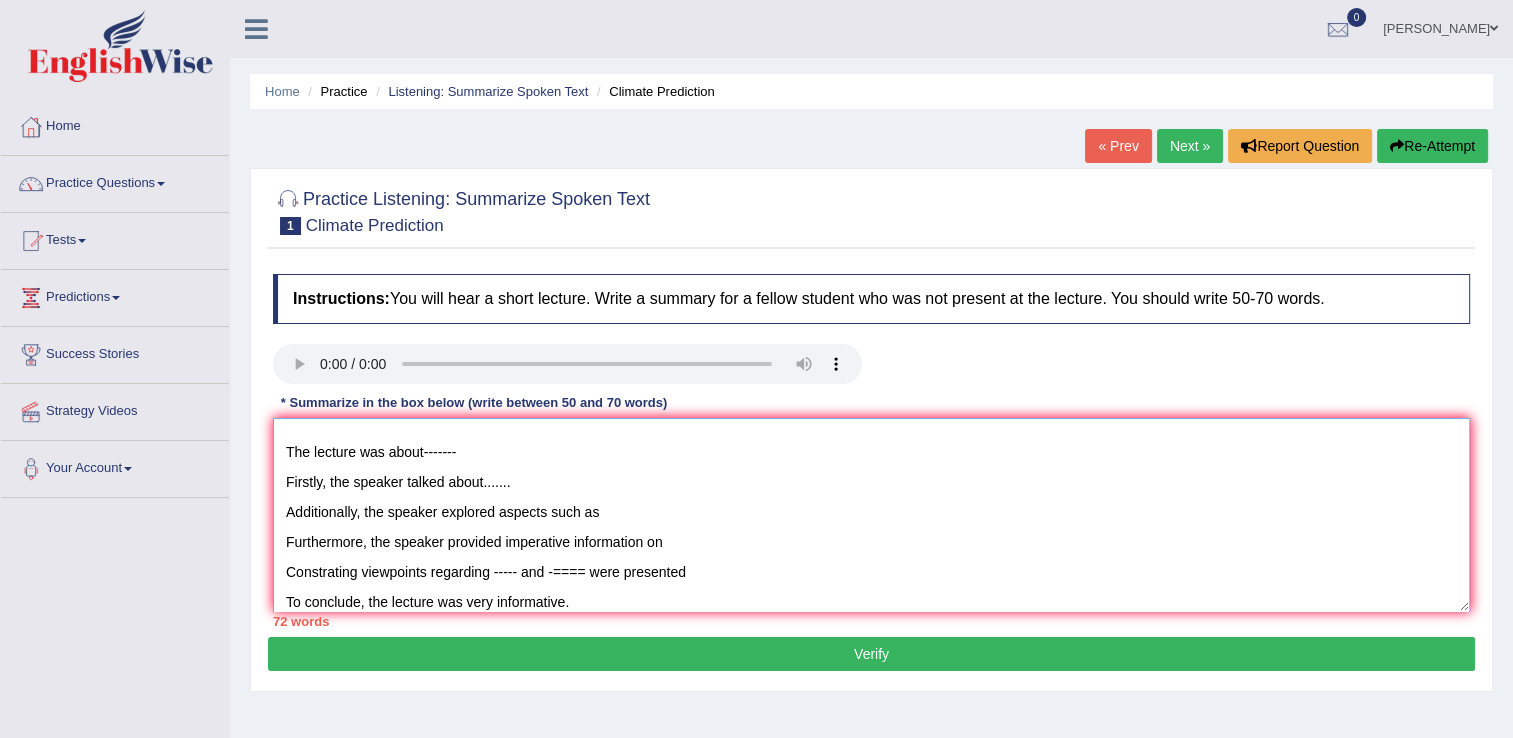 click on "The lecture was about---- . Firstly, the speaker talked about------. Additionally, the speaker explored aspects such as-------. Furthermore, the speaker provided imperative information on-----. contrasting  viewpoints regarding ----  were also presented. To conclude, the lecture was very informative.
The lecture was about-------
Firstly, the speaker talked about.......
Additionally, the speaker explored aspects such as
Furthermore, the speaker provided imperative information on
Constrating viewpoints regarding ----- and -==== were presented
To conclude, the lecture was very informative." at bounding box center [871, 515] 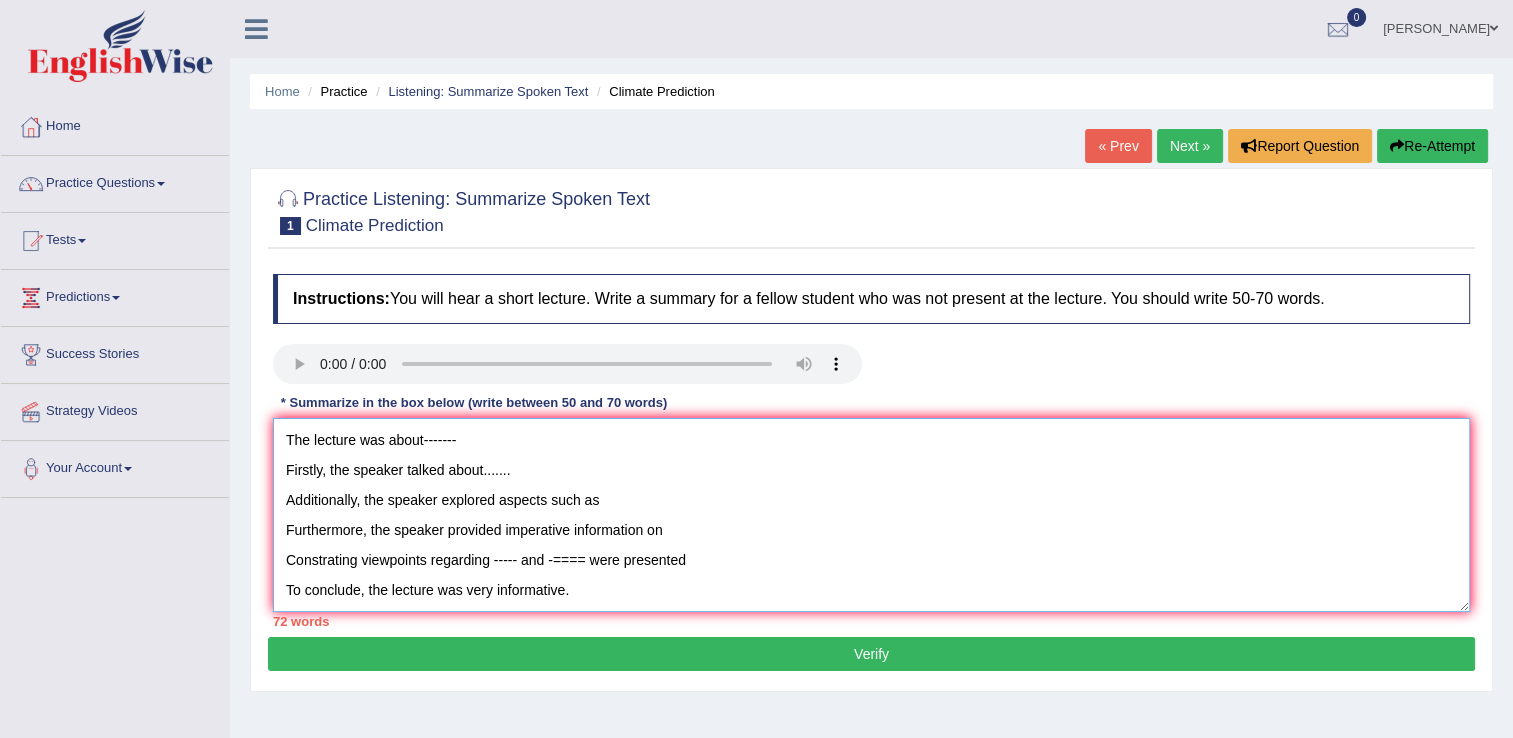 scroll, scrollTop: 228, scrollLeft: 0, axis: vertical 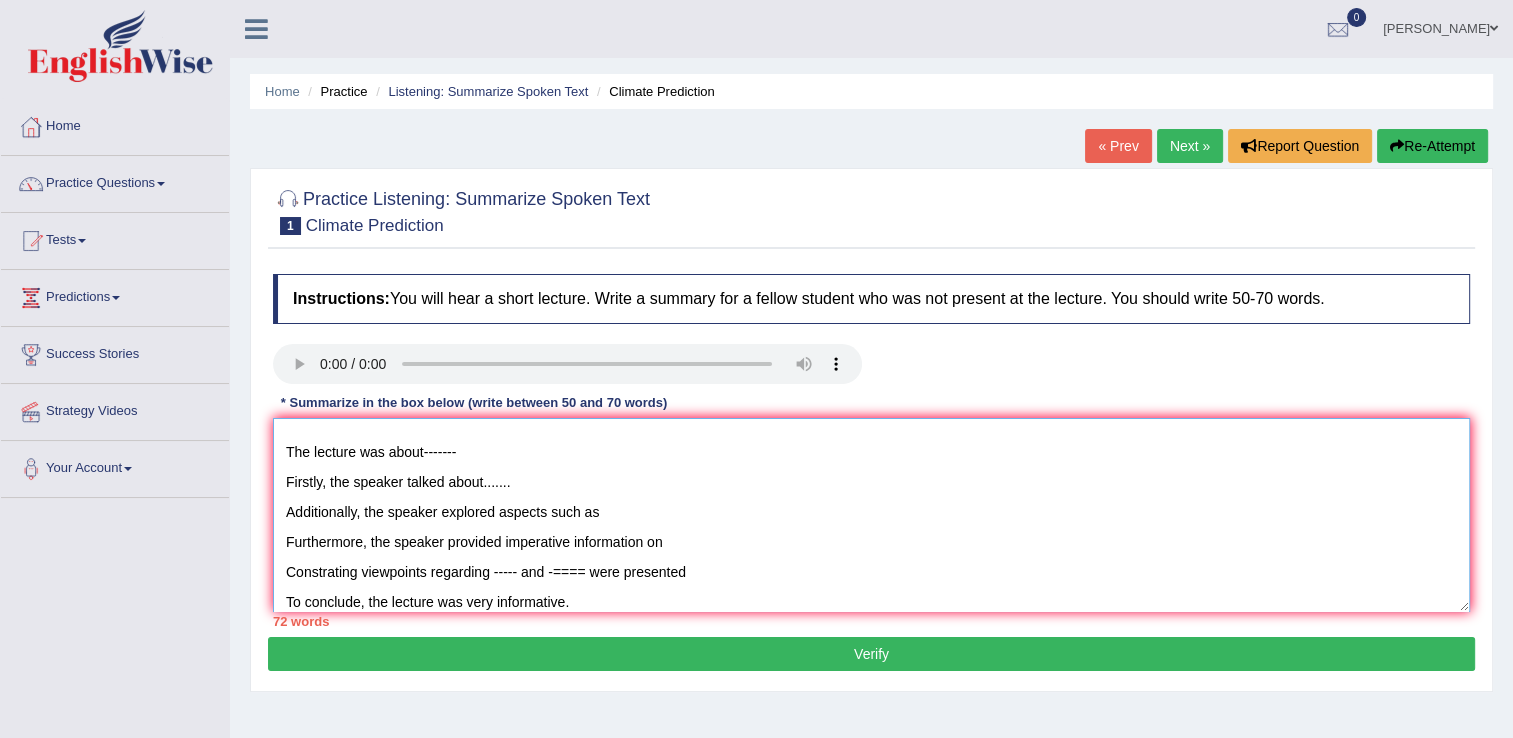 click on "The lecture was about---- . Firstly, the speaker talked about------. Additionally, the speaker explored aspects such as-------. Furthermore, the speaker provided imperative information on-----. contrasting  viewpoints regarding ----  were also presented. To conclude, the lecture was very informative.
The lecture was about-------
Firstly, the speaker talked about.......
Additionally, the speaker explored aspects such as
Furthermore, the speaker provided imperative information on
Constrating viewpoints regarding ----- and -==== were presented
To conclude, the lecture was very informative." at bounding box center (871, 515) 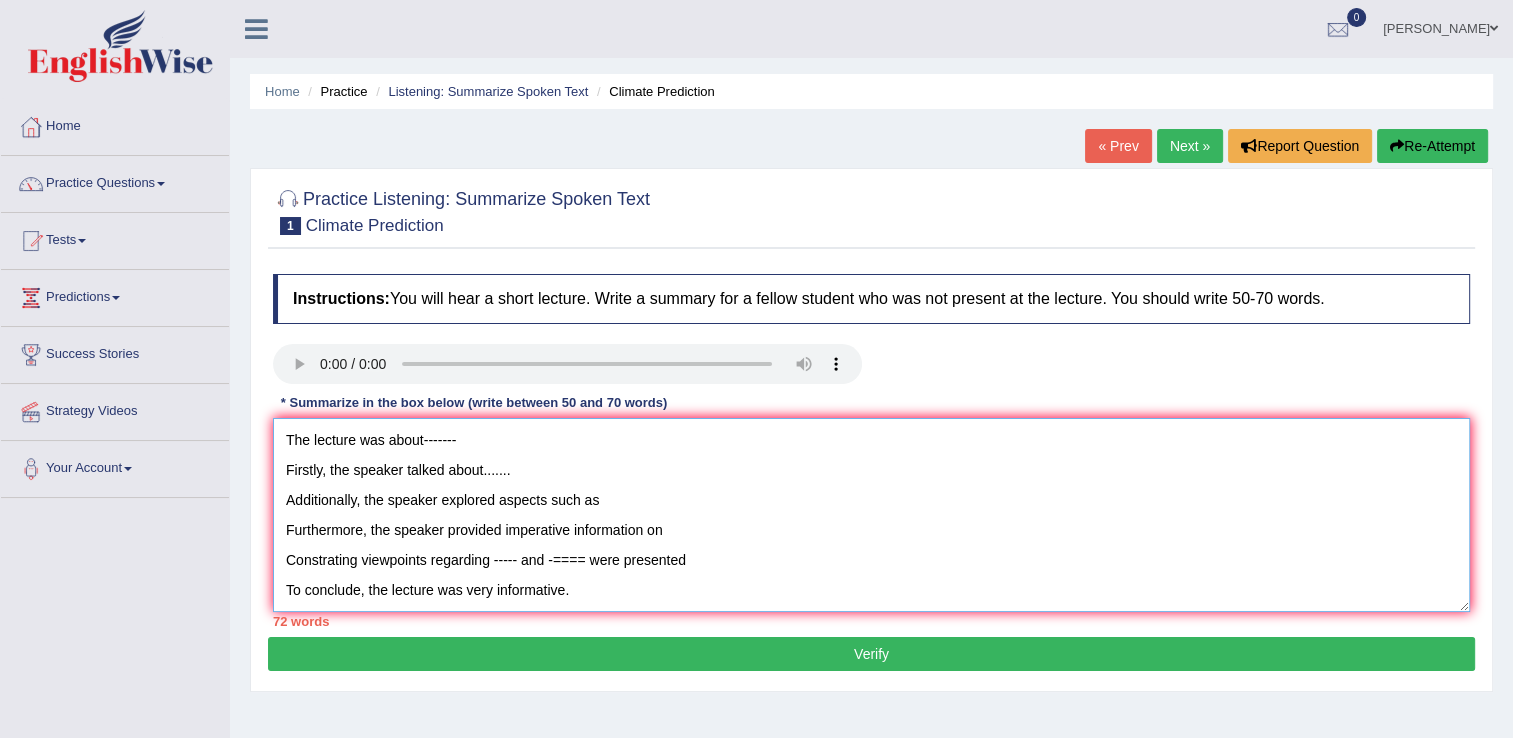 scroll, scrollTop: 348, scrollLeft: 0, axis: vertical 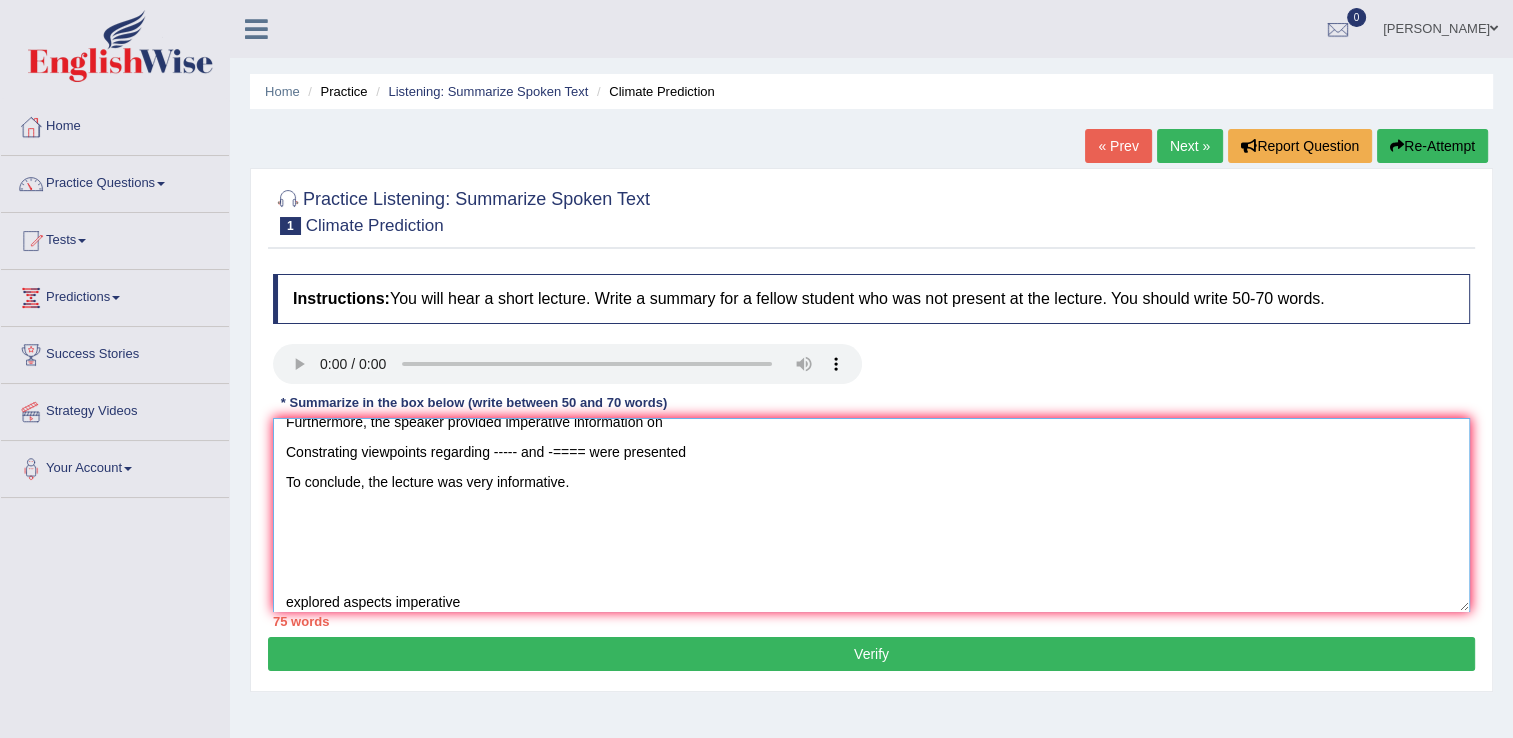 click on "The lecture was about---- . Firstly, the speaker talked about------. Additionally, the speaker explored aspects such as-------. Furthermore, the speaker provided imperative information on-----. contrasting  viewpoints regarding ----  were also presented. To conclude, the lecture was very informative.
The lecture was about-------
Firstly, the speaker talked about.......
Additionally, the speaker explored aspects such as
Furthermore, the speaker provided imperative information on
Constrating viewpoints regarding ----- and -==== were presented
To conclude, the lecture was very informative.
explored aspects imperative" at bounding box center (871, 515) 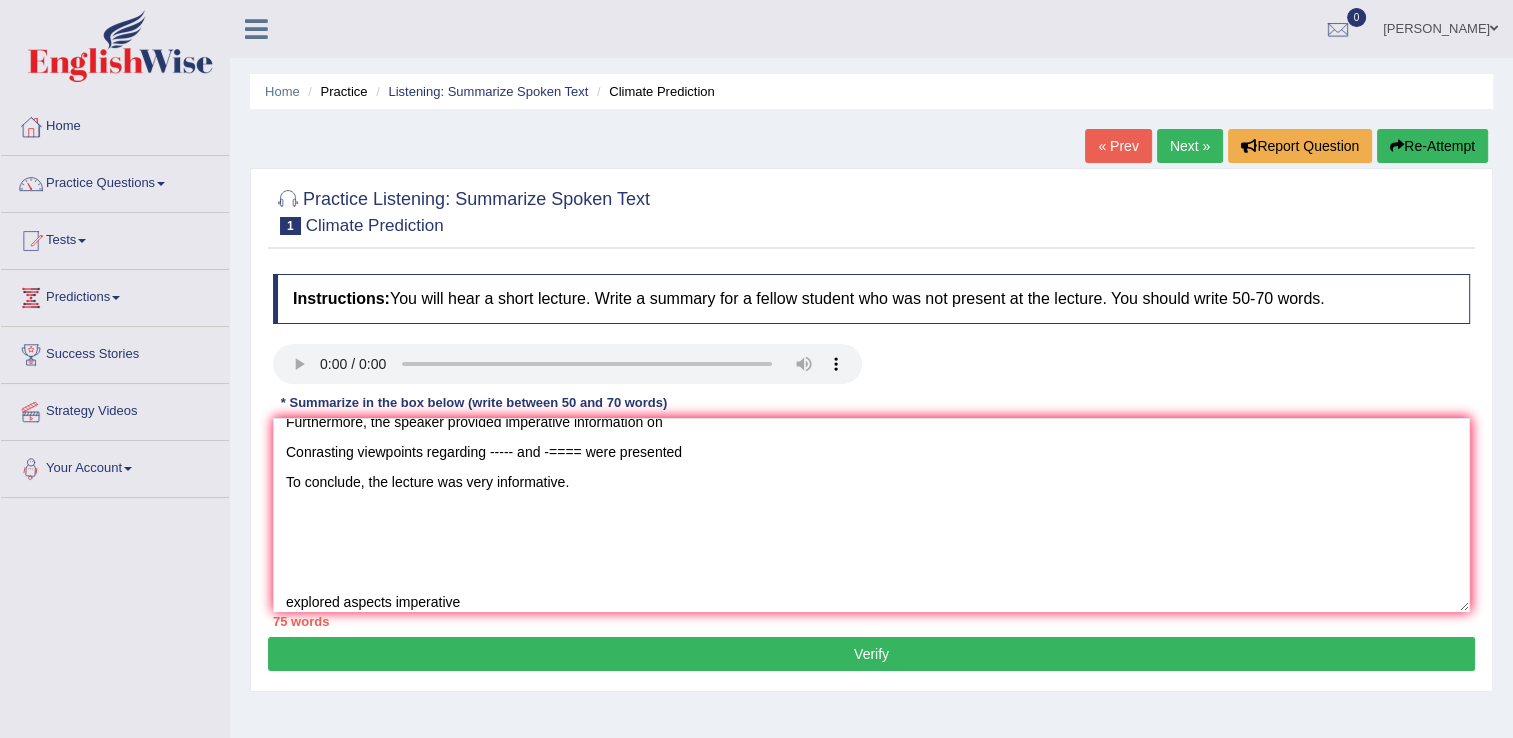 click on "75 words" at bounding box center (871, 621) 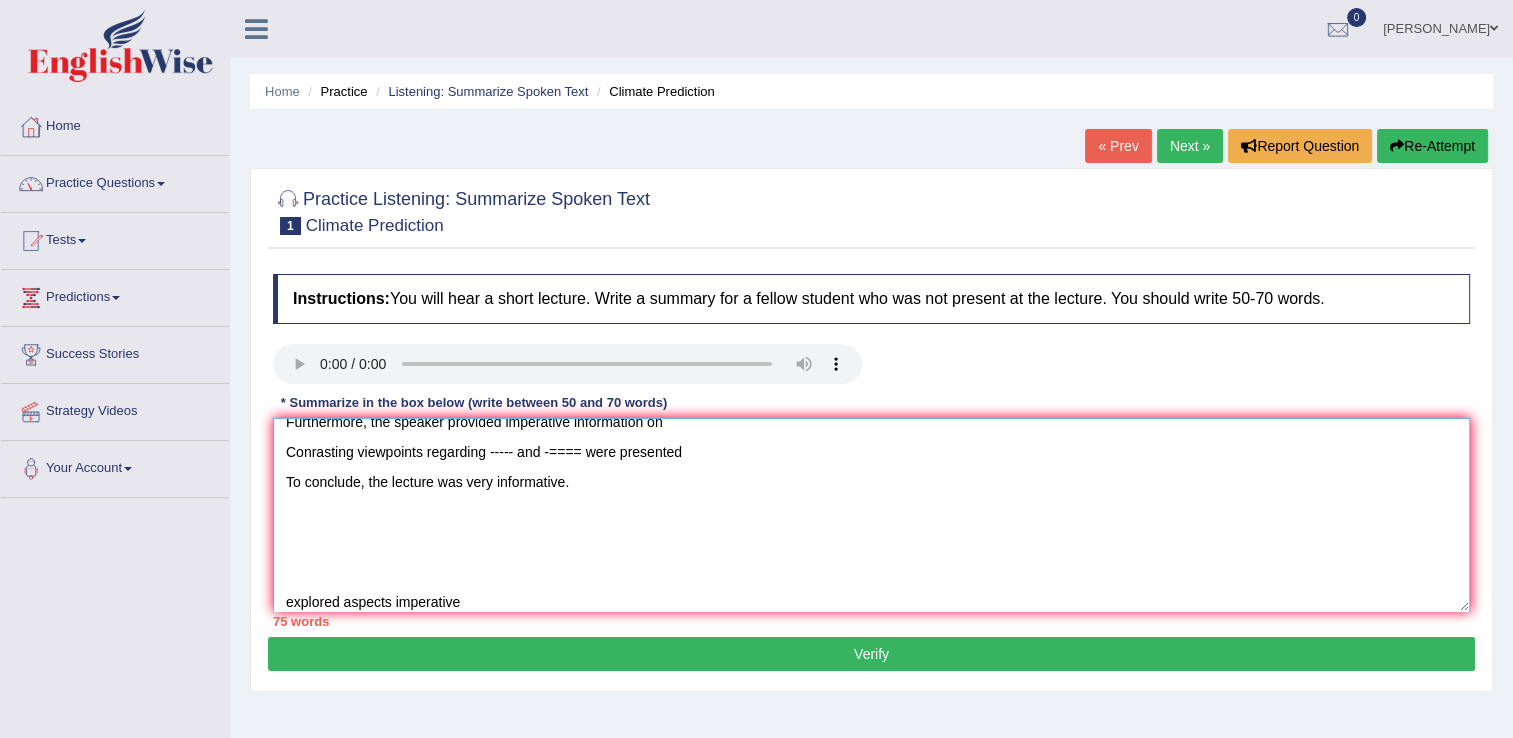 click on "The lecture was about---- . Firstly, the speaker talked about------. Additionally, the speaker explored aspects such as-------. Furthermore, the speaker provided imperative information on-----. contrasting  viewpoints regarding ----  were also presented. To conclude, the lecture was very informative.
The lecture was about-------
Firstly, the speaker talked about.......
Additionally, the speaker explored aspects such as
Furthermore, the speaker provided imperative information on
Conrasting viewpoints regarding ----- and -==== were presented
To conclude, the lecture was very informative.
explored aspects imperative" at bounding box center (871, 515) 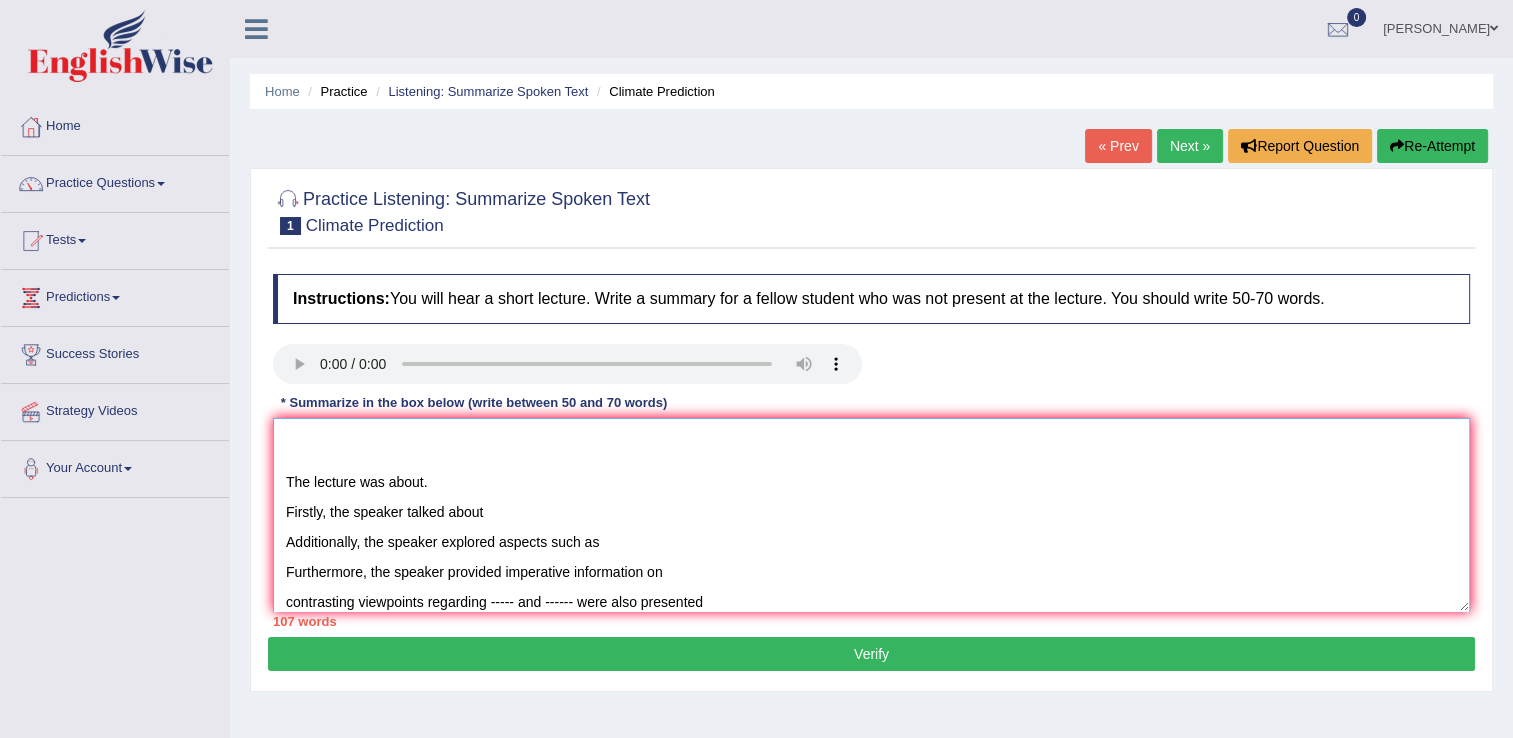 scroll, scrollTop: 677, scrollLeft: 0, axis: vertical 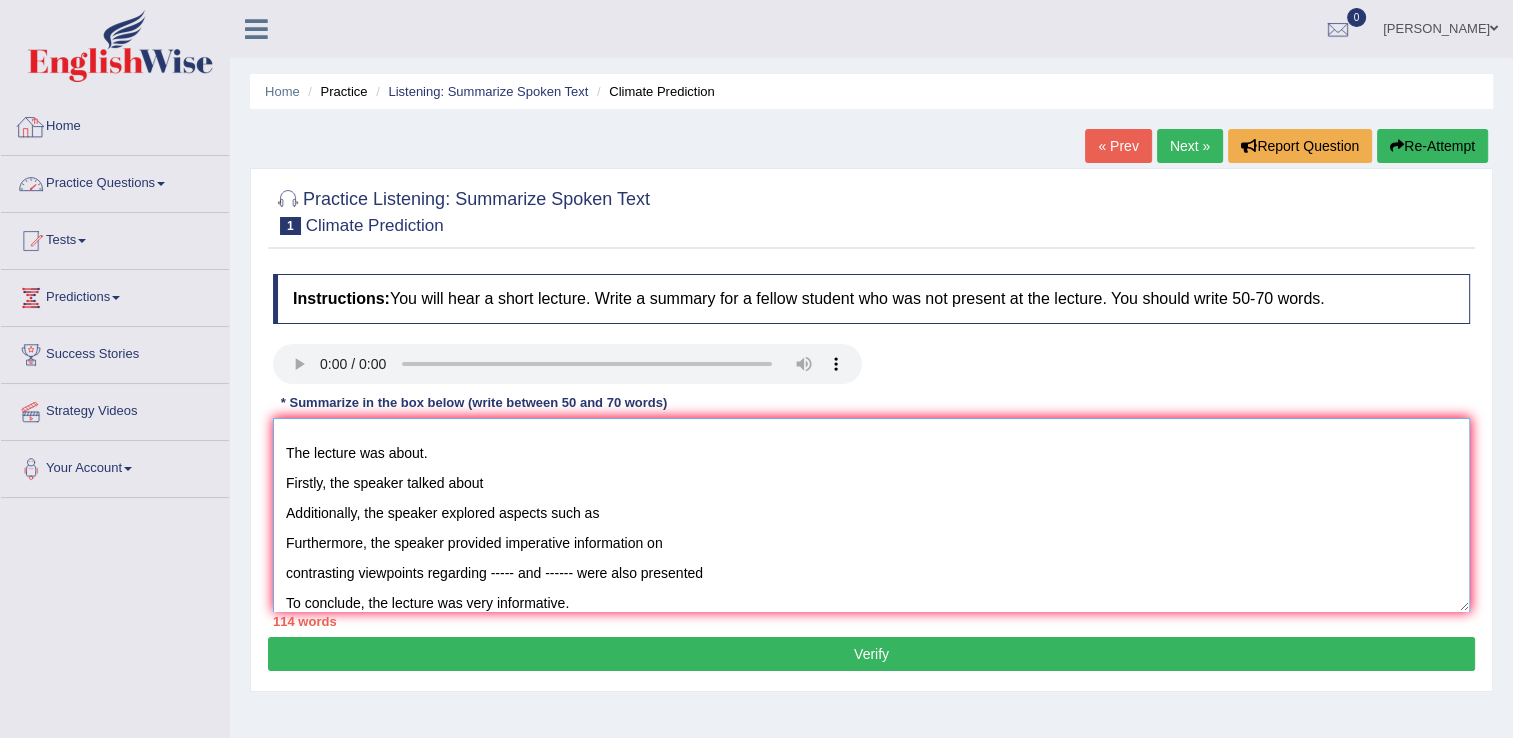 type on "The lecture was about---- . Firstly, the speaker talked about------. Additionally, the speaker explored aspects such as-------. Furthermore, the speaker provided imperative information on-----. contrasting  viewpoints regarding ----  were also presented. To conclude, the lecture was very informative.
The lecture was about-------
Firstly, the speaker talked about.......
Additionally, the speaker explored aspects such as
Furthermore, the speaker provided imperative information on
Conrasting viewpoints regarding ----- and -==== were presented
To conclude, the lecture was very informative.
explored aspects imperative contrasting contrasting
The lecture was about.
Firstly, the speaker talked about
Additionally, the speaker explored aspects such as
Furthermore, the speaker provided imperative information on
contrasting viewpoints regarding ----- and ------ were also presented
To conclude, the lecture was very informative." 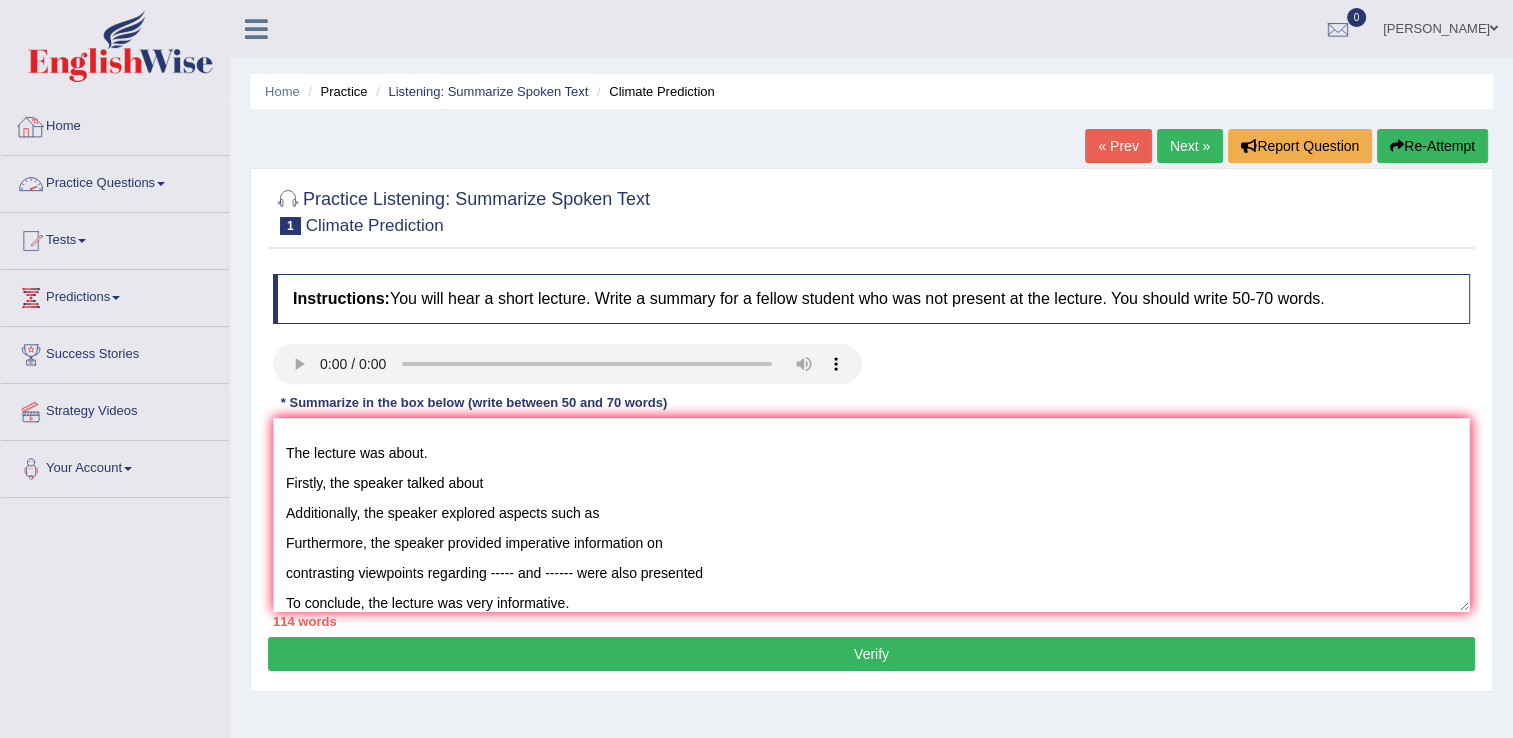 click on "Practice Questions" at bounding box center [115, 181] 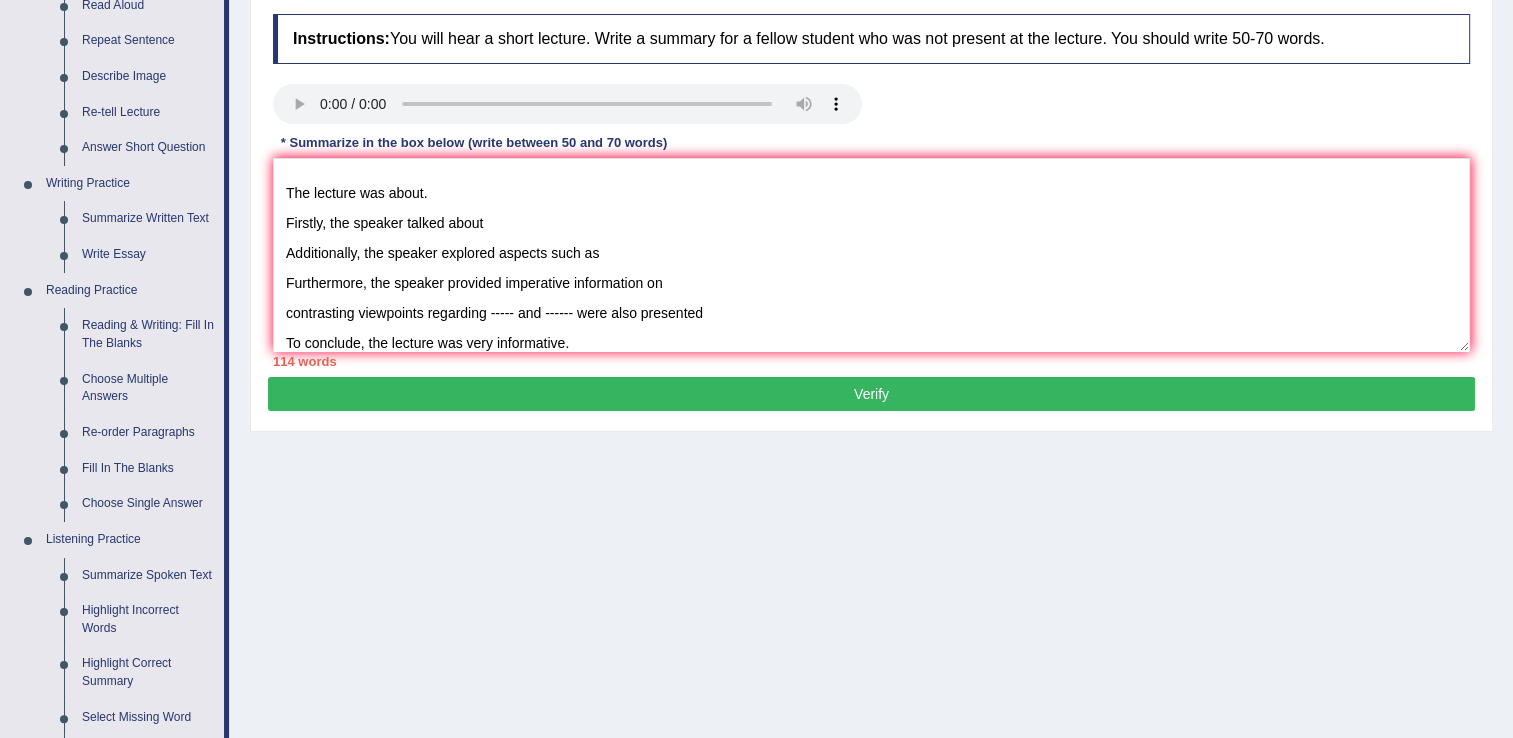 scroll, scrollTop: 266, scrollLeft: 0, axis: vertical 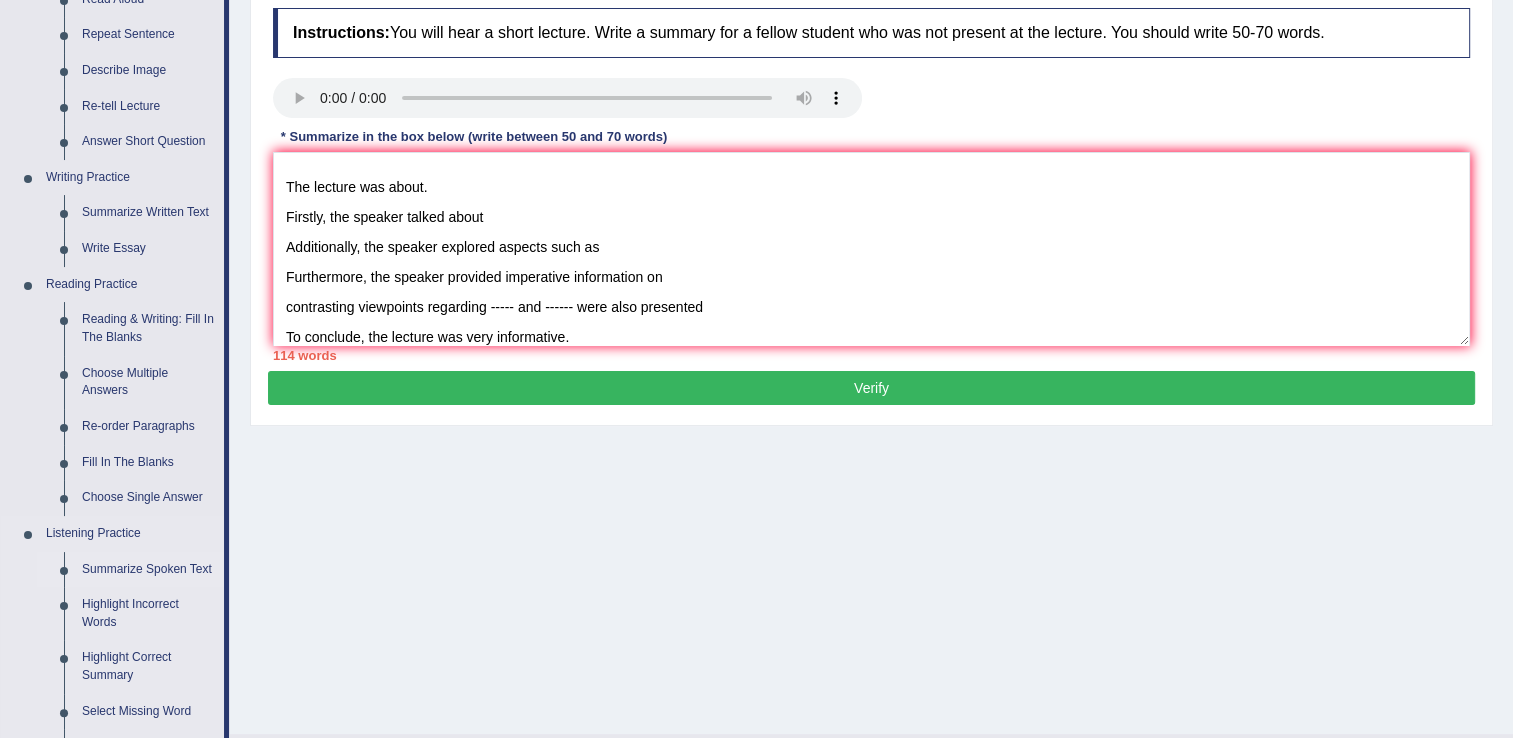 click on "Summarize Spoken Text" at bounding box center (148, 570) 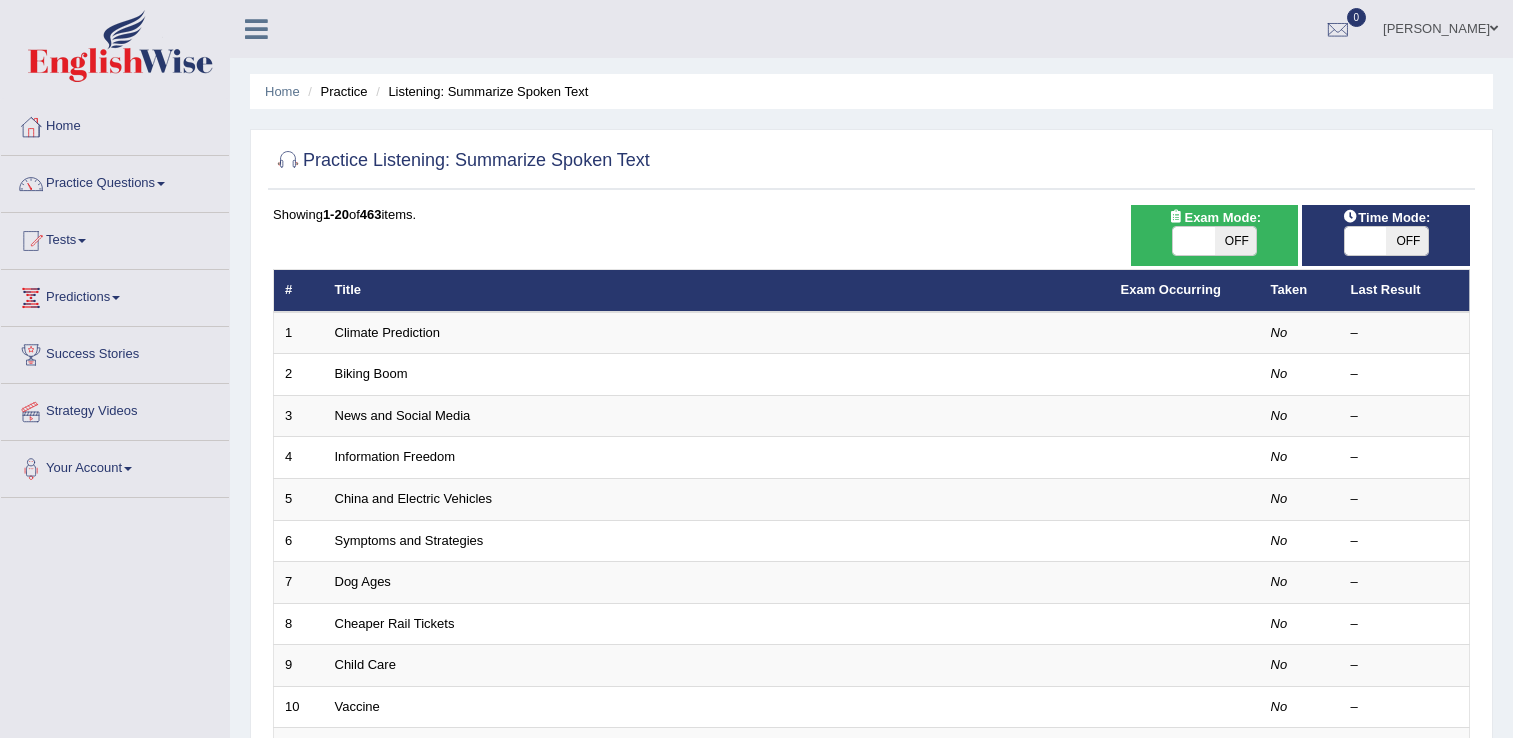 scroll, scrollTop: 0, scrollLeft: 0, axis: both 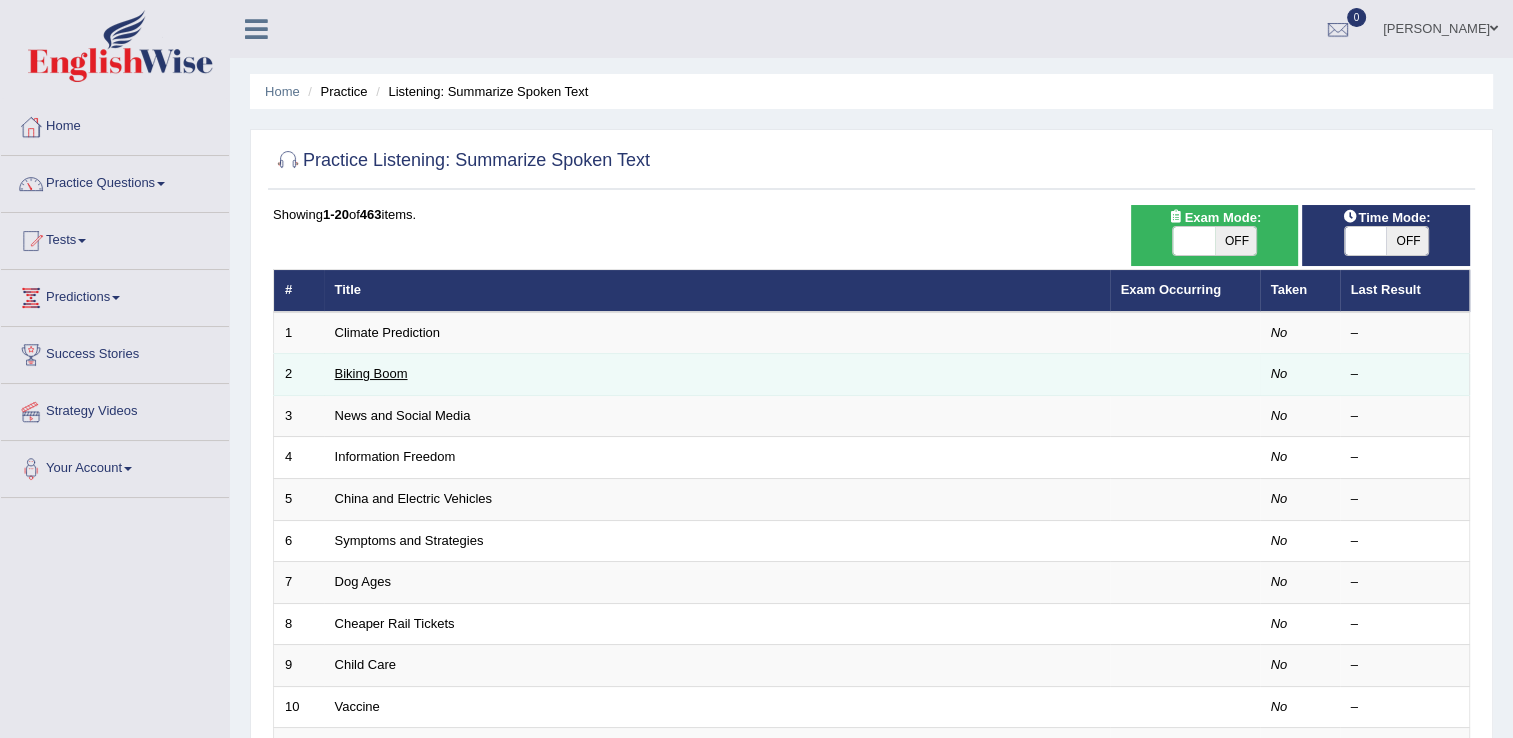 click on "Biking Boom" at bounding box center (371, 373) 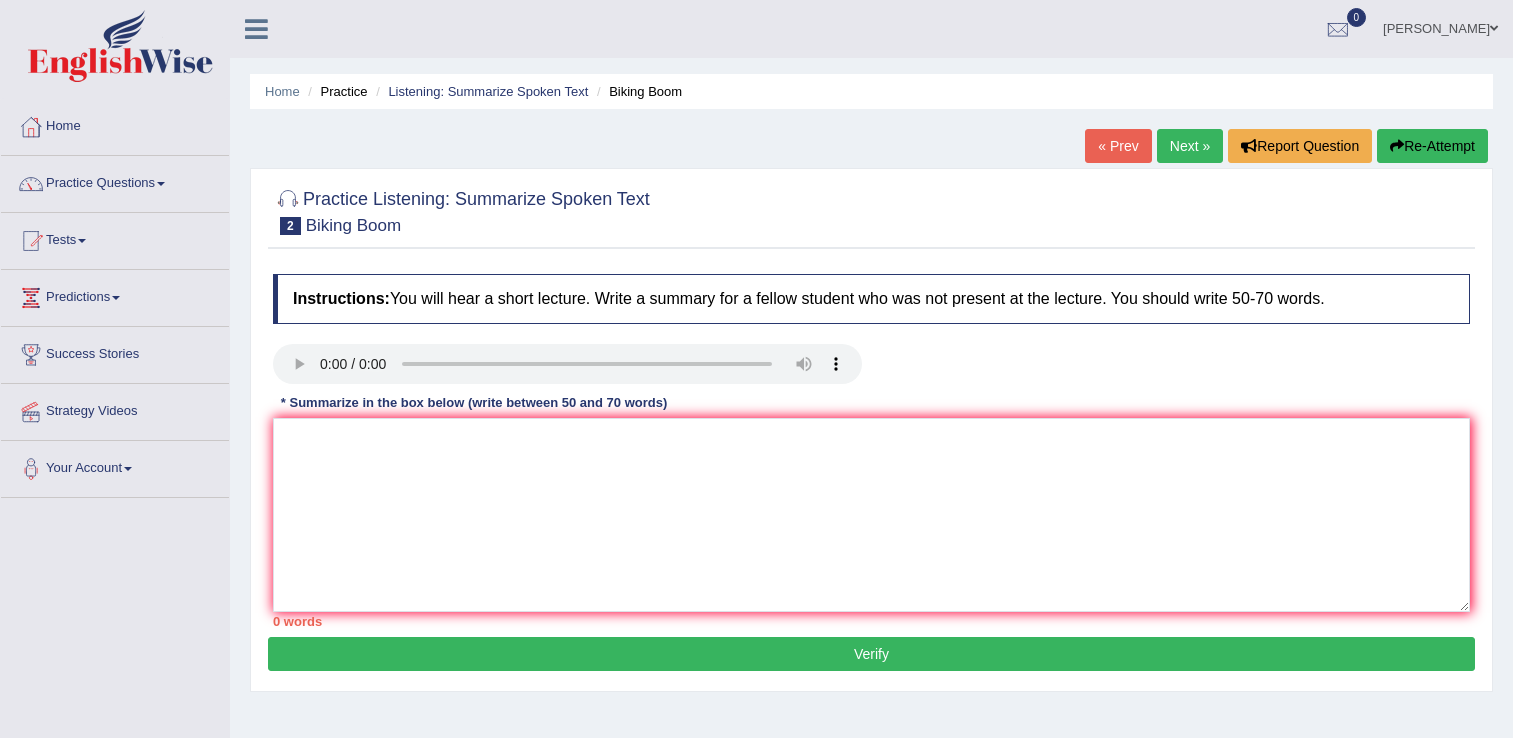 scroll, scrollTop: 0, scrollLeft: 0, axis: both 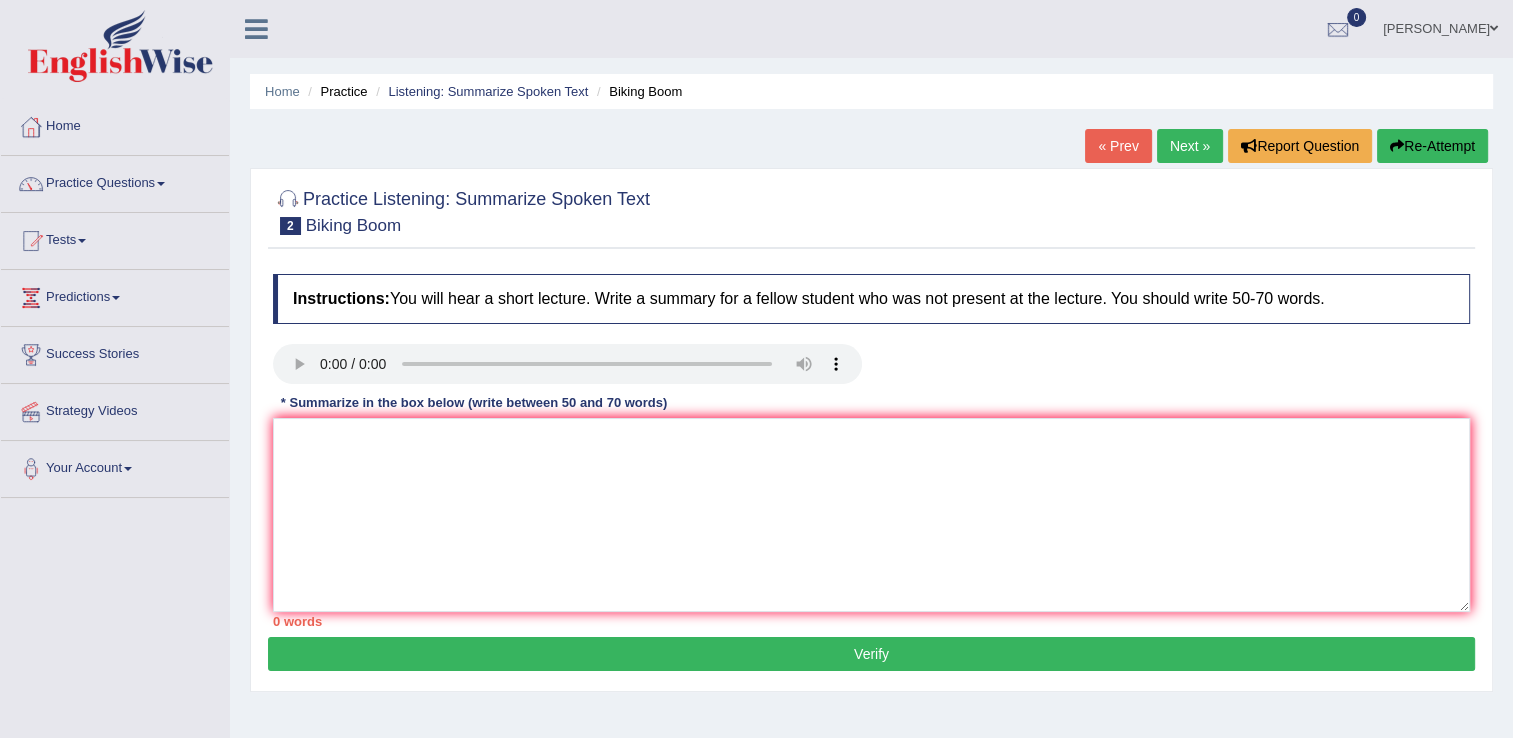 click on "Re-Attempt" at bounding box center (1432, 146) 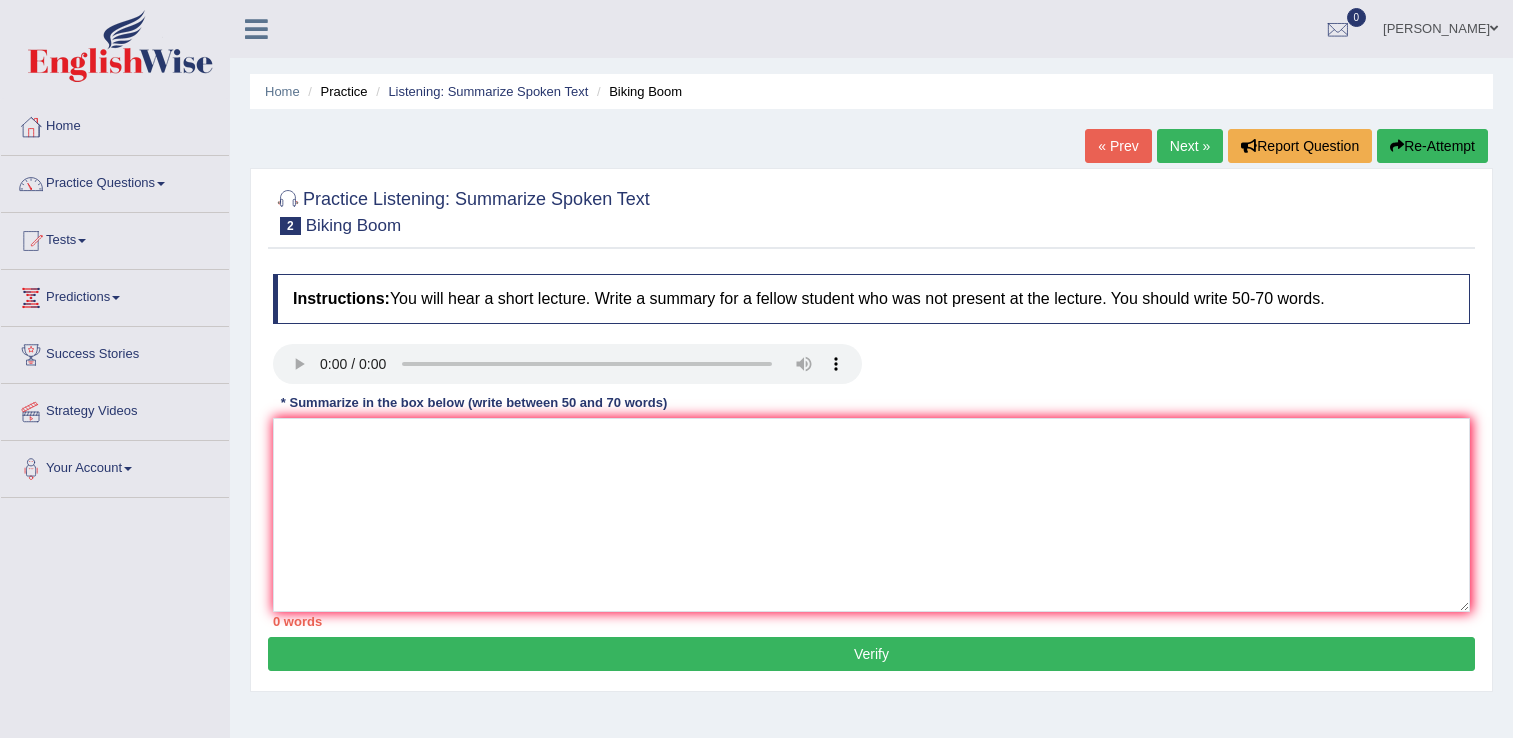 scroll, scrollTop: 0, scrollLeft: 0, axis: both 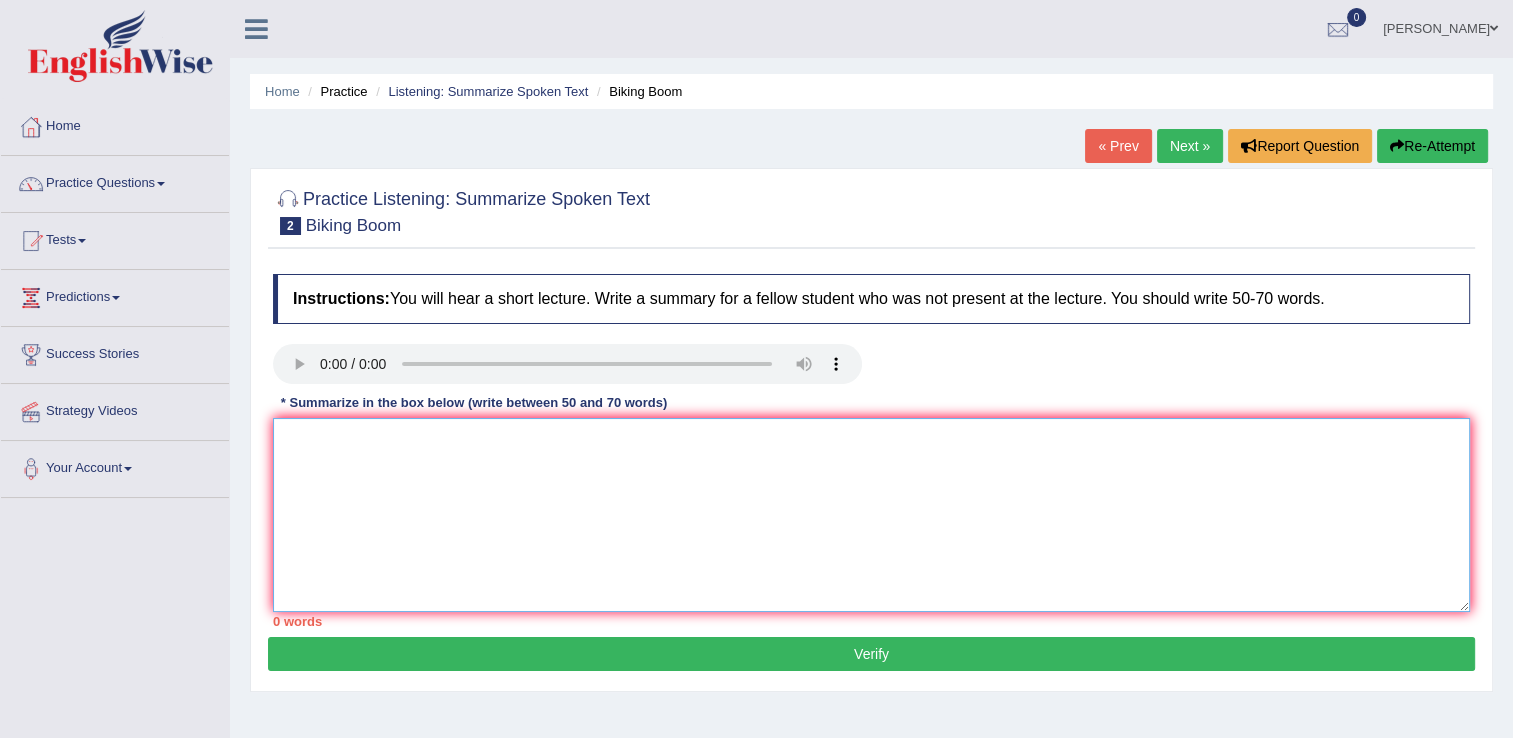 click at bounding box center [871, 515] 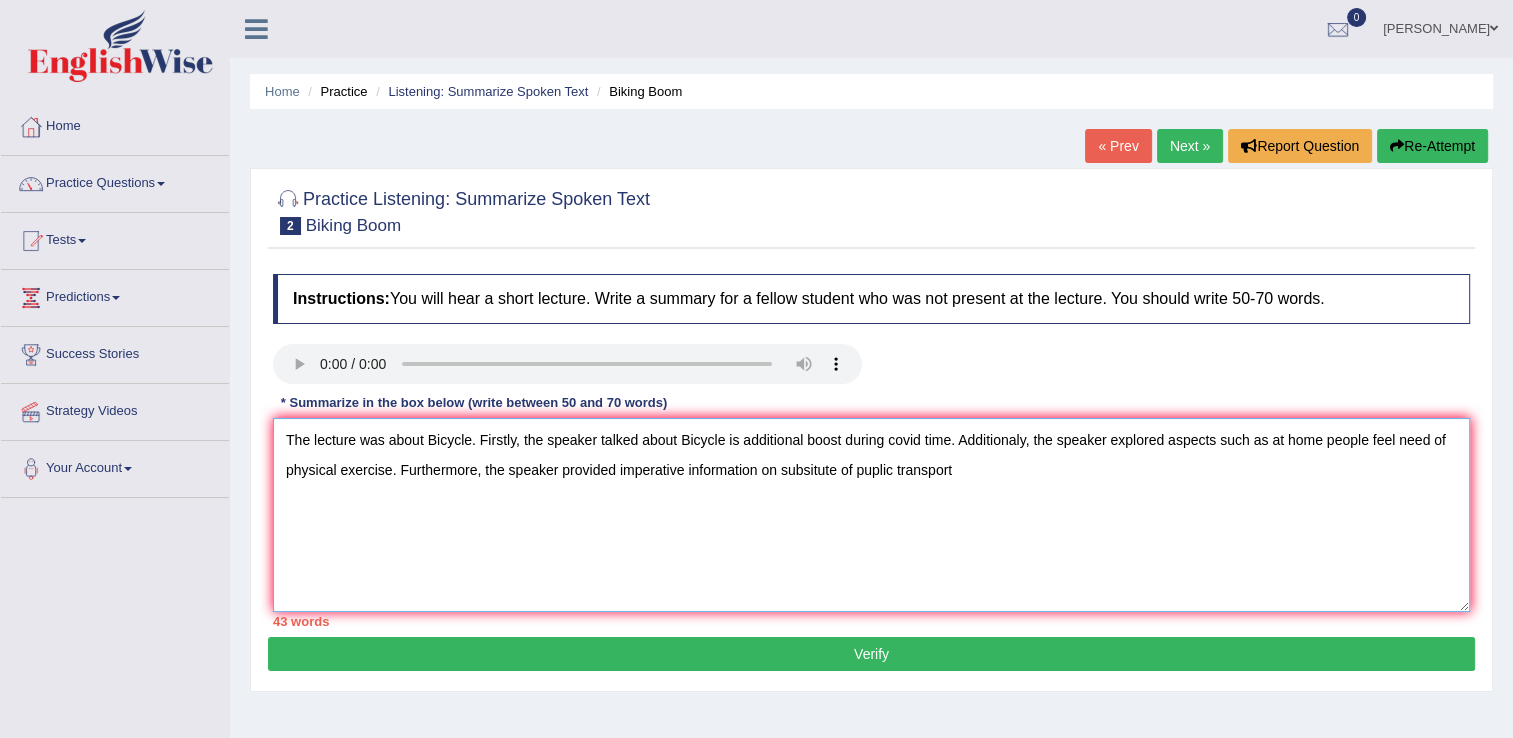 click on "The lecture was about Bicycle. Firstly, the speaker talked about Bicycle is additional boost during covid time. Additionaly, the speaker explored aspects such as at home people feel need of physical exercise. Furthermore, the speaker provided imperative information on subsitute of puplic transport" at bounding box center [871, 515] 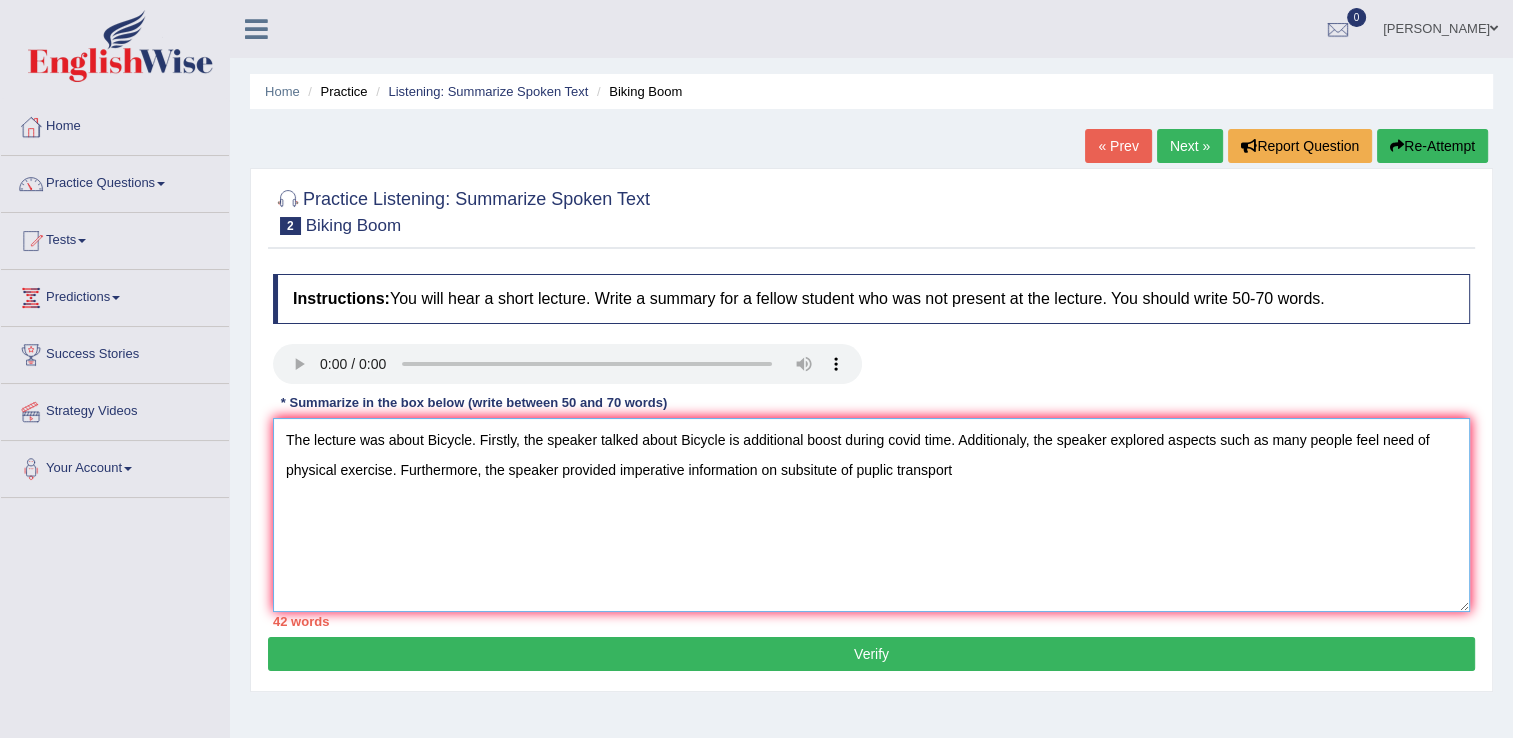 click on "The lecture was about Bicycle. Firstly, the speaker talked about Bicycle is additional boost during covid time. Additionaly, the speaker explored aspects such as many people feel need of physical exercise. Furthermore, the speaker provided imperative information on subsitute of puplic transport" at bounding box center [871, 515] 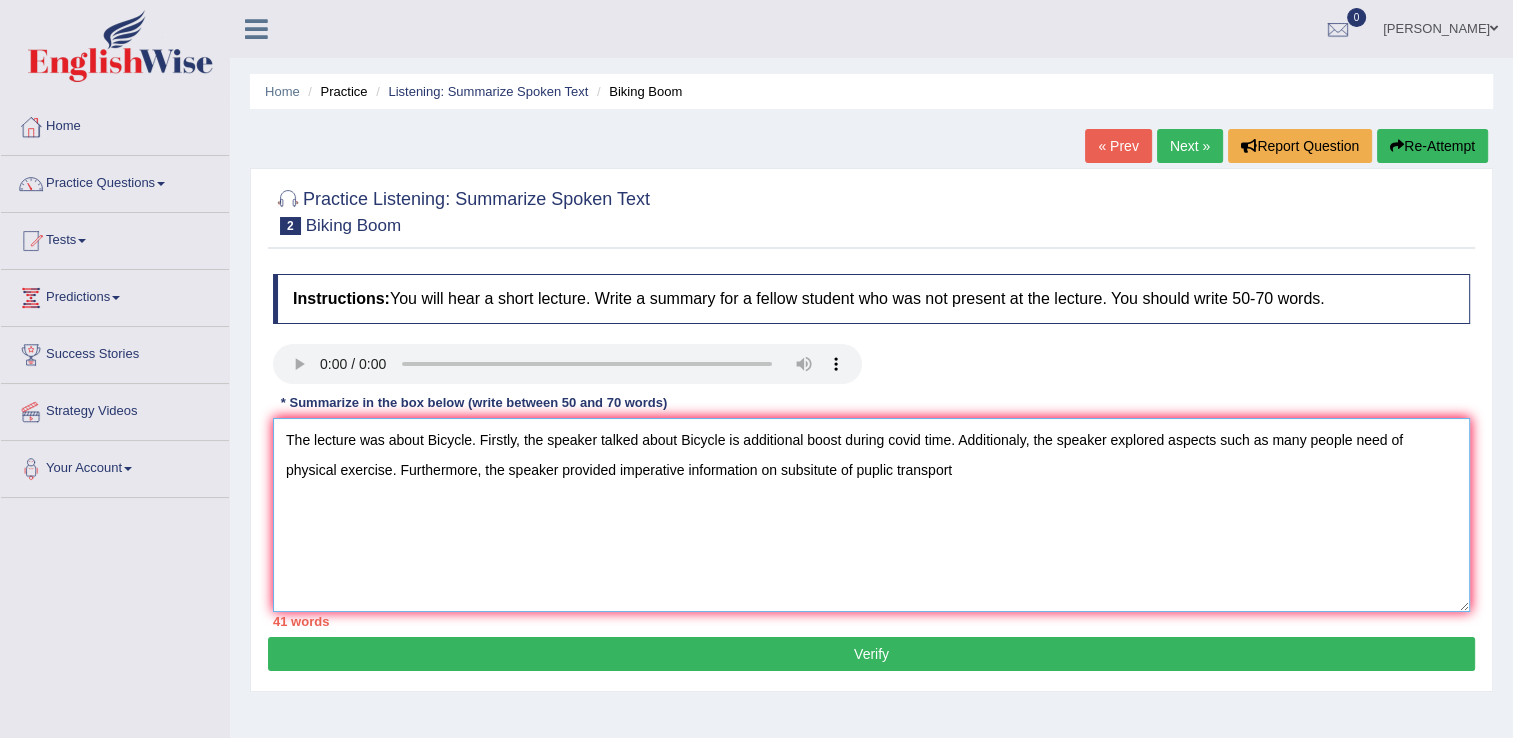 click on "The lecture was about Bicycle. Firstly, the speaker talked about Bicycle is additional boost during covid time. Additionaly, the speaker explored aspects such as many people need of physical exercise. Furthermore, the speaker provided imperative information on subsitute of puplic transport" at bounding box center [871, 515] 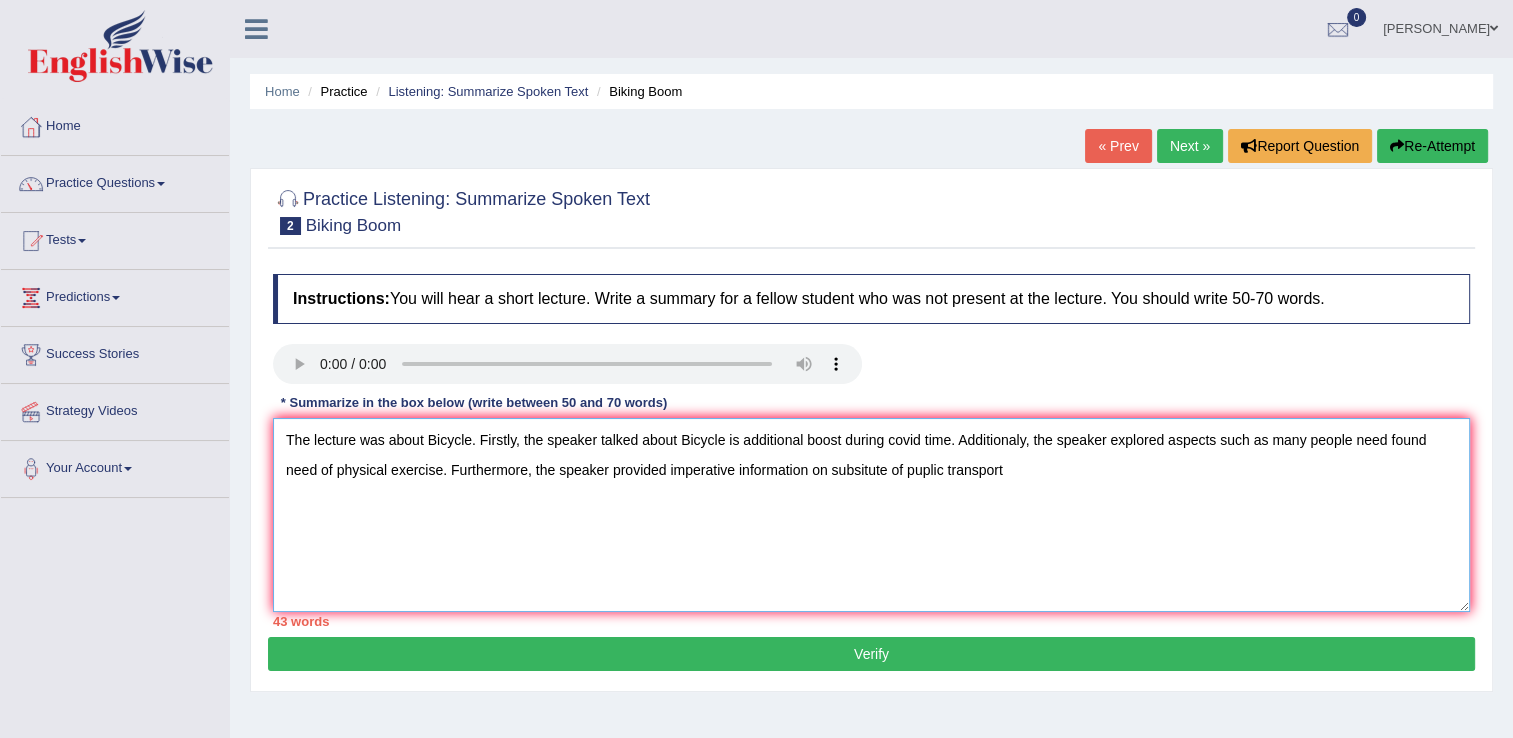click on "The lecture was about Bicycle. Firstly, the speaker talked about Bicycle is additional boost during covid time. Additionaly, the speaker explored aspects such as many people need found need of physical exercise. Furthermore, the speaker provided imperative information on subsitute of puplic transport" at bounding box center (871, 515) 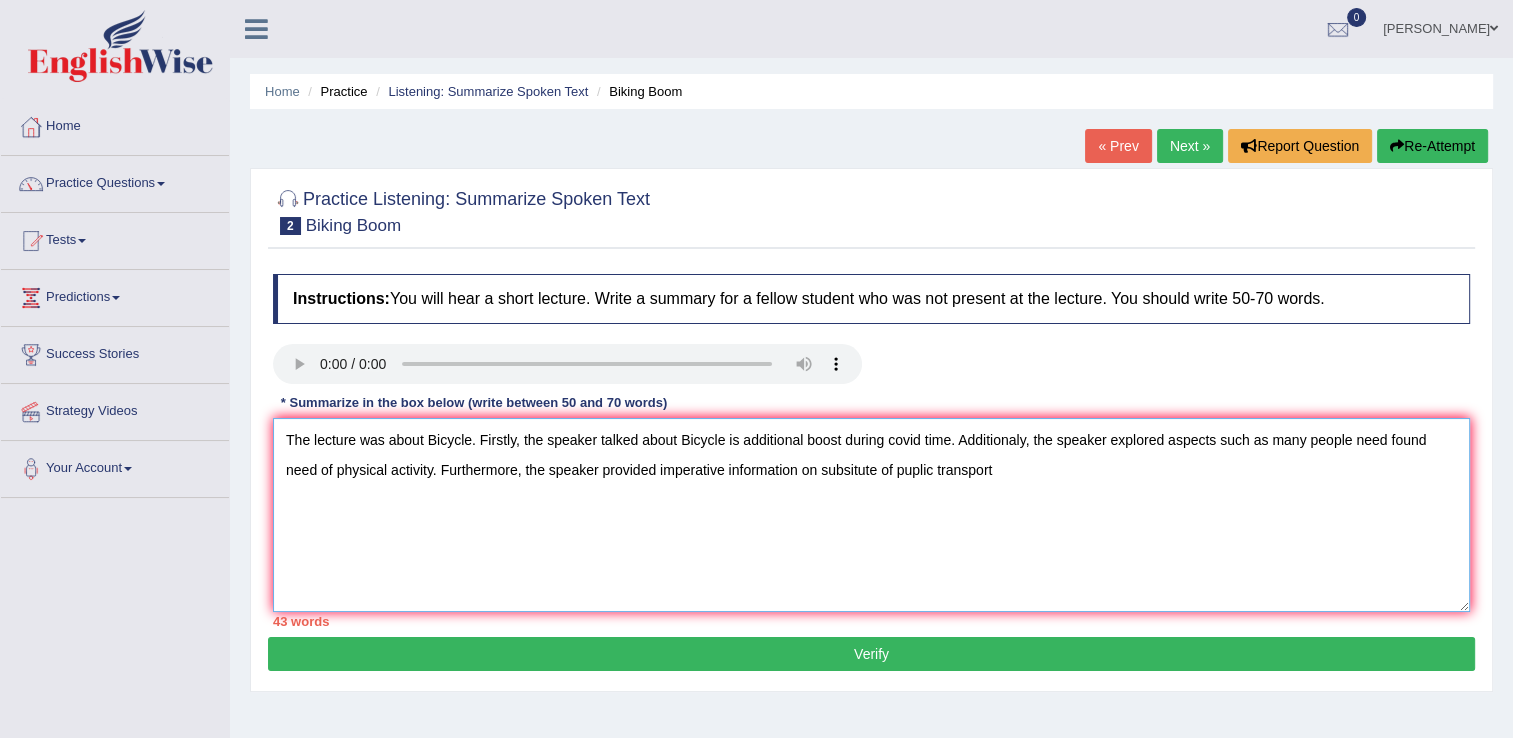 click on "The lecture was about Bicycle. Firstly, the speaker talked about Bicycle is additional boost during covid time. Additionaly, the speaker explored aspects such as many people need found need of physical activity. Furthermore, the speaker provided imperative information on subsitute of puplic transport" at bounding box center (871, 515) 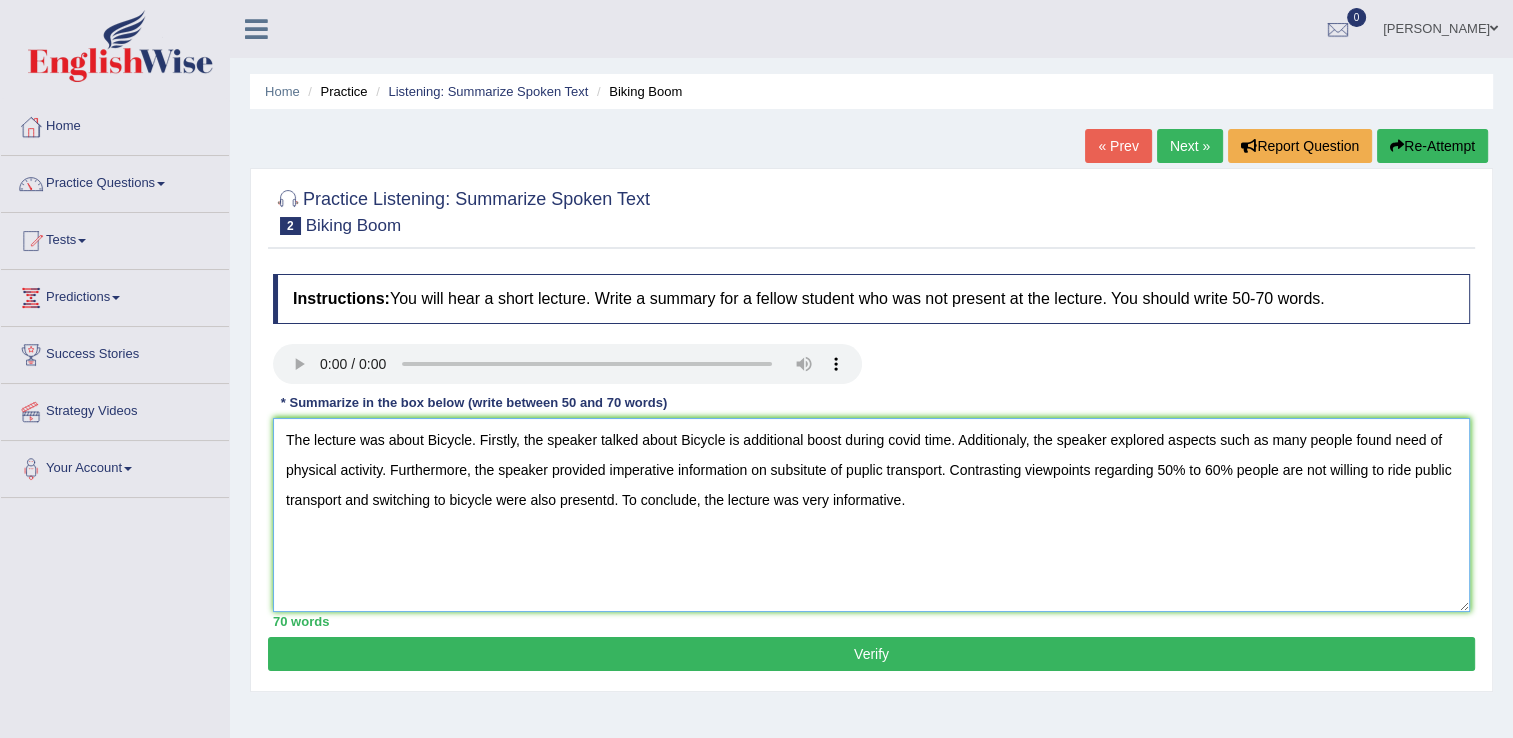 click on "The lecture was about Bicycle. Firstly, the speaker talked about Bicycle is additional boost during covid time. Additionaly, the speaker explored aspects such as many people found need of physical activity. Furthermore, the speaker provided imperative information on subsitute of puplic transport. Contrasting viewpoints regarding 50% to 60% people are not willing to ride public transport and switching to bicycle were also presentd. To conclude, the lecture was very informative." at bounding box center (871, 515) 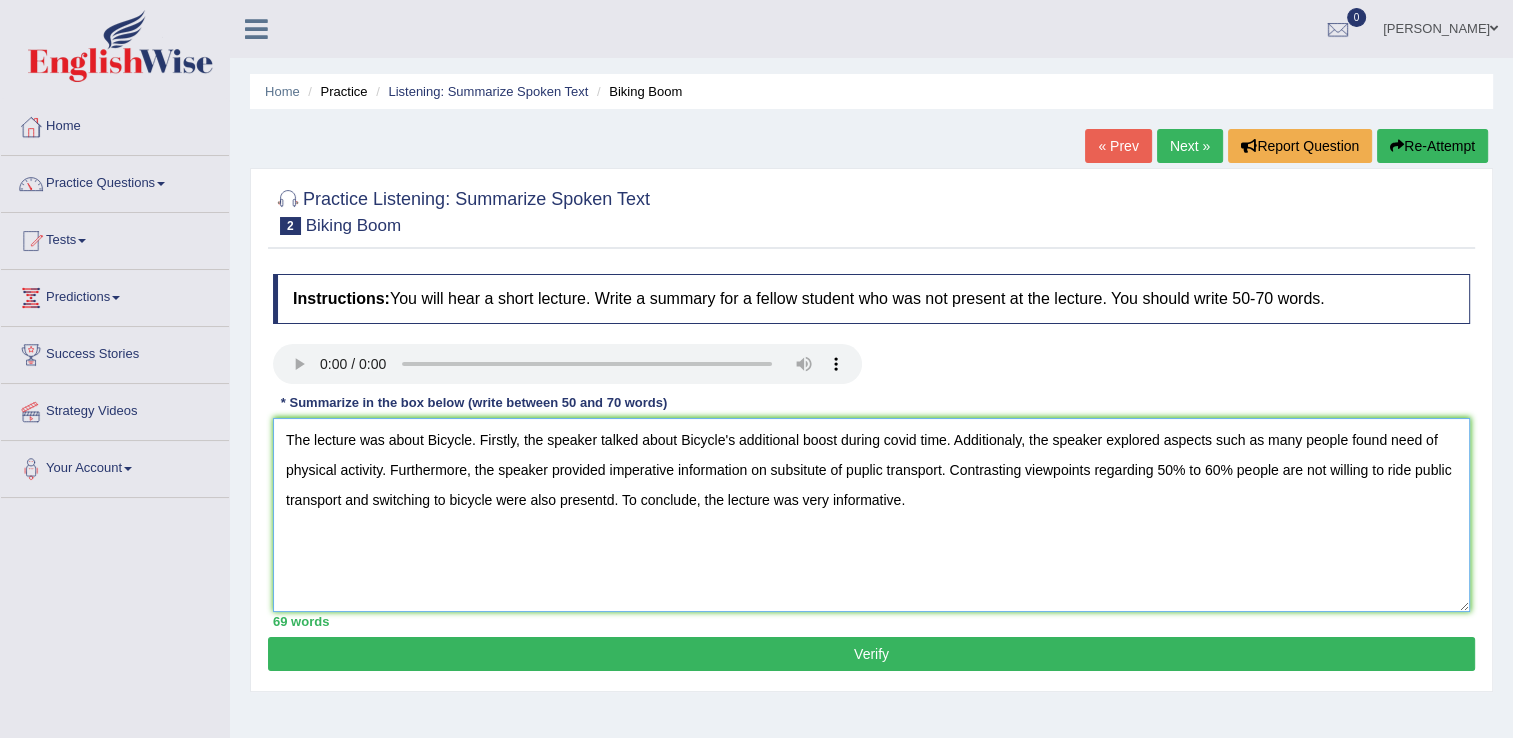 click on "The lecture was about Bicycle. Firstly, the speaker talked about Bicycle's additional boost during covid time. Additionaly, the speaker explored aspects such as many people found need of physical activity. Furthermore, the speaker provided imperative information on subsitute of puplic transport. Contrasting viewpoints regarding 50% to 60% people are not willing to ride public transport and switching to bicycle were also presentd. To conclude, the lecture was very informative." at bounding box center [871, 515] 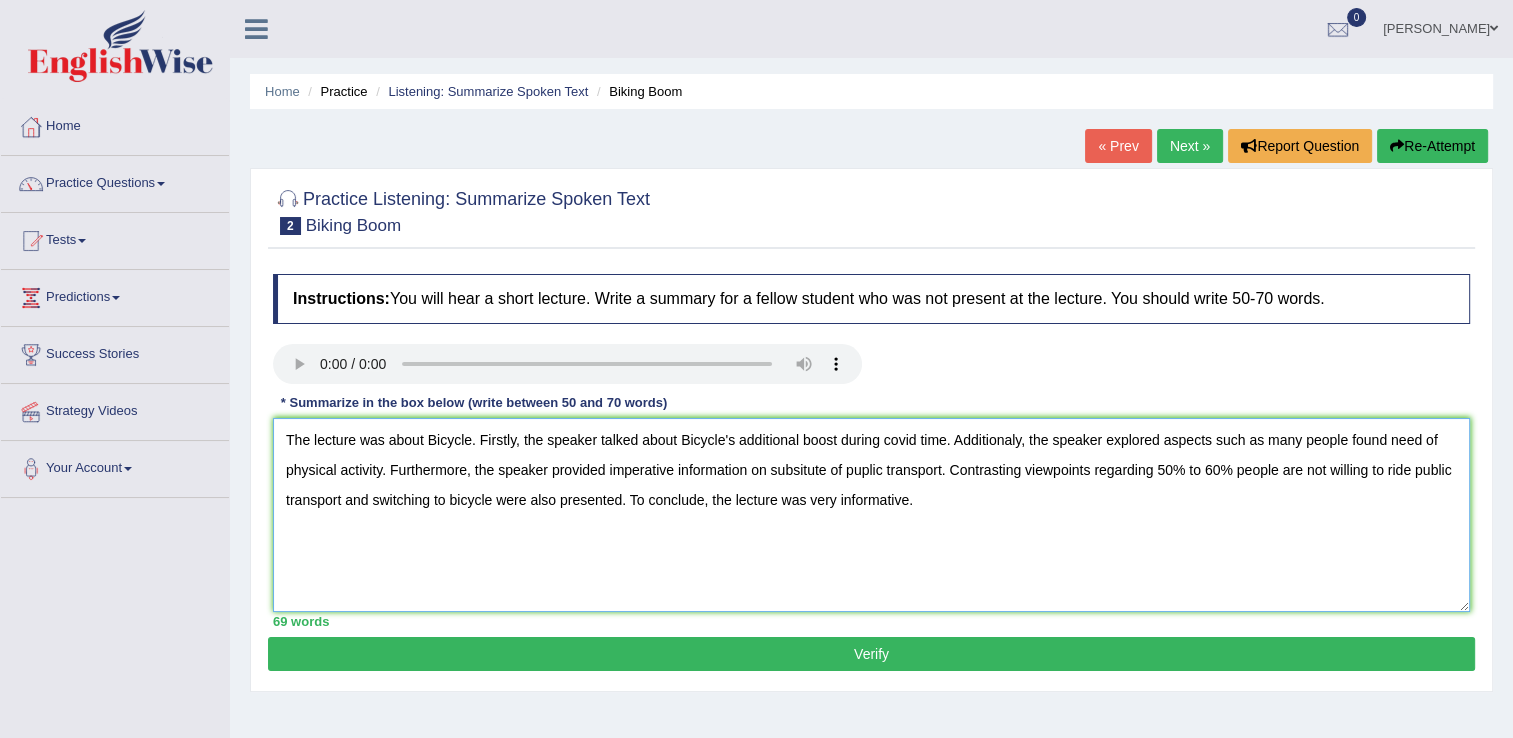 click on "The lecture was about Bicycle. Firstly, the speaker talked about Bicycle's additional boost during covid time. Additionaly, the speaker explored aspects such as many people found need of physical activity. Furthermore, the speaker provided imperative information on subsitute of puplic transport. Contrasting viewpoints regarding 50% to 60% people are not willing to ride public transport and switching to bicycle were also presented. To conclude, the lecture was very informative." at bounding box center (871, 515) 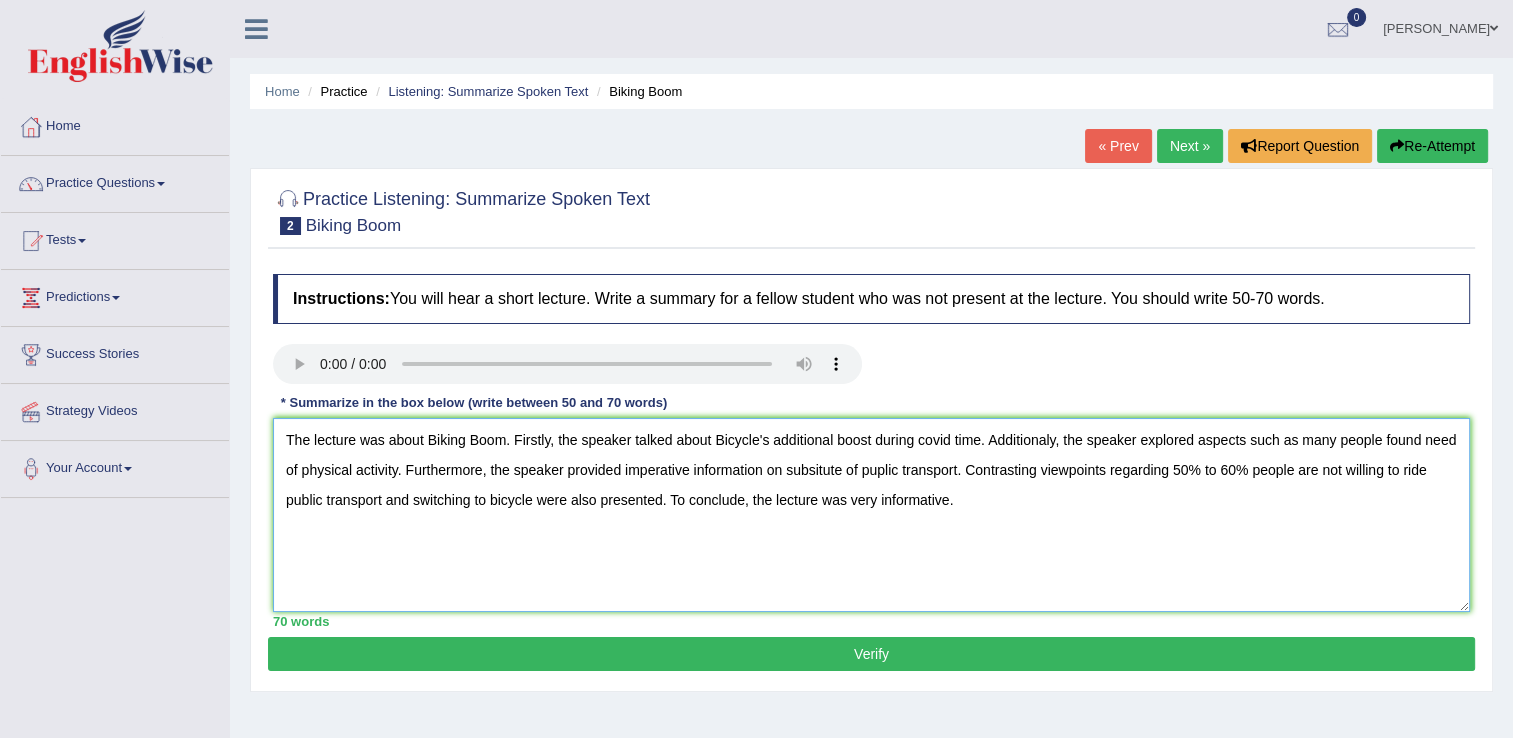 type on "The lecture was about Biking Boom. Firstly, the speaker talked about Bicycle's additional boost during covid time. Additionaly, the speaker explored aspects such as many people found need of physical activity. Furthermore, the speaker provided imperative information on subsitute of puplic transport. Contrasting viewpoints regarding 50% to 60% people are not willing to ride public transport and switching to bicycle were also presented. To conclude, the lecture was very informative." 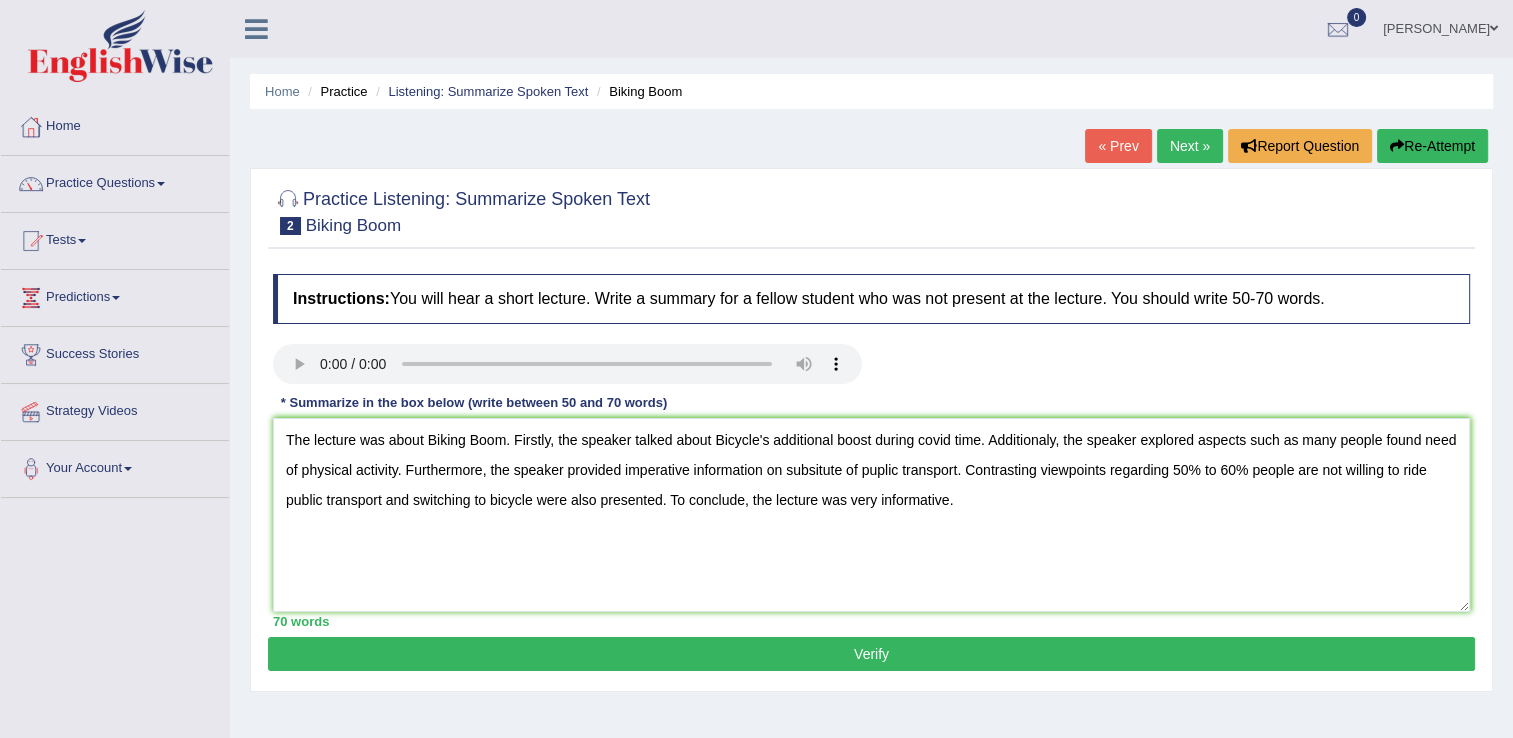 click on "Verify" at bounding box center (871, 654) 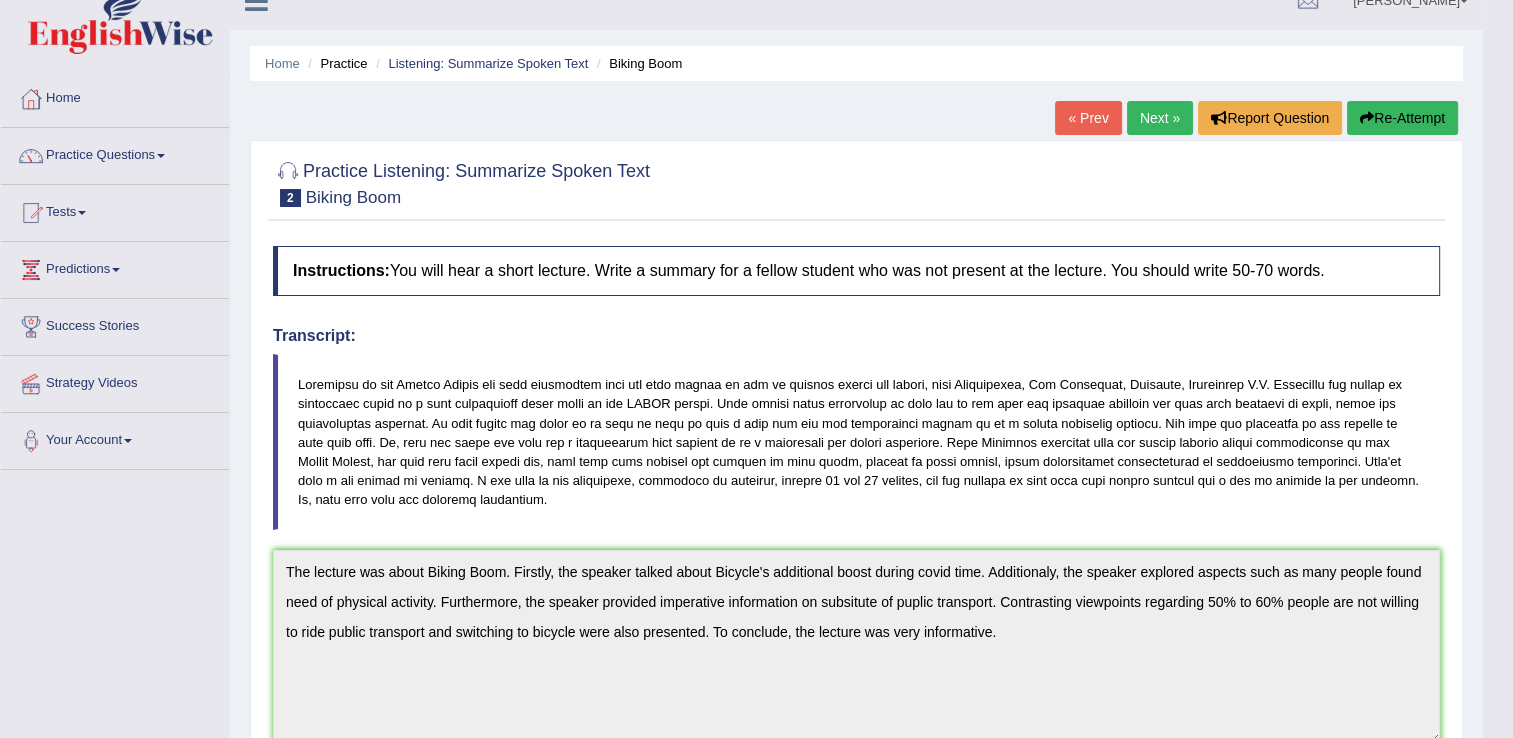 scroll, scrollTop: 40, scrollLeft: 0, axis: vertical 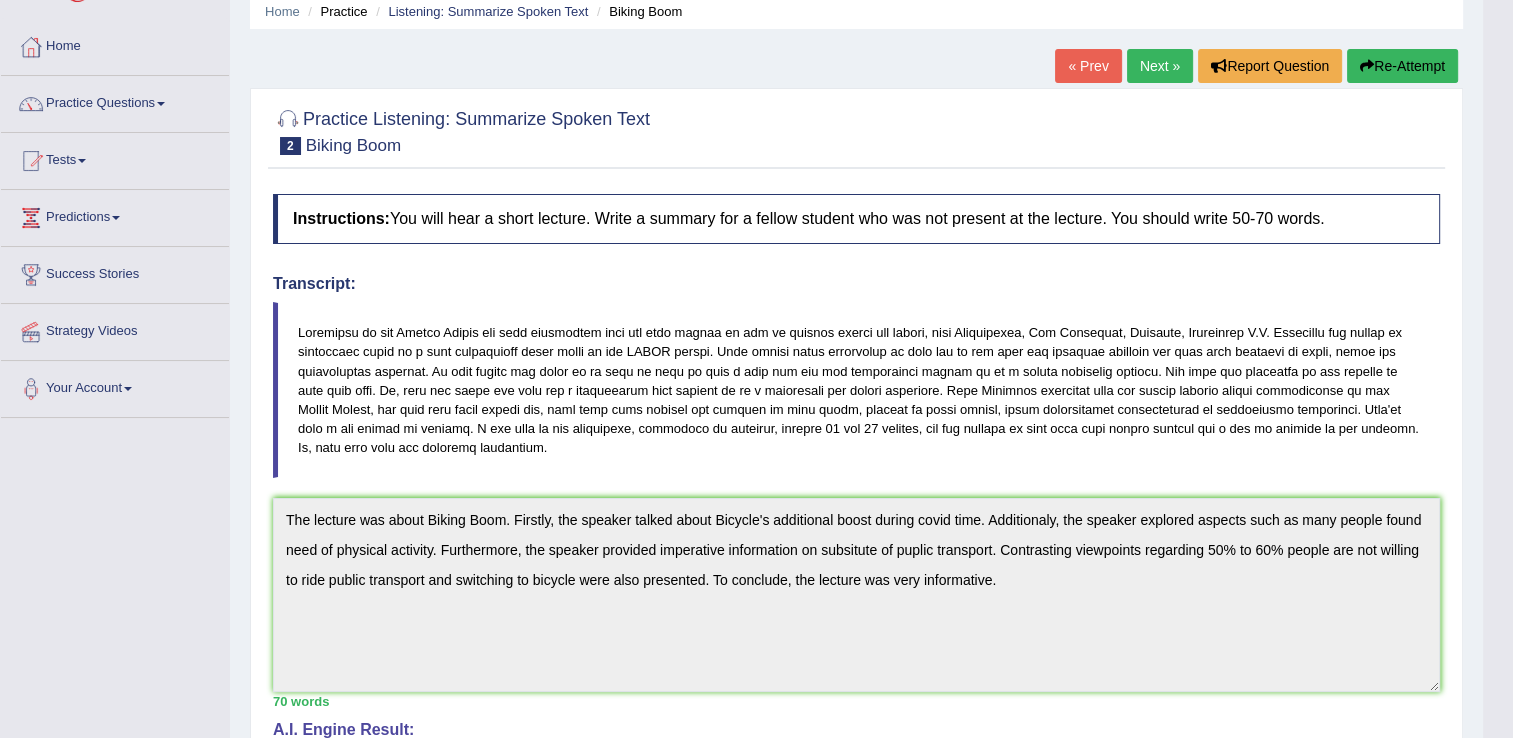click on "Re-Attempt" at bounding box center [1402, 66] 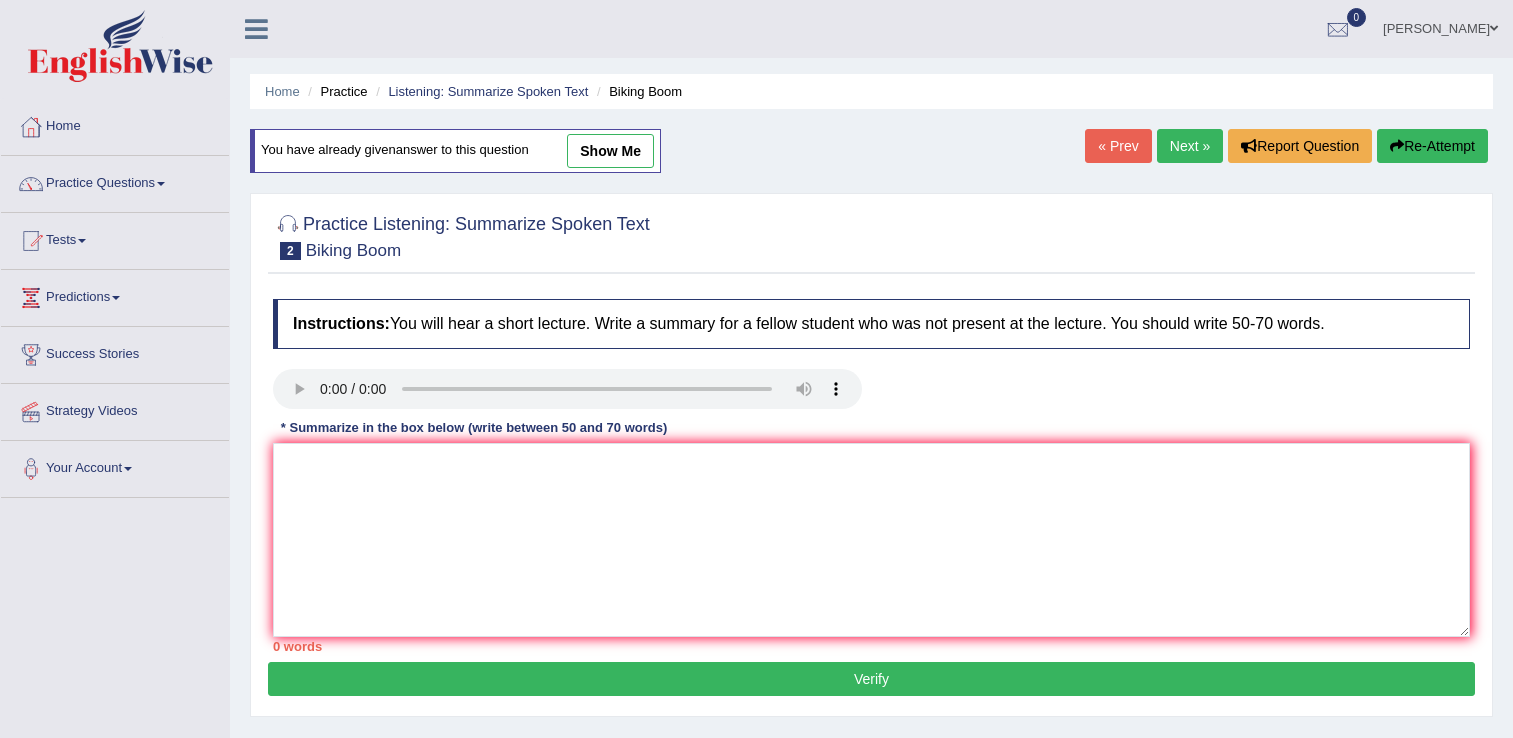 scroll, scrollTop: 80, scrollLeft: 0, axis: vertical 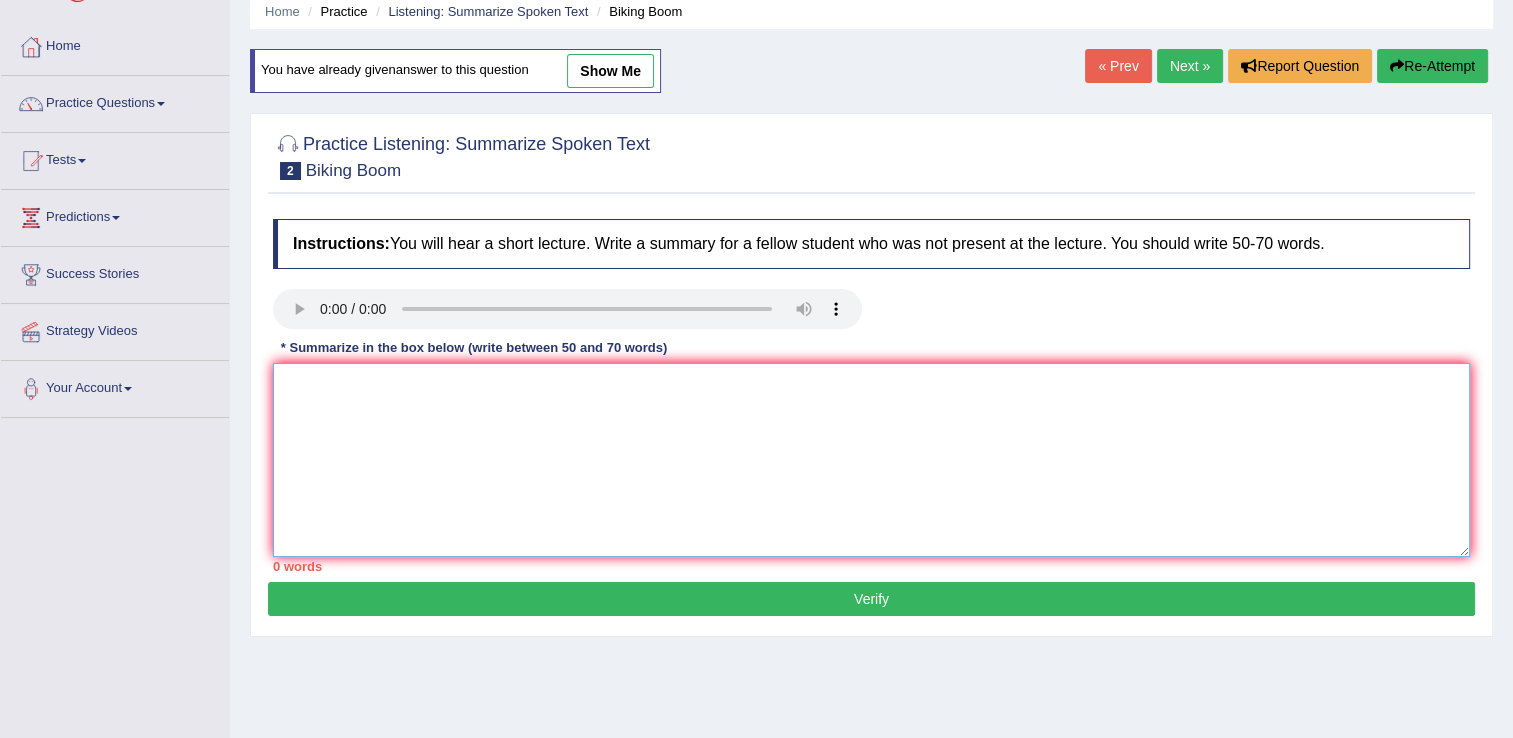 paste on "The lecture was about Biking Boom. Firstly, the speaker talked about Bicycle's additional boost during covid time. Additionaly, the speaker explored aspects such as many people found need of physical activity. Furthermore, the speaker provided imperative information on subsitute of puplic transport. Contrasting viewpoints regarding 50% to 60% people are not willing to ride public transport and switching to bicycle were also presented. To conclude, the lecture was very informative." 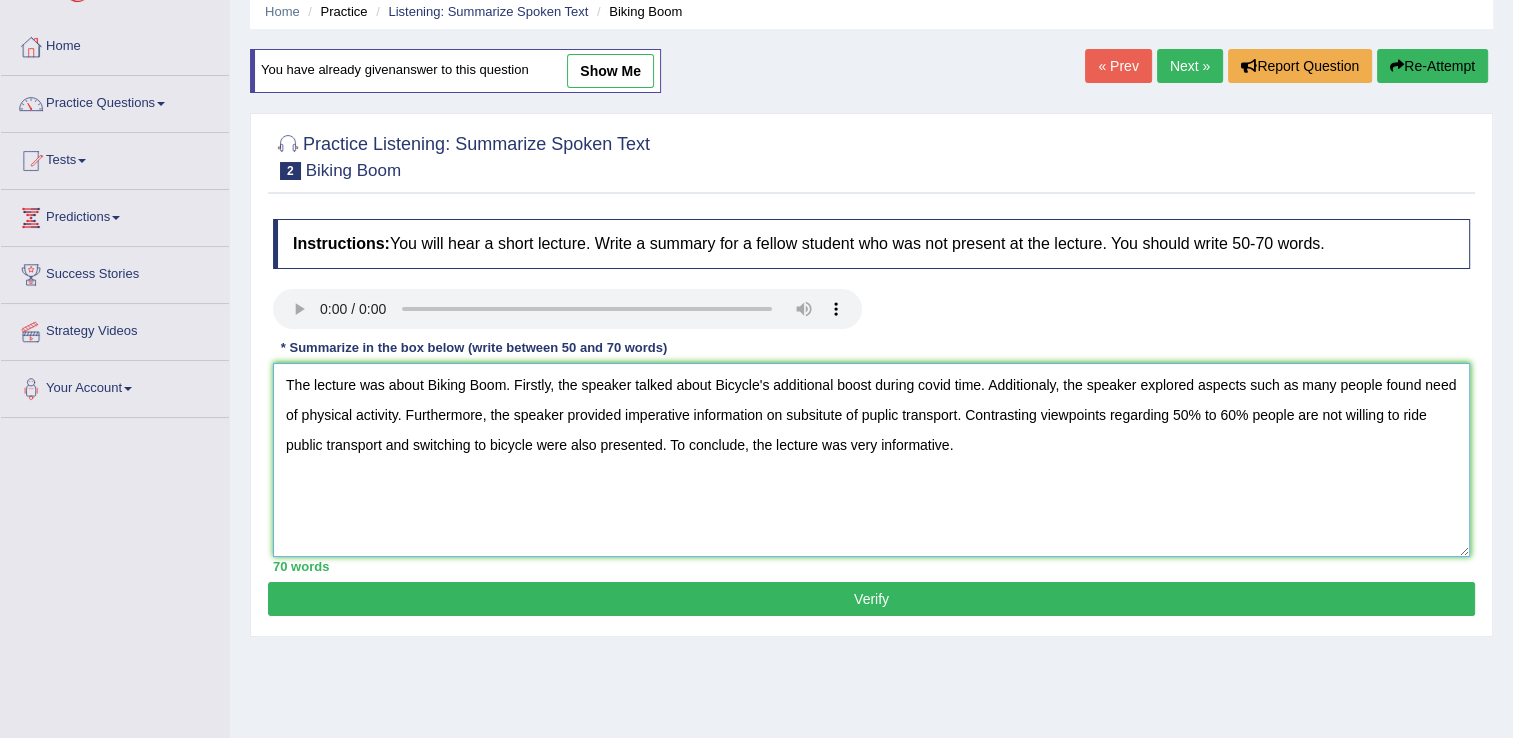 click on "The lecture was about Biking Boom. Firstly, the speaker talked about Bicycle's additional boost during covid time. Additionaly, the speaker explored aspects such as many people found need of physical activity. Furthermore, the speaker provided imperative information on subsitute of puplic transport. Contrasting viewpoints regarding 50% to 60% people are not willing to ride public transport and switching to bicycle were also presented. To conclude, the lecture was very informative." at bounding box center [871, 460] 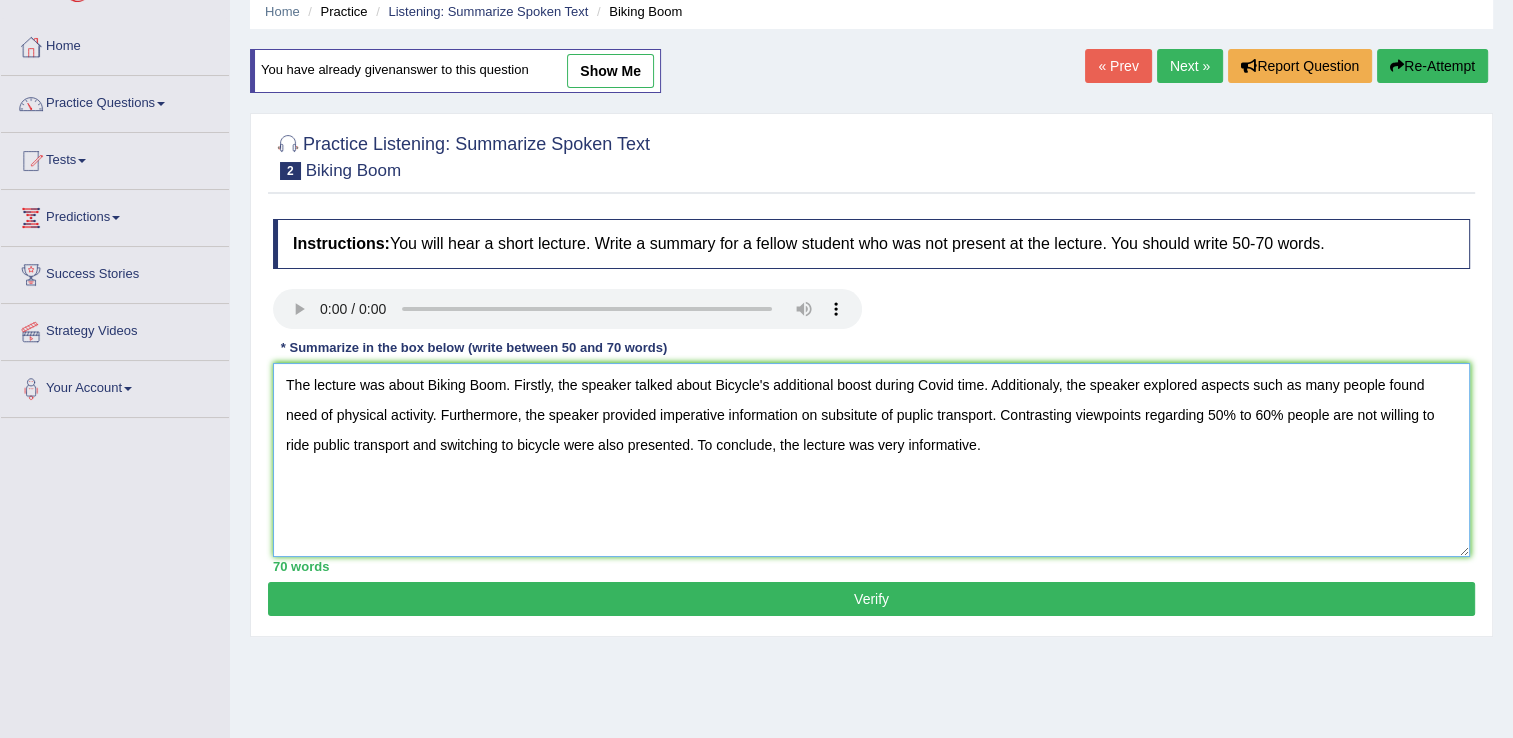 click on "The lecture was about Biking Boom. Firstly, the speaker talked about Bicycle's additional boost during Covid time. Additionaly, the speaker explored aspects such as many people found need of physical activity. Furthermore, the speaker provided imperative information on subsitute of puplic transport. Contrasting viewpoints regarding 50% to 60% people are not willing to ride public transport and switching to bicycle were also presented. To conclude, the lecture was very informative." at bounding box center [871, 460] 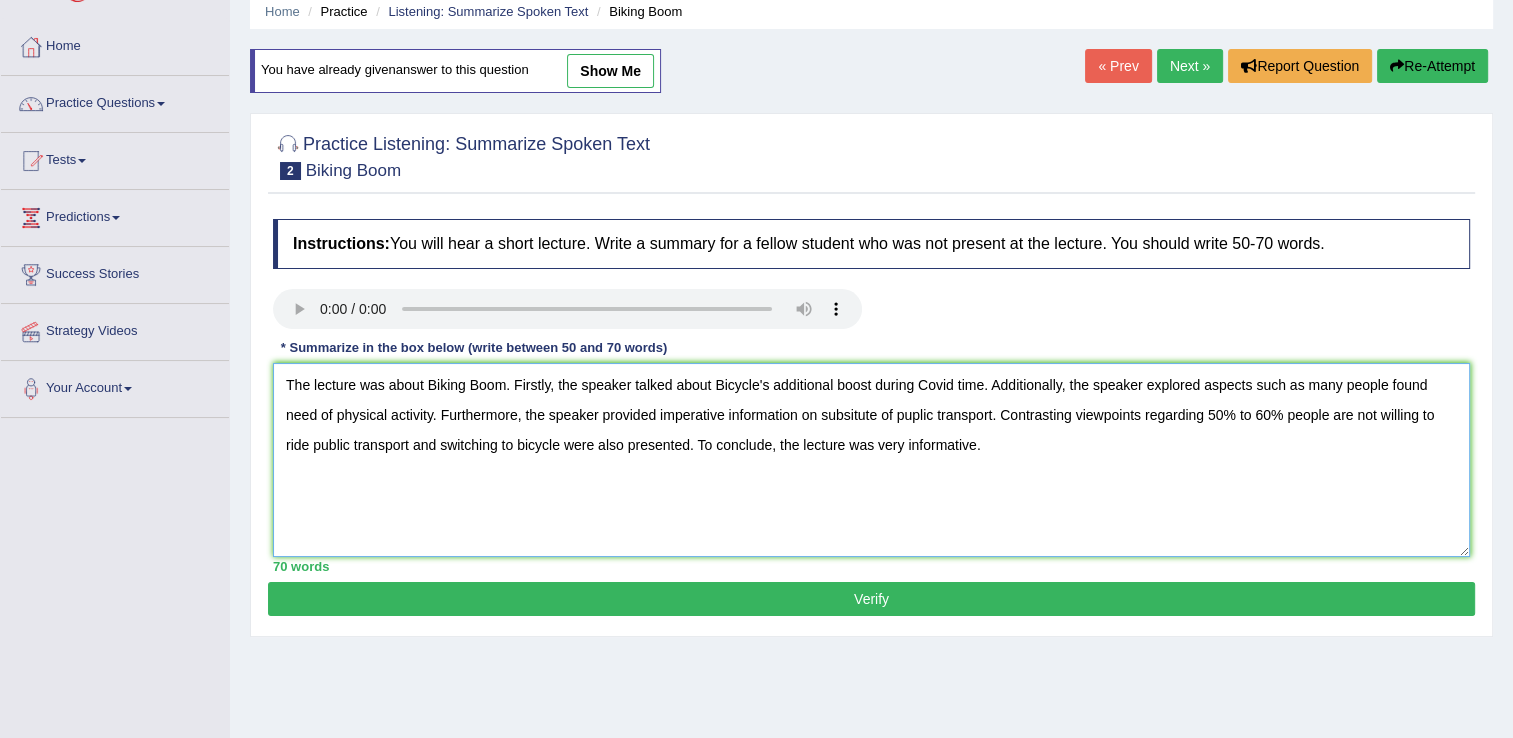 click on "The lecture was about Biking Boom. Firstly, the speaker talked about Bicycle's additional boost during Covid time. Additionally, the speaker explored aspects such as many people found need of physical activity. Furthermore, the speaker provided imperative information on subsitute of puplic transport. Contrasting viewpoints regarding 50% to 60% people are not willing to ride public transport and switching to bicycle were also presented. To conclude, the lecture was very informative." at bounding box center (871, 460) 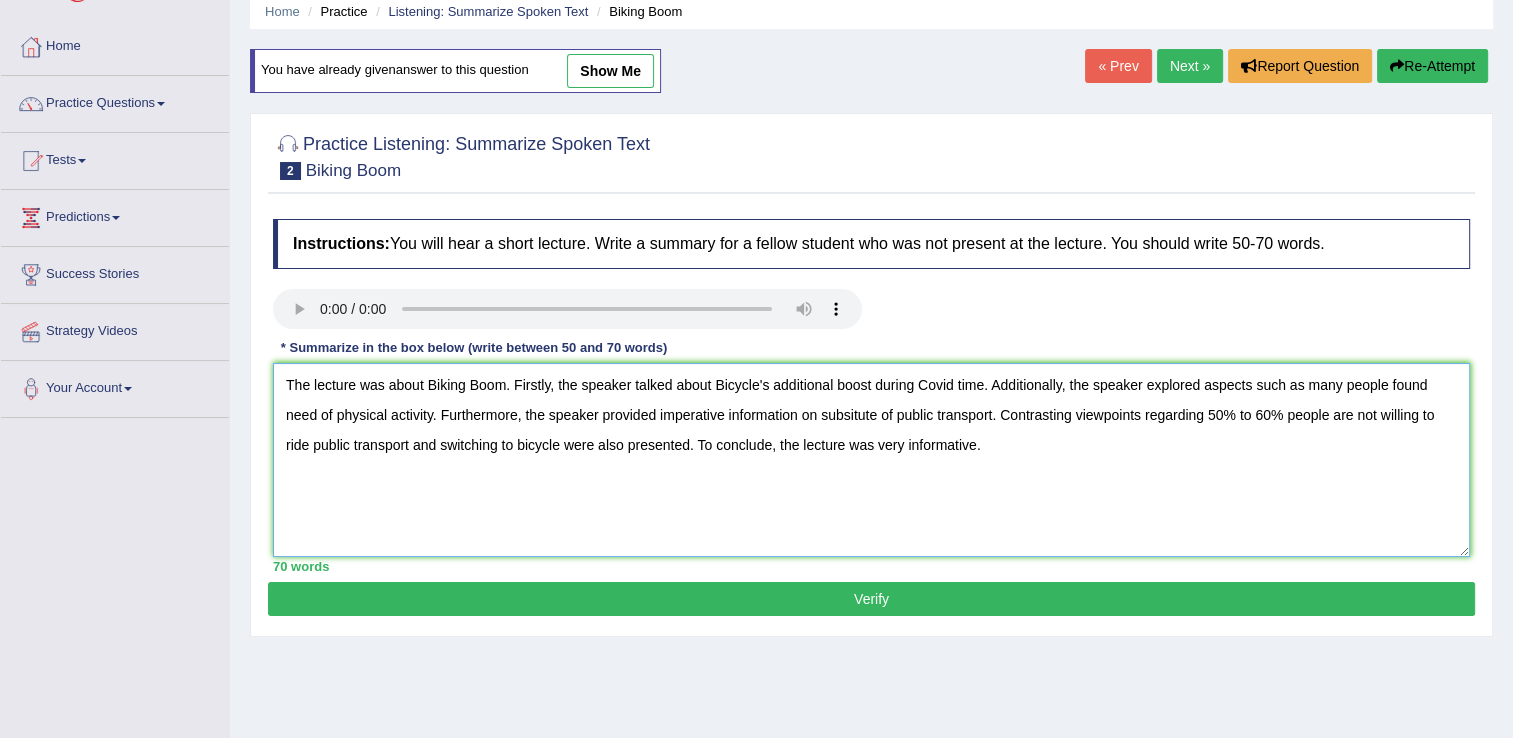 click on "The lecture was about Biking Boom. Firstly, the speaker talked about Bicycle's additional boost during Covid time. Additionally, the speaker explored aspects such as many people found need of physical activity. Furthermore, the speaker provided imperative information on subsitute of public transport. Contrasting viewpoints regarding 50% to 60% people are not willing to ride public transport and switching to bicycle were also presented. To conclude, the lecture was very informative." at bounding box center (871, 460) 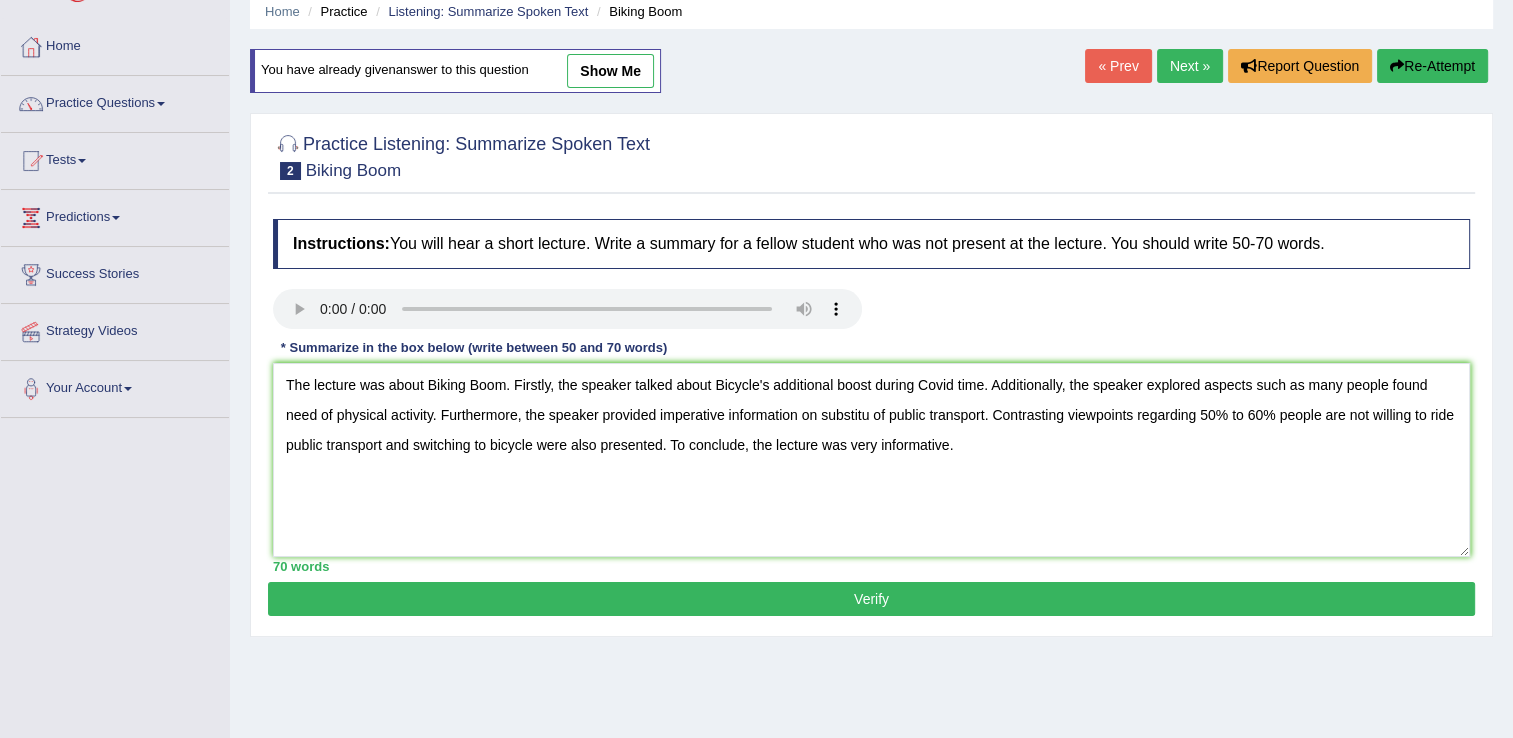 click on "Home
Practice
Listening: Summarize Spoken Text
Biking Boom
You have already given   answer to this question
show me
« Prev Next »  Report Question  Re-Attempt
Practice Listening: Summarize Spoken Text
2
Biking Boom
Instructions:  You will hear a short lecture. Write a summary for a fellow student who was not present at the lecture. You should write 50-70 words.
Transcript: Recorded Answer: * Summarize in the box below (write between 50 and 70 words) 70 words Written Keywords: A.I. Engine Result: Processing... A.I. Scores:
2  / 2              Content
2  / 2              Form
0  / 2              Spelling
2  / 2              Grammar" at bounding box center (871, 420) 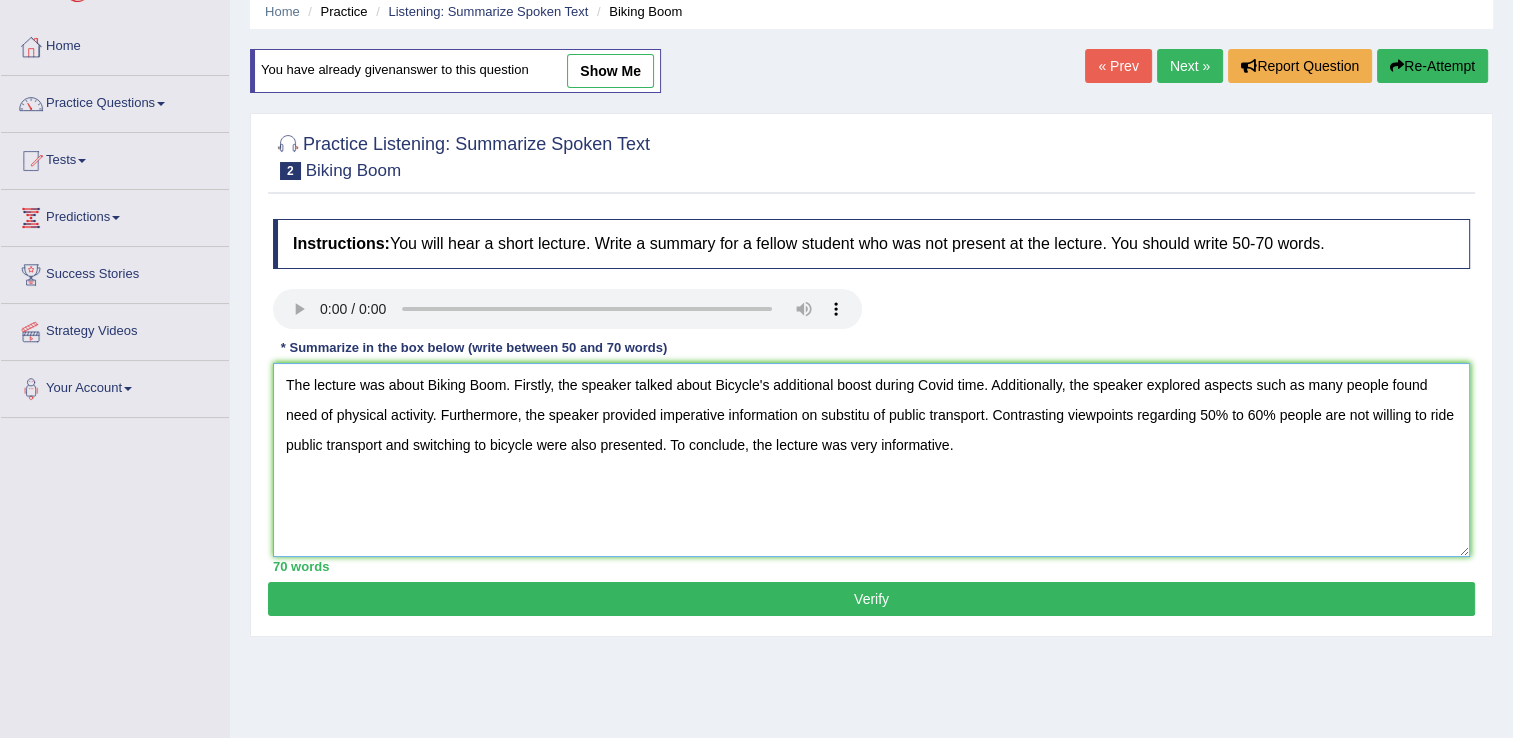 click on "The lecture was about Biking Boom. Firstly, the speaker talked about Bicycle's additional boost during Covid time. Additionally, the speaker explored aspects such as many people found need of physical activity. Furthermore, the speaker provided imperative information on substitu of public transport. Contrasting viewpoints regarding 50% to 60% people are not willing to ride public transport and switching to bicycle were also presented. To conclude, the lecture was very informative." at bounding box center [871, 460] 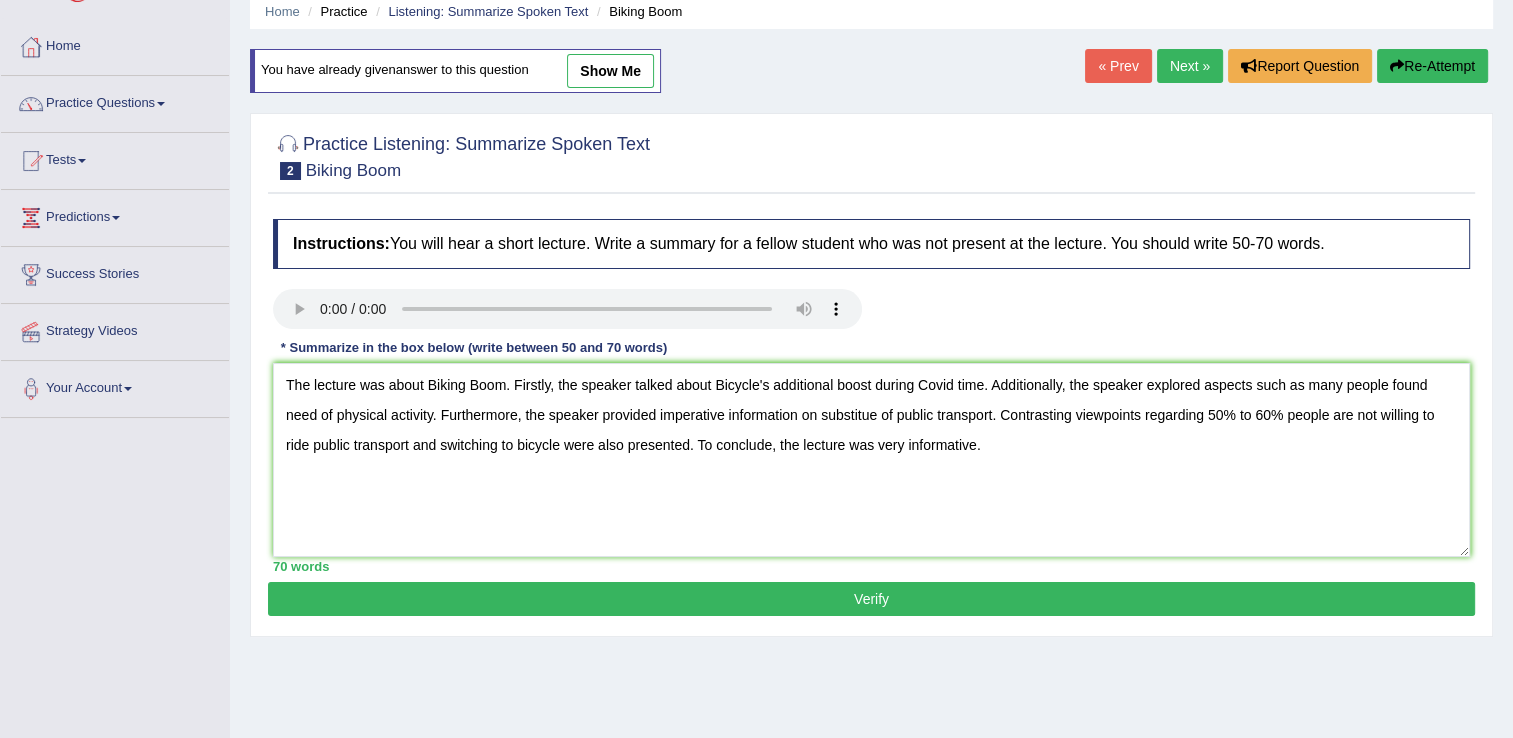 click on "Verify" at bounding box center [871, 599] 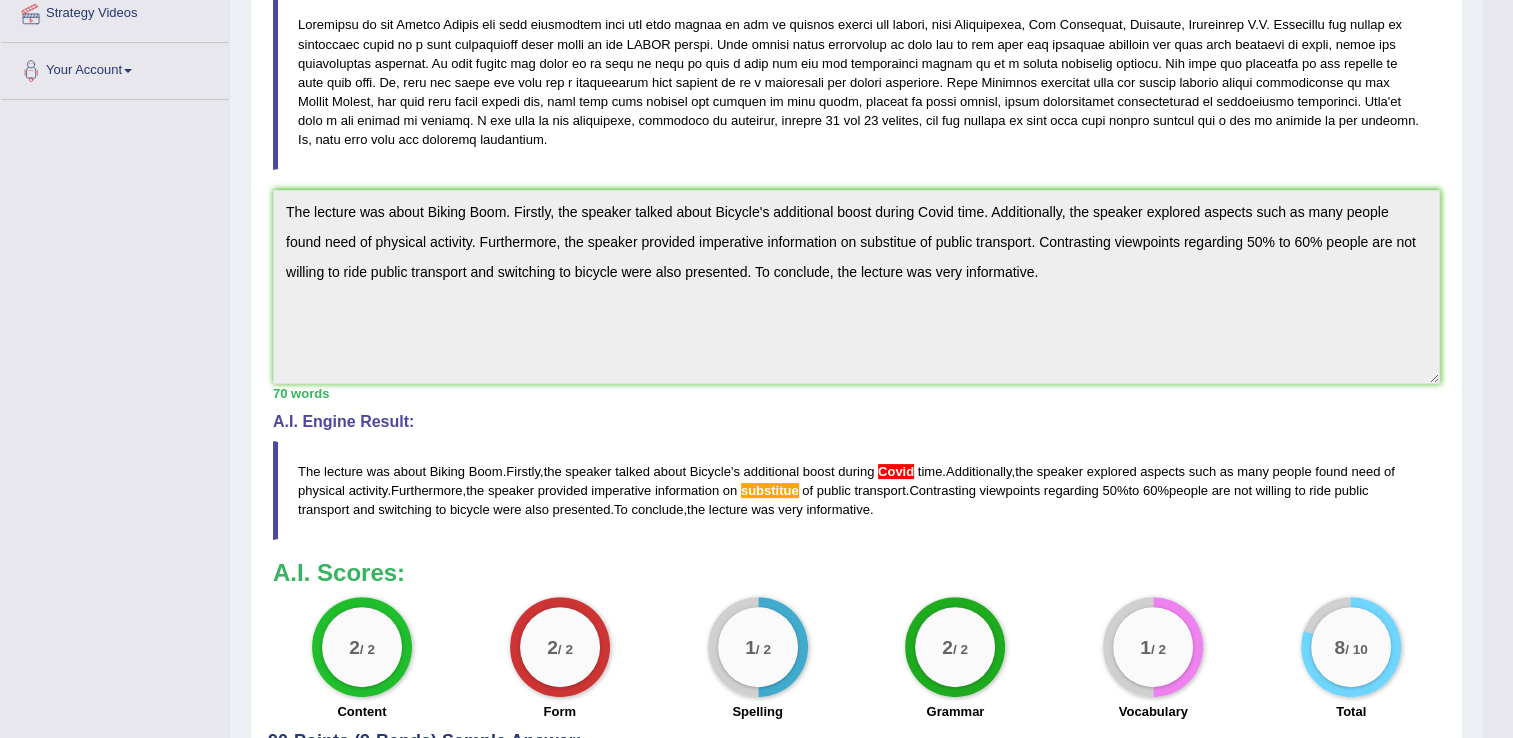 scroll, scrollTop: 400, scrollLeft: 0, axis: vertical 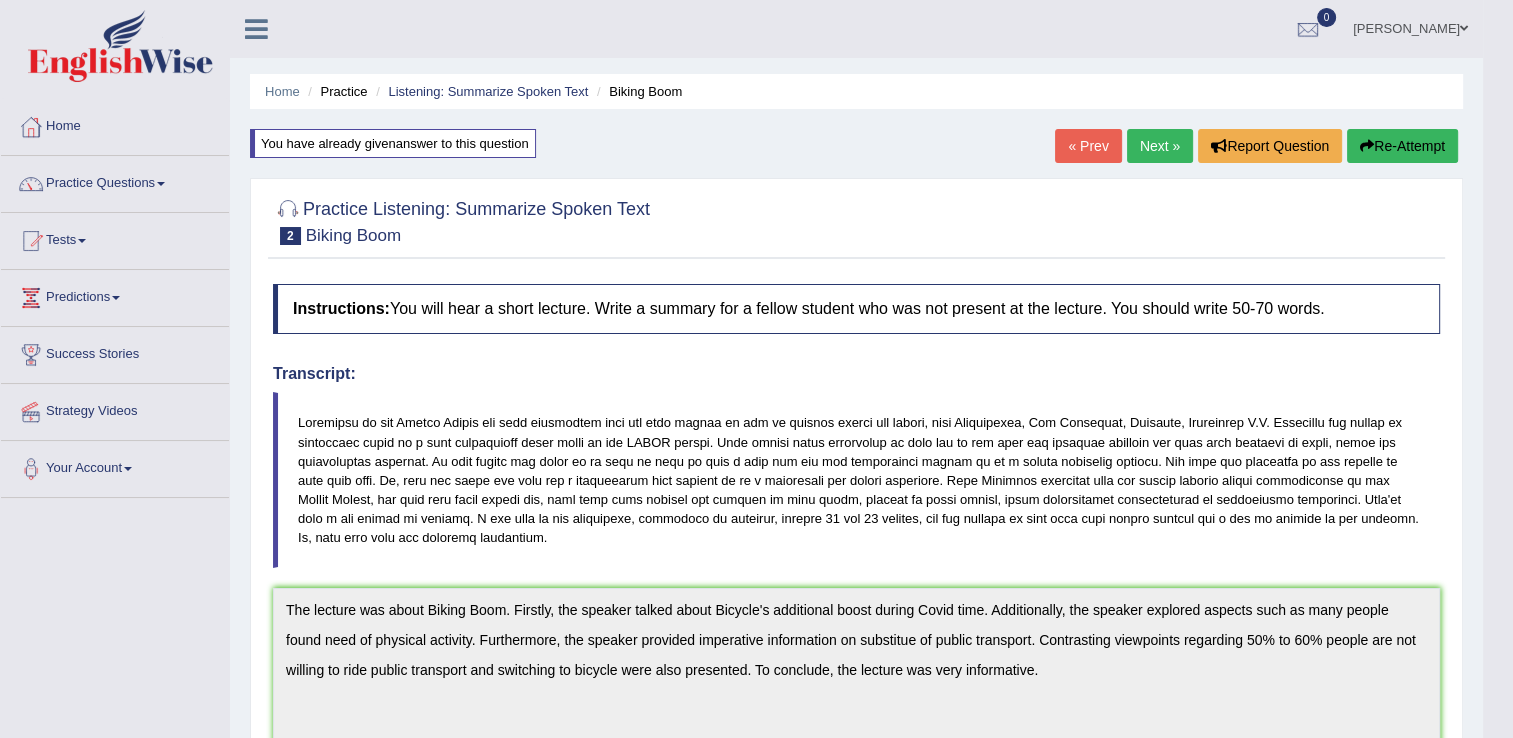 click on "Re-Attempt" at bounding box center [1402, 146] 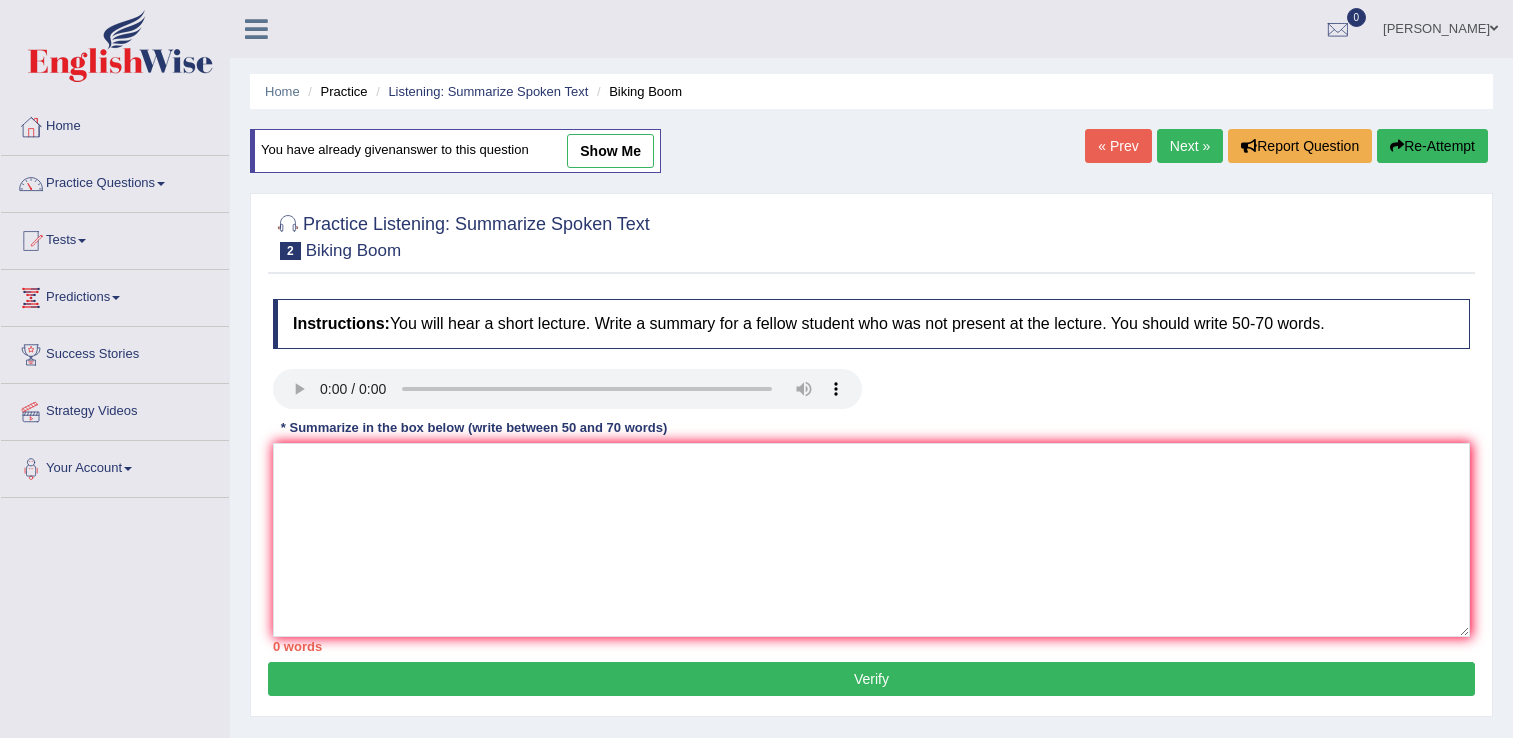 scroll, scrollTop: 0, scrollLeft: 0, axis: both 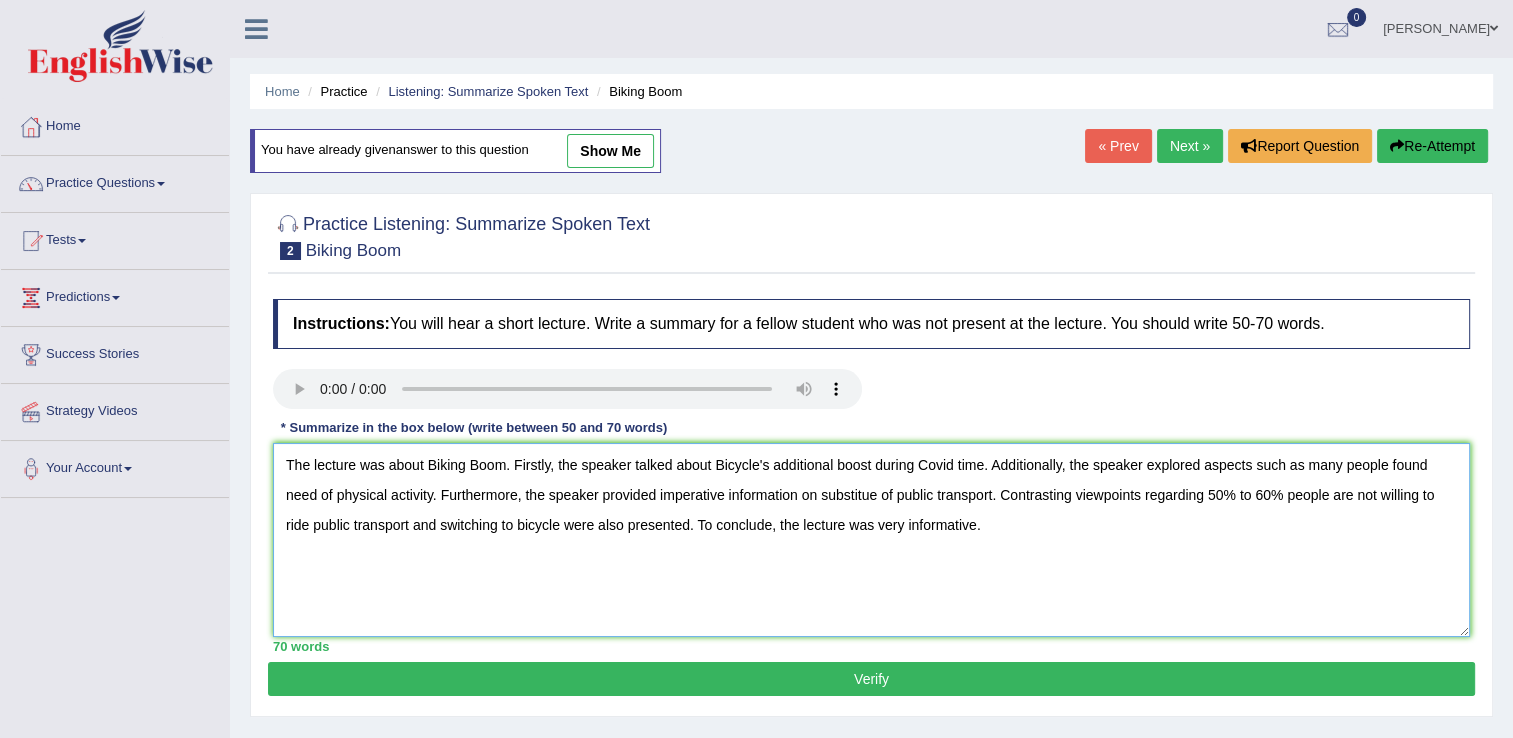 click on "The lecture was about Biking Boom. Firstly, the speaker talked about Bicycle's additional boost during Covid time. Additionally, the speaker explored aspects such as many people found need of physical activity. Furthermore, the speaker provided imperative information on substitue of public transport. Contrasting viewpoints regarding 50% to 60% people are not willing to ride public transport and switching to bicycle were also presented. To conclude, the lecture was very informative." at bounding box center [871, 540] 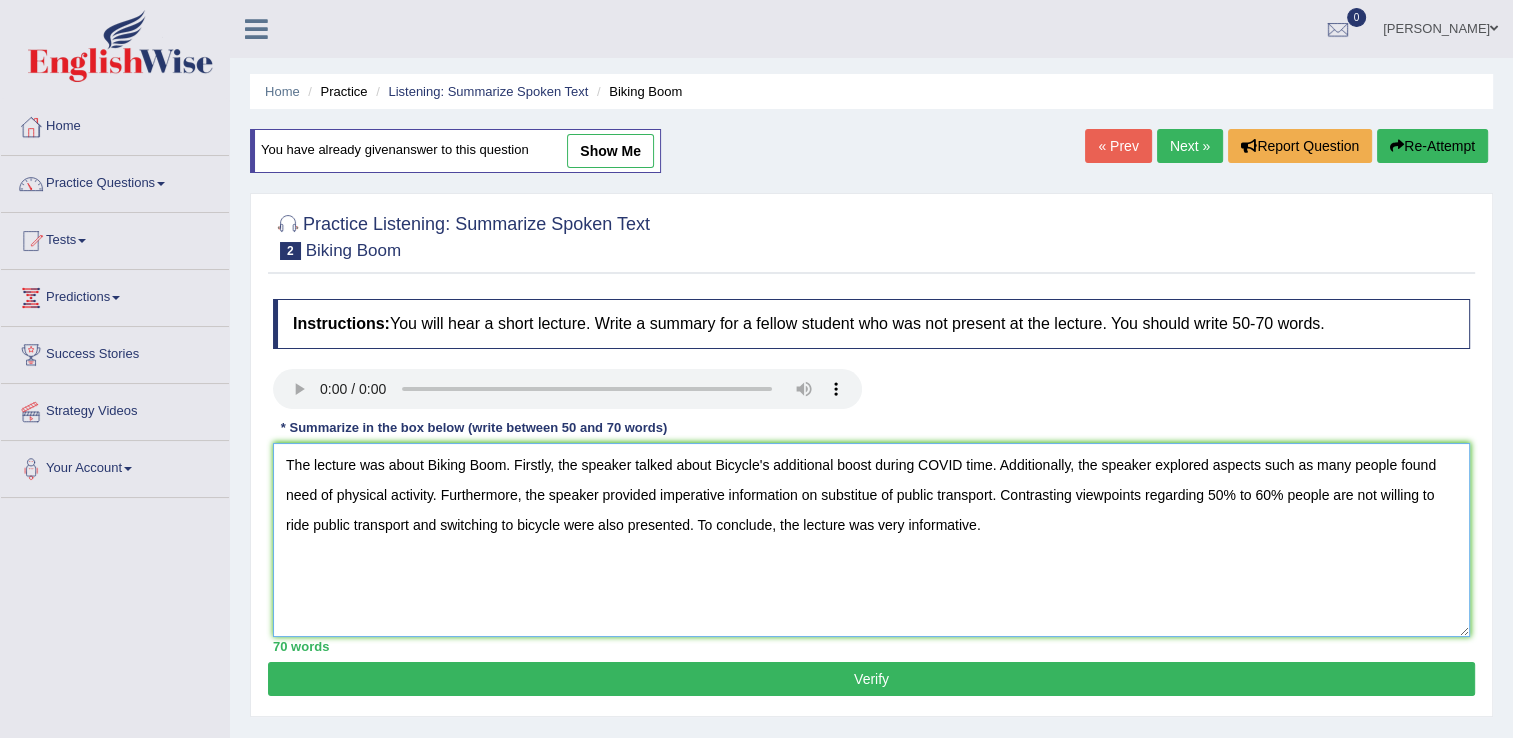 click on "The lecture was about Biking Boom. Firstly, the speaker talked about Bicycle's additional boost during COVID time. Additionally, the speaker explored aspects such as many people found need of physical activity. Furthermore, the speaker provided imperative information on substitue of public transport. Contrasting viewpoints regarding 50% to 60% people are not willing to ride public transport and switching to bicycle were also presented. To conclude, the lecture was very informative." at bounding box center (871, 540) 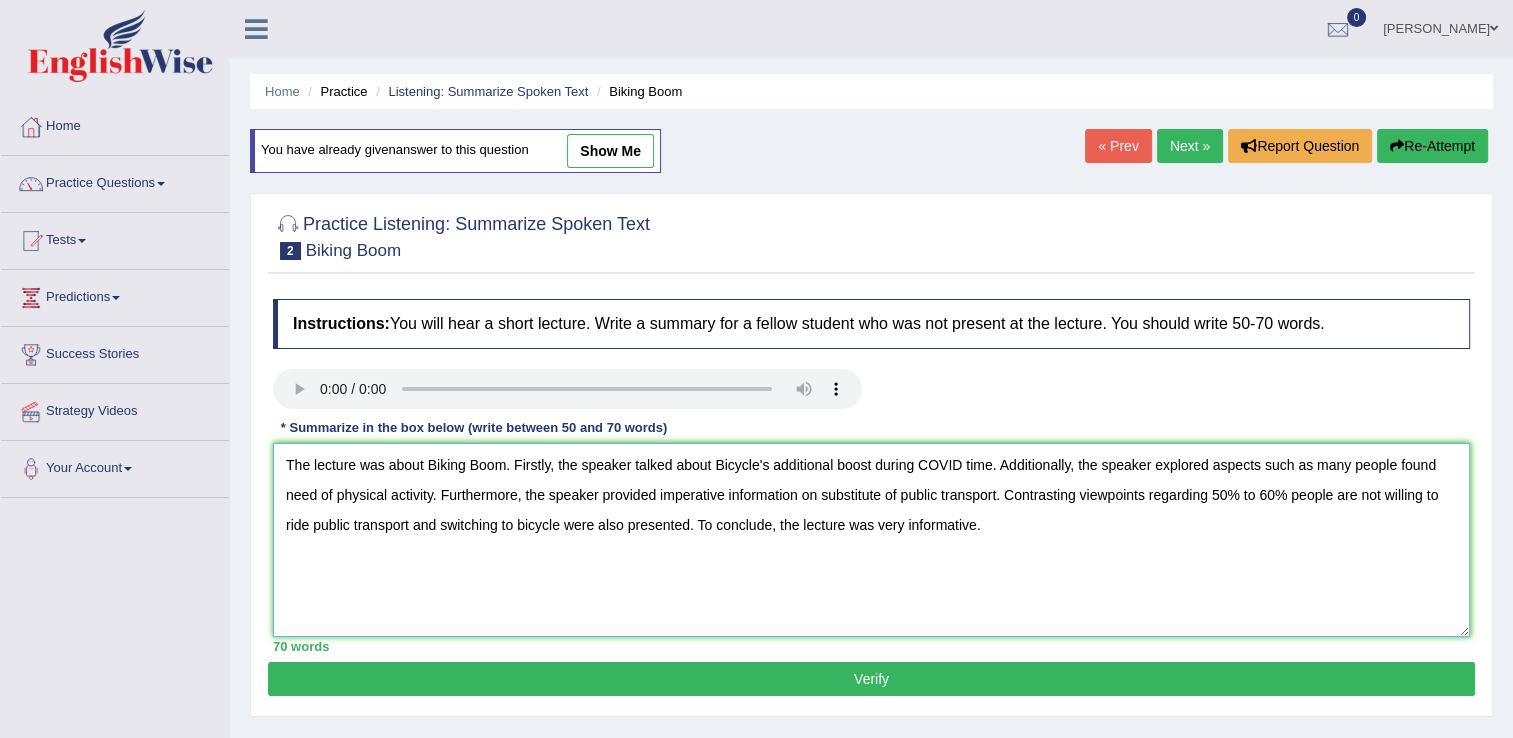 type on "The lecture was about Biking Boom. Firstly, the speaker talked about Bicycle's additional boost during COVID time. Additionally, the speaker explored aspects such as many people found need of physical activity. Furthermore, the speaker provided imperative information on substitute of public transport. Contrasting viewpoints regarding 50% to 60% people are not willing to ride public transport and switching to bicycle were also presented. To conclude, the lecture was very informative." 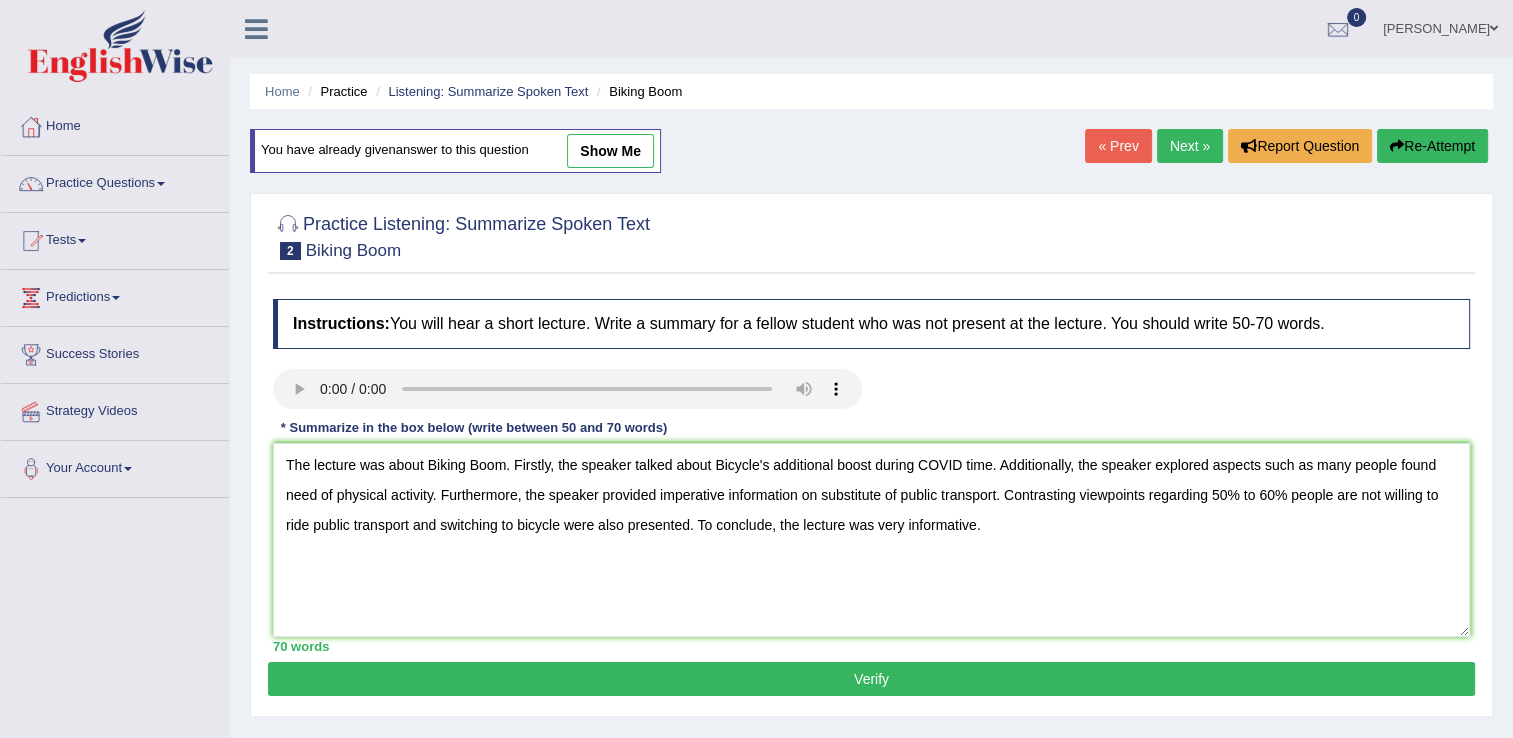 click on "Verify" at bounding box center [871, 679] 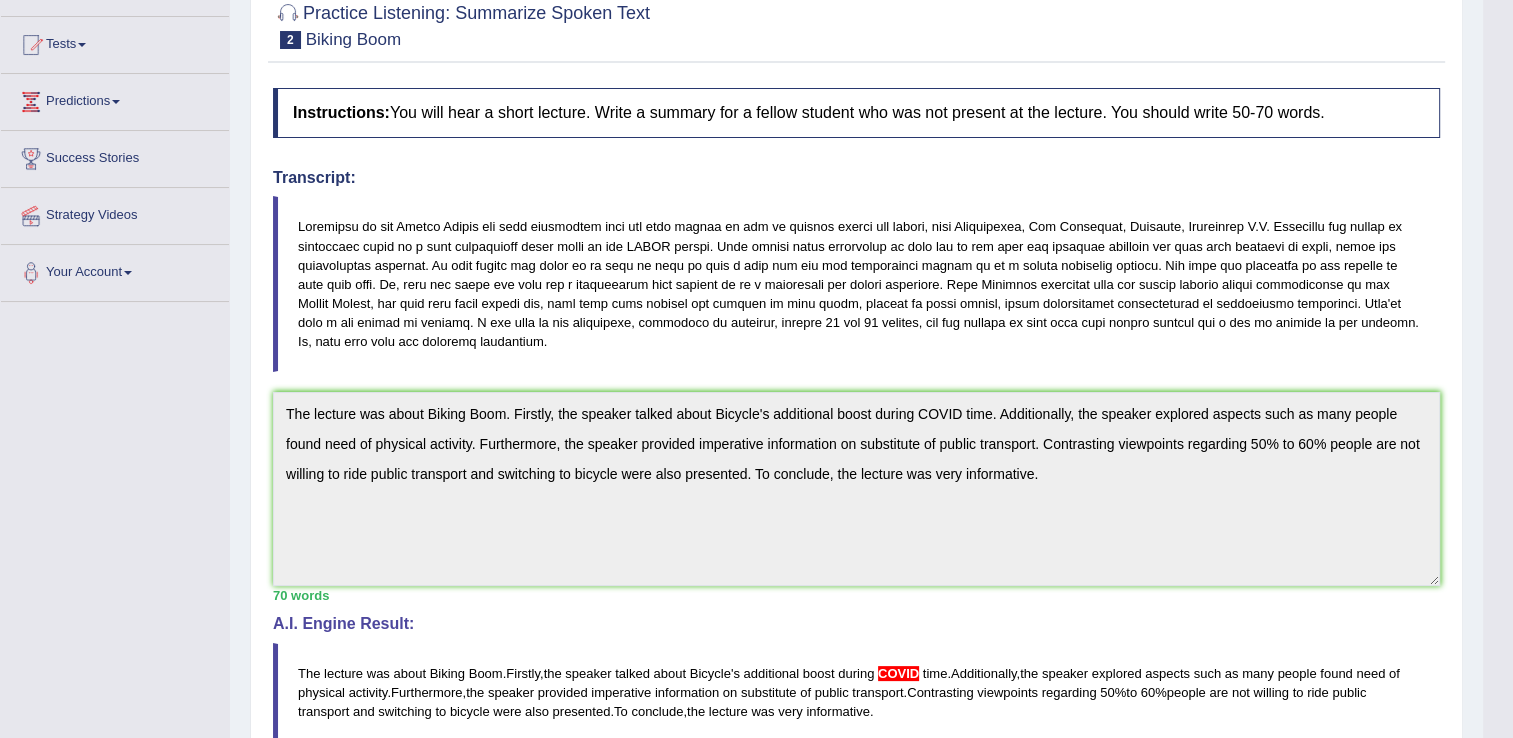 scroll, scrollTop: 240, scrollLeft: 0, axis: vertical 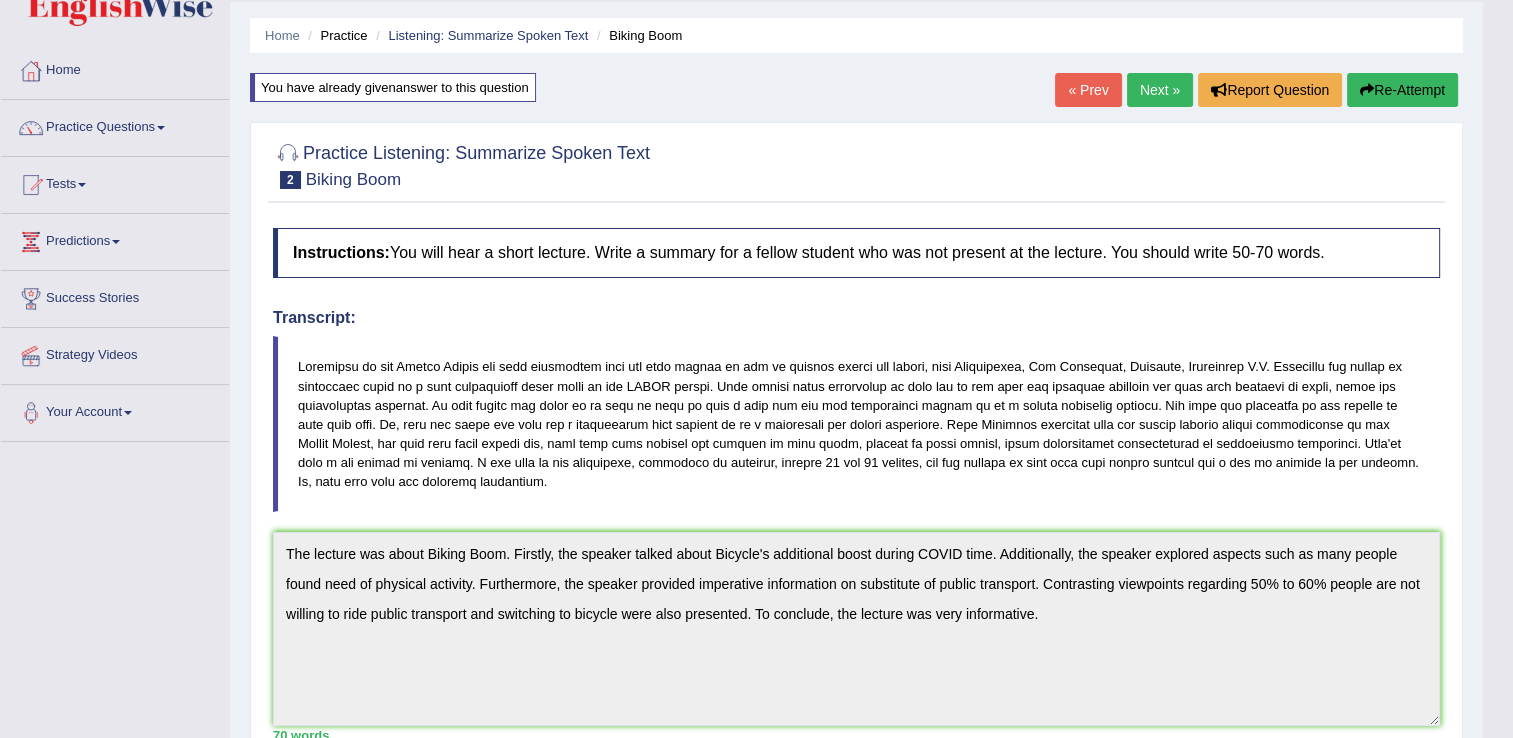 click on "Next »" at bounding box center (1160, 90) 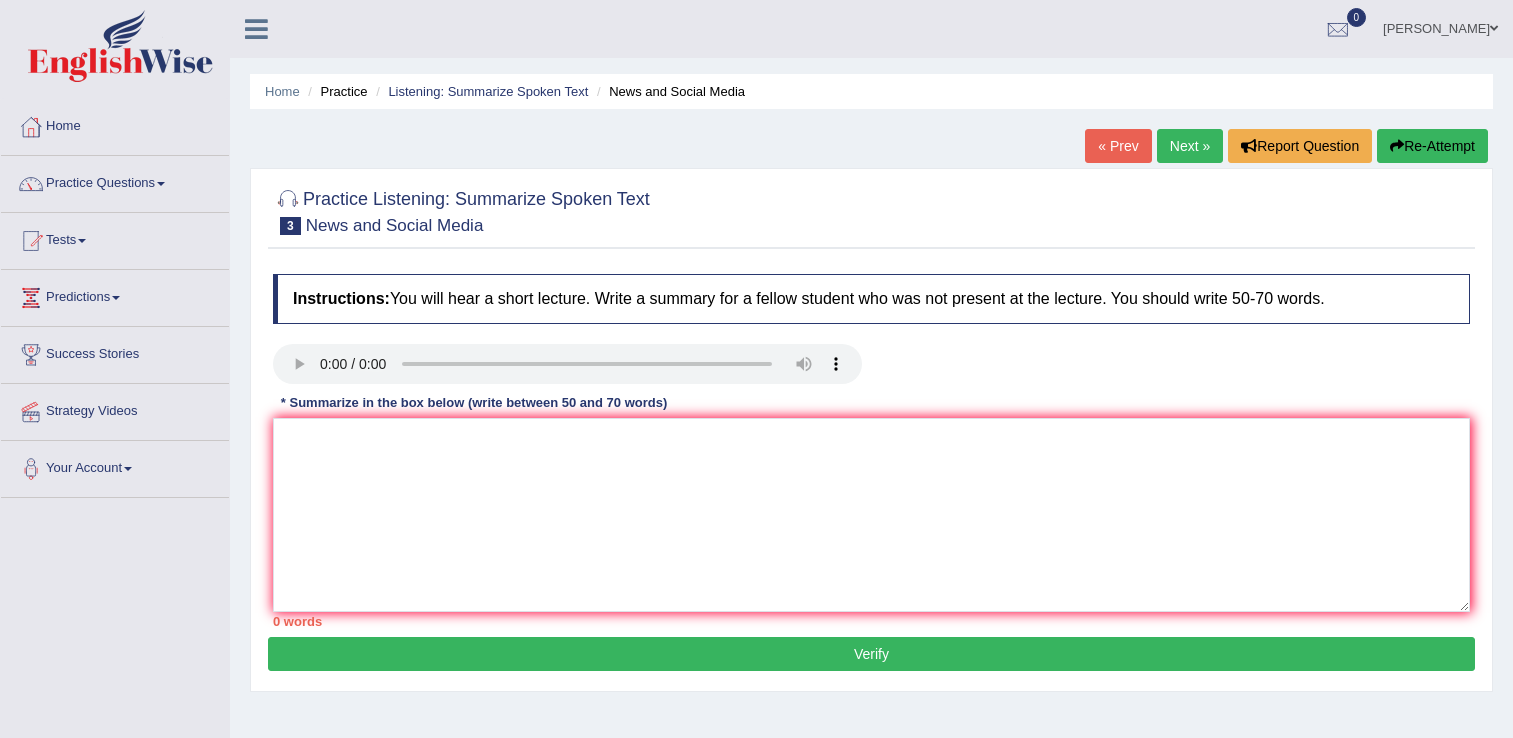 scroll, scrollTop: 0, scrollLeft: 0, axis: both 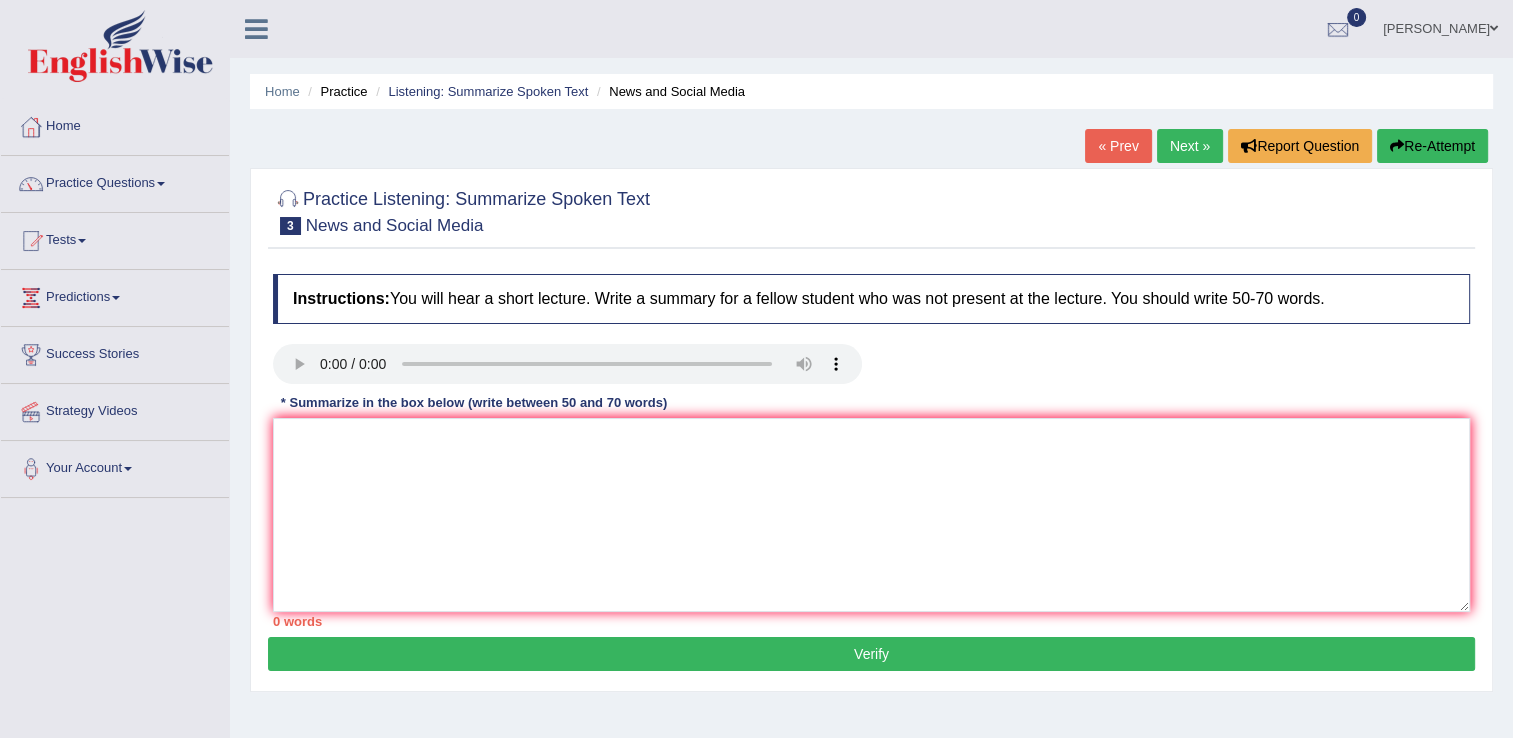 click on "Re-Attempt" at bounding box center (1432, 146) 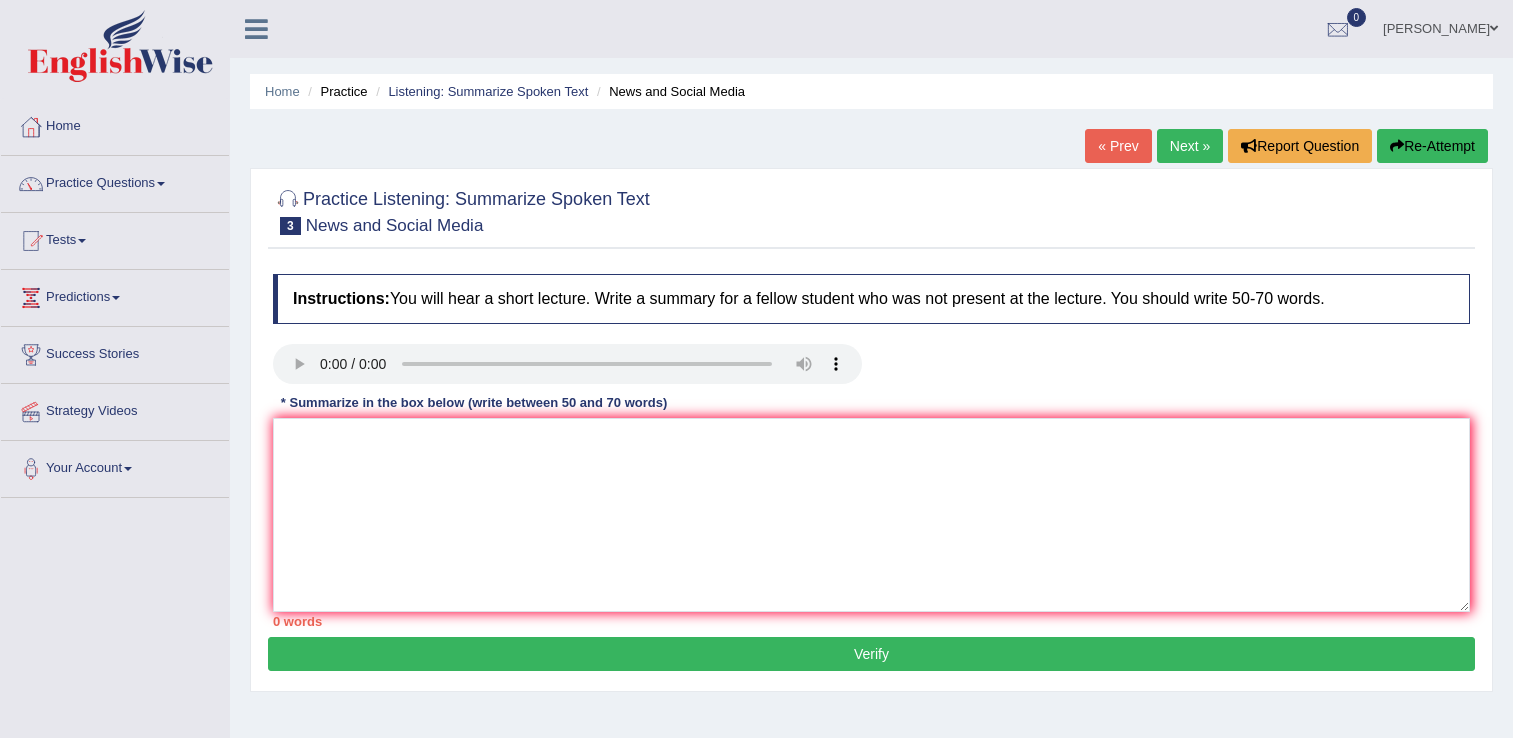 scroll, scrollTop: 0, scrollLeft: 0, axis: both 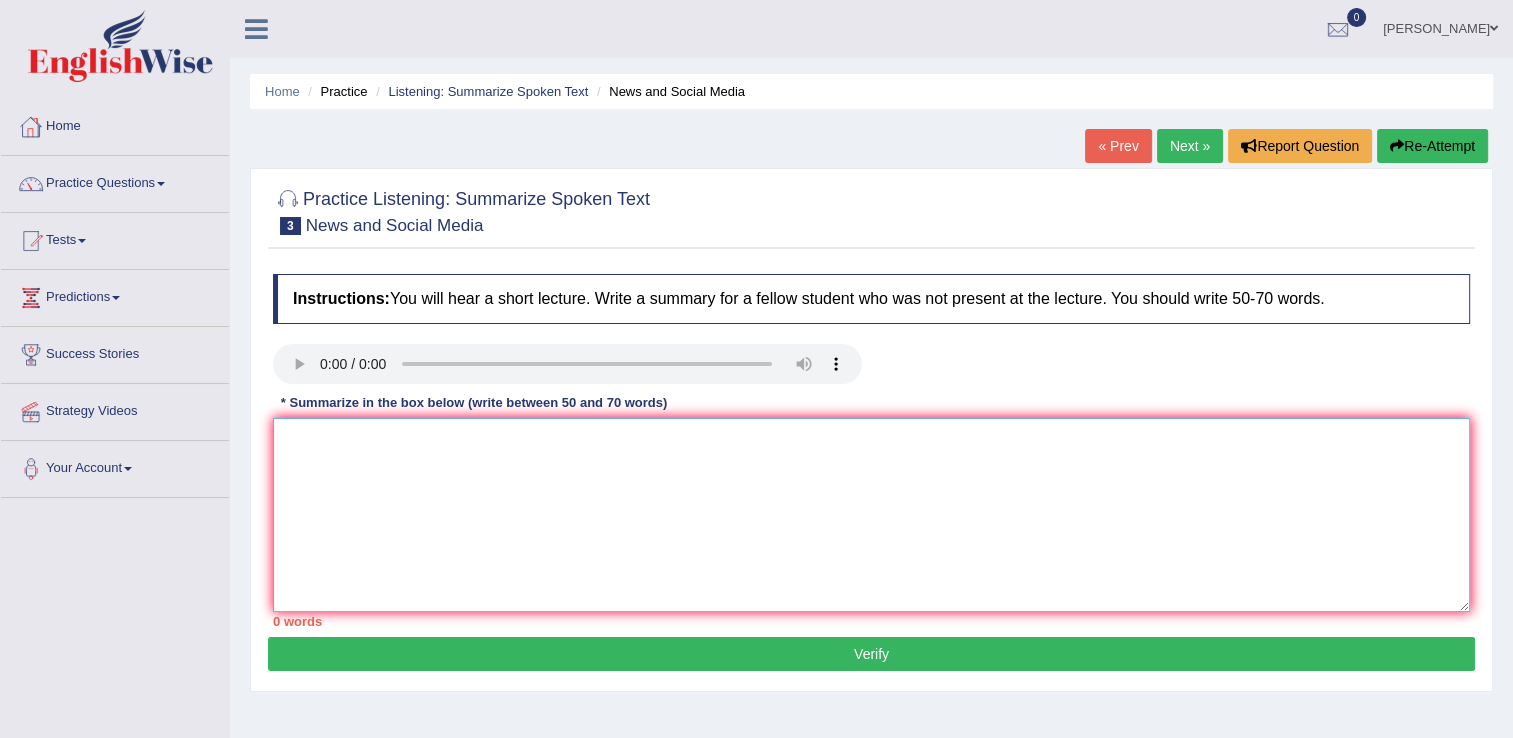 click at bounding box center (871, 515) 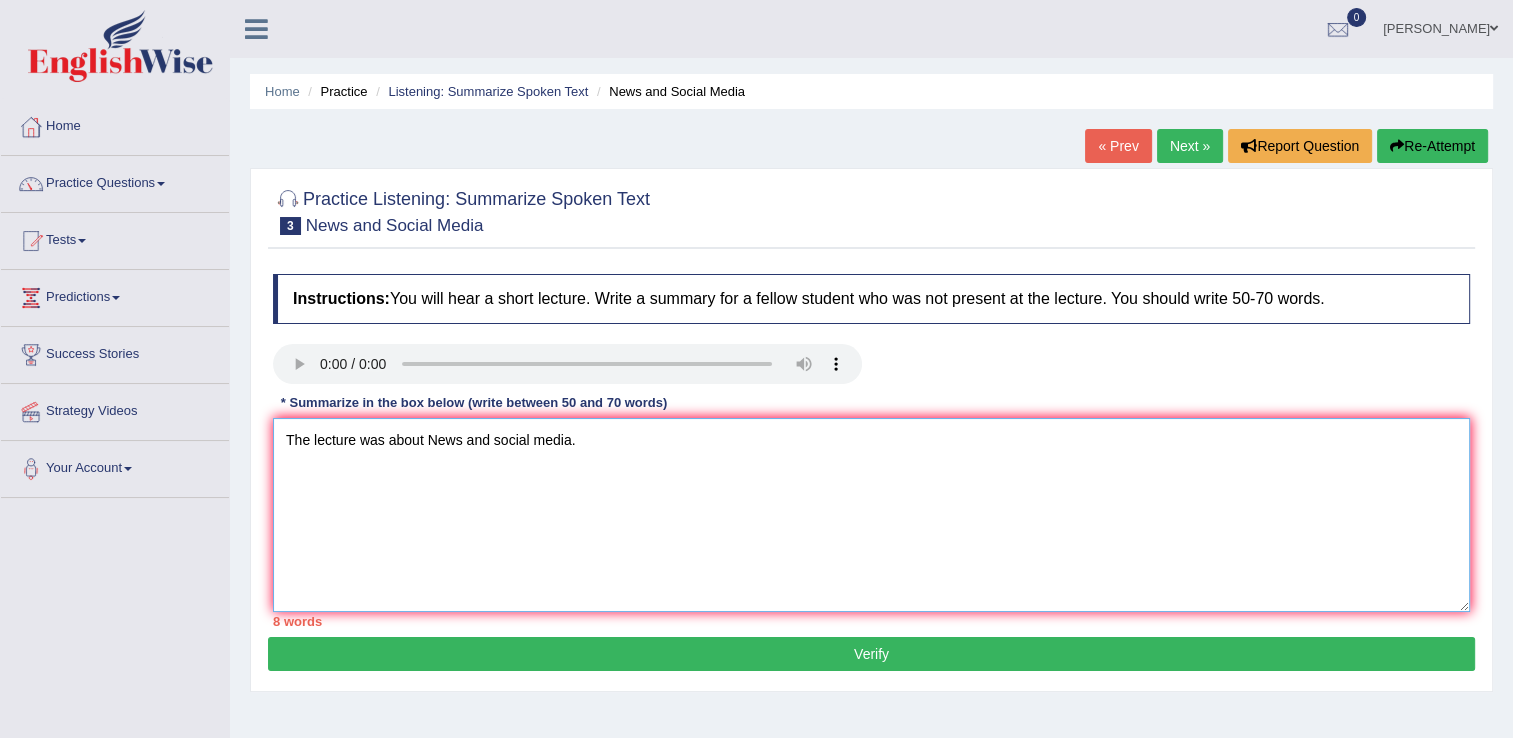 click on "The lecture was about News and social media." at bounding box center (871, 515) 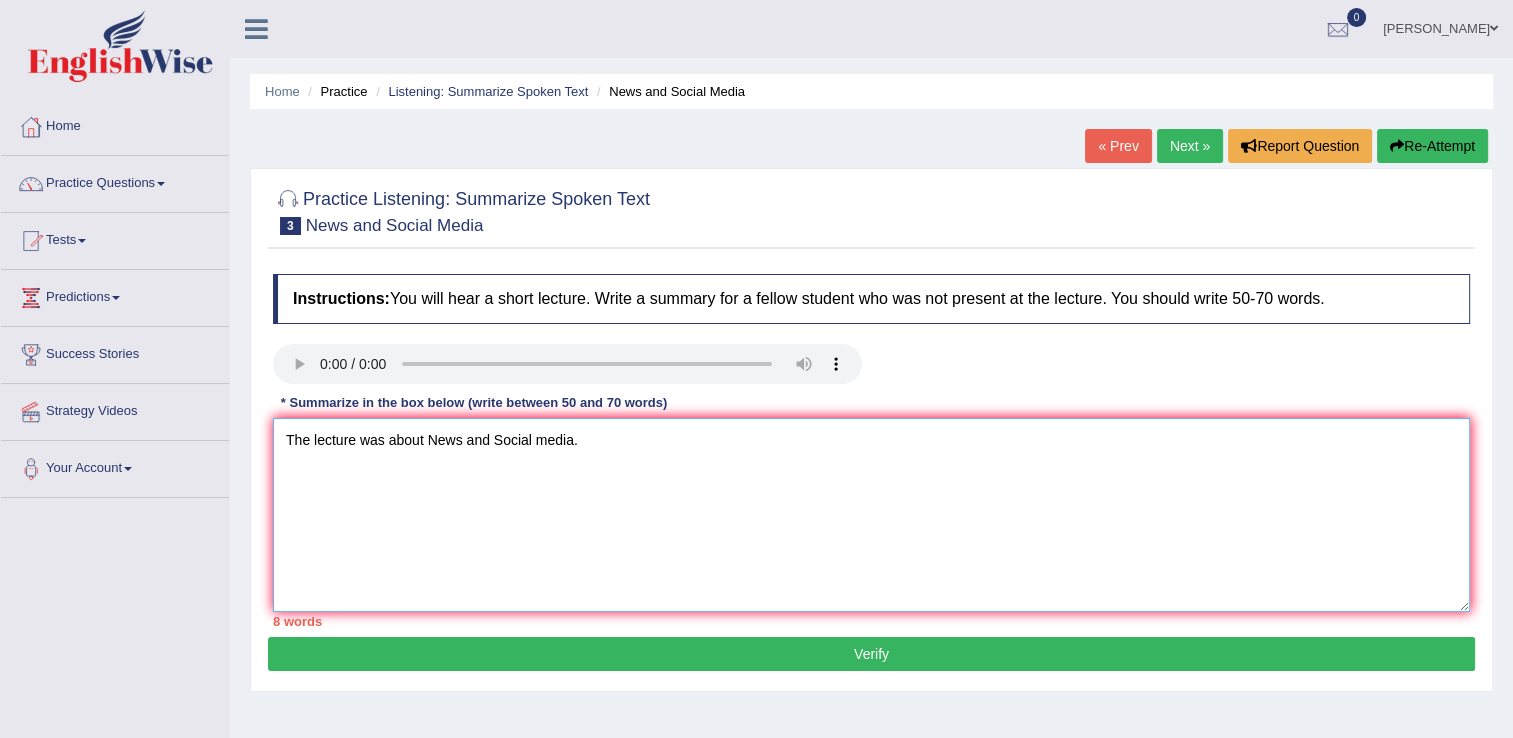 click on "The lecture was about News and Social media." at bounding box center [871, 515] 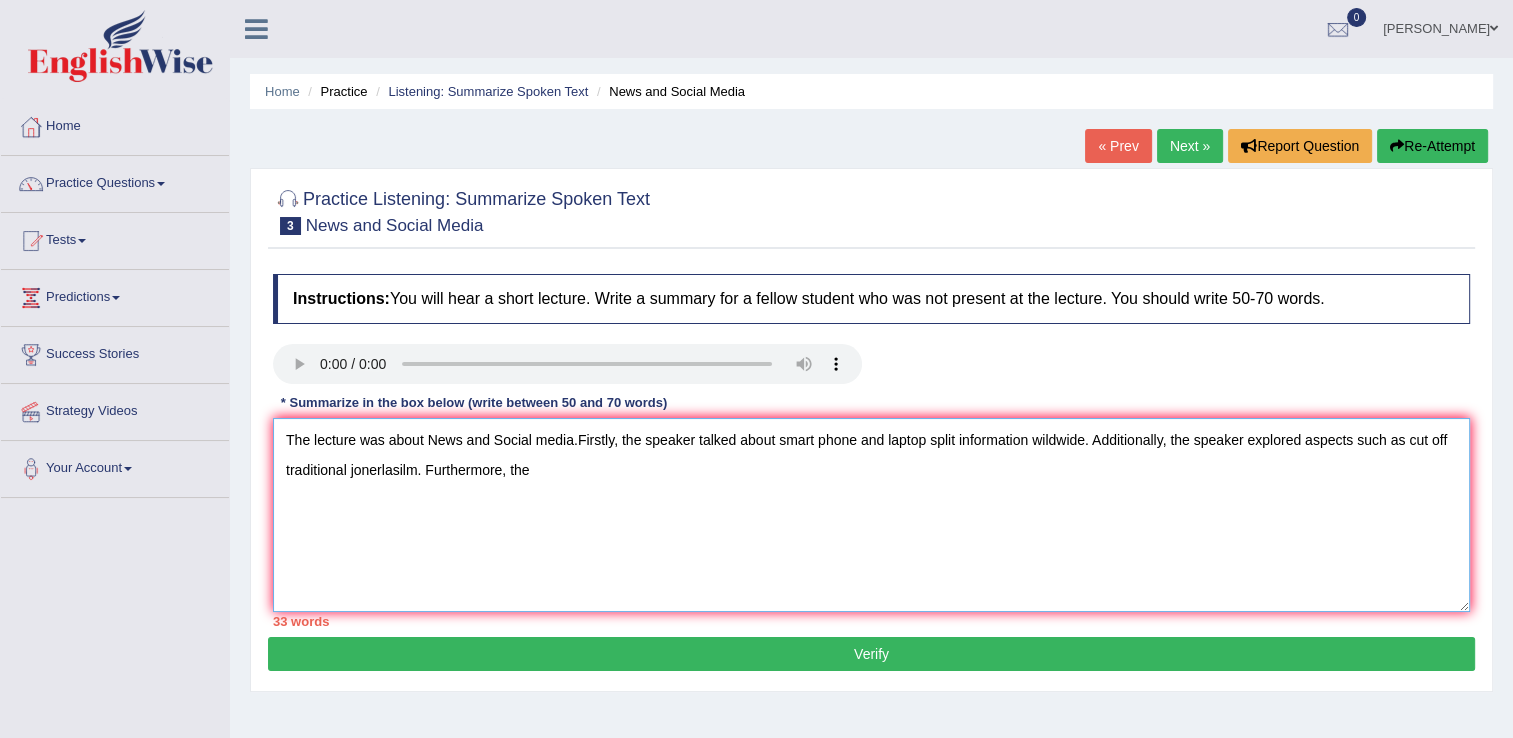 click on "The lecture was about News and Social media.Firstly, the speaker talked about smart phone and laptop split information wildwide. Additionally, the speaker explored aspects such as cut off traditional jonerlasilm. Furthermore, the" at bounding box center [871, 515] 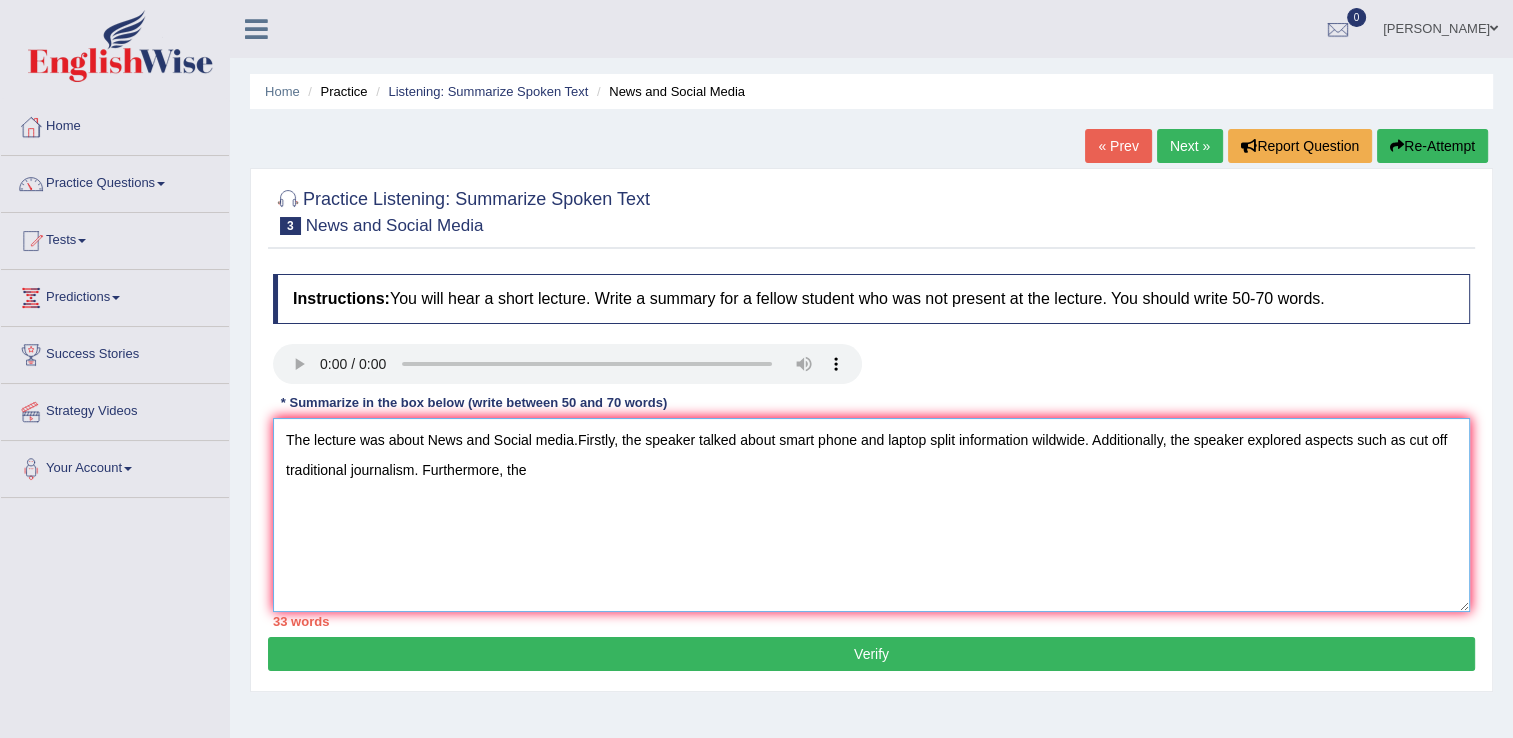 click on "The lecture was about News and Social media.Firstly, the speaker talked about smart phone and laptop split information wildwide. Additionally, the speaker explored aspects such as cut off traditional journalism. Furthermore, the" at bounding box center (871, 515) 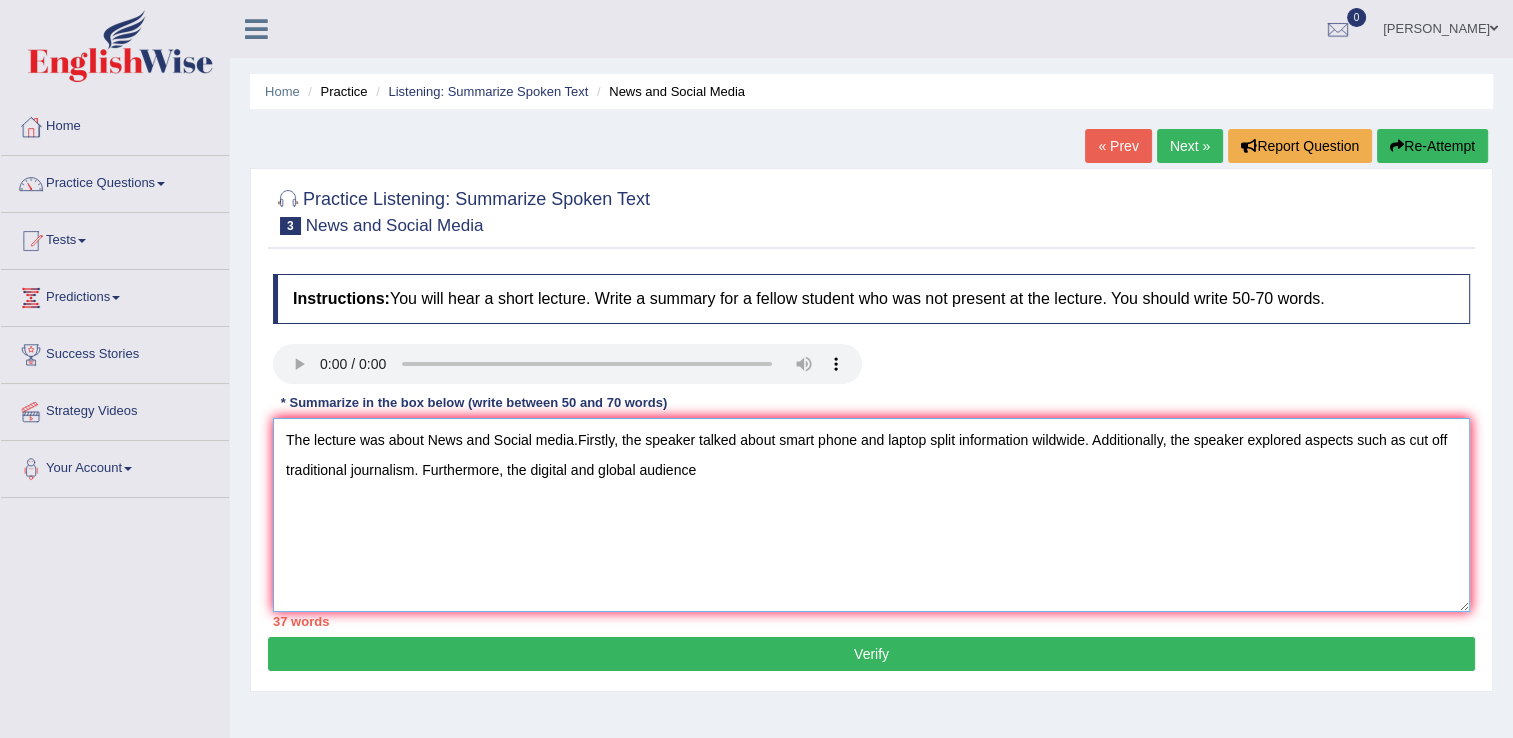 click on "The lecture was about News and Social media.Firstly, the speaker talked about smart phone and laptop split information wildwide. Additionally, the speaker explored aspects such as cut off traditional journalism. Furthermore, the digital and global audience" at bounding box center (871, 515) 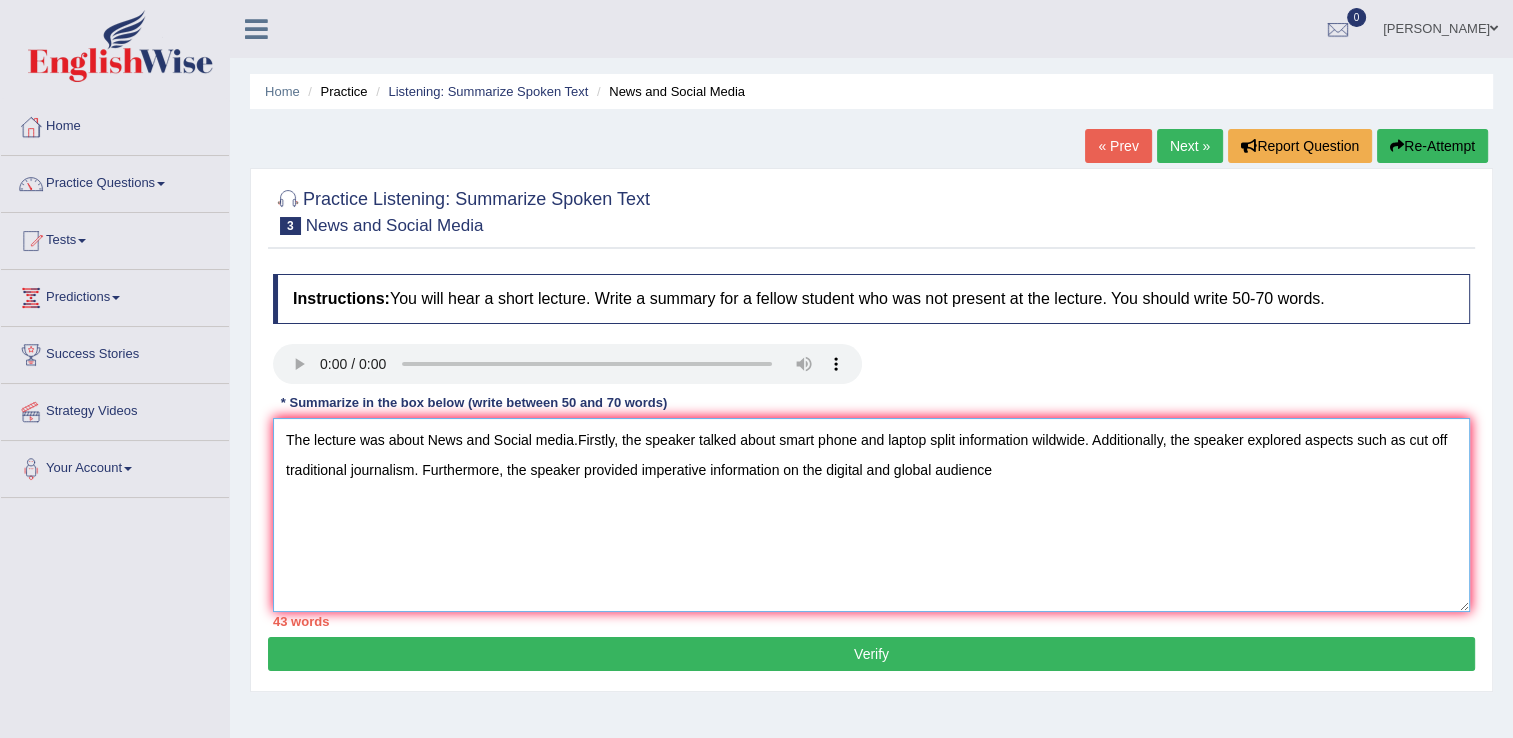 click on "The lecture was about News and Social media.Firstly, the speaker talked about smart phone and laptop split information wildwide. Additionally, the speaker explored aspects such as cut off traditional journalism. Furthermore, the speaker provided imperative information on the digital and global audience" at bounding box center [871, 515] 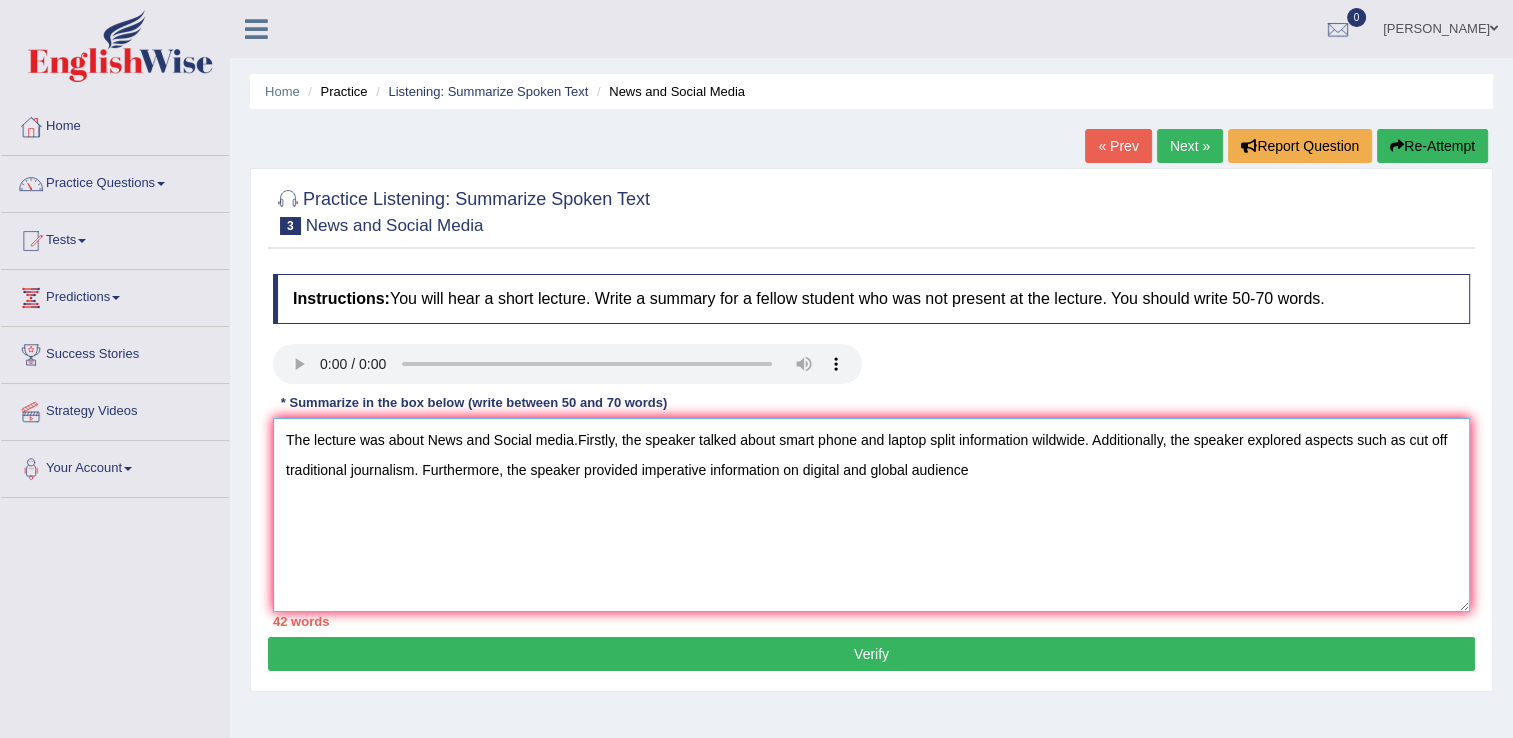 click on "The lecture was about News and Social media.Firstly, the speaker talked about smart phone and laptop split information wildwide. Additionally, the speaker explored aspects such as cut off traditional journalism. Furthermore, the speaker provided imperative information on digital and global audience" at bounding box center [871, 515] 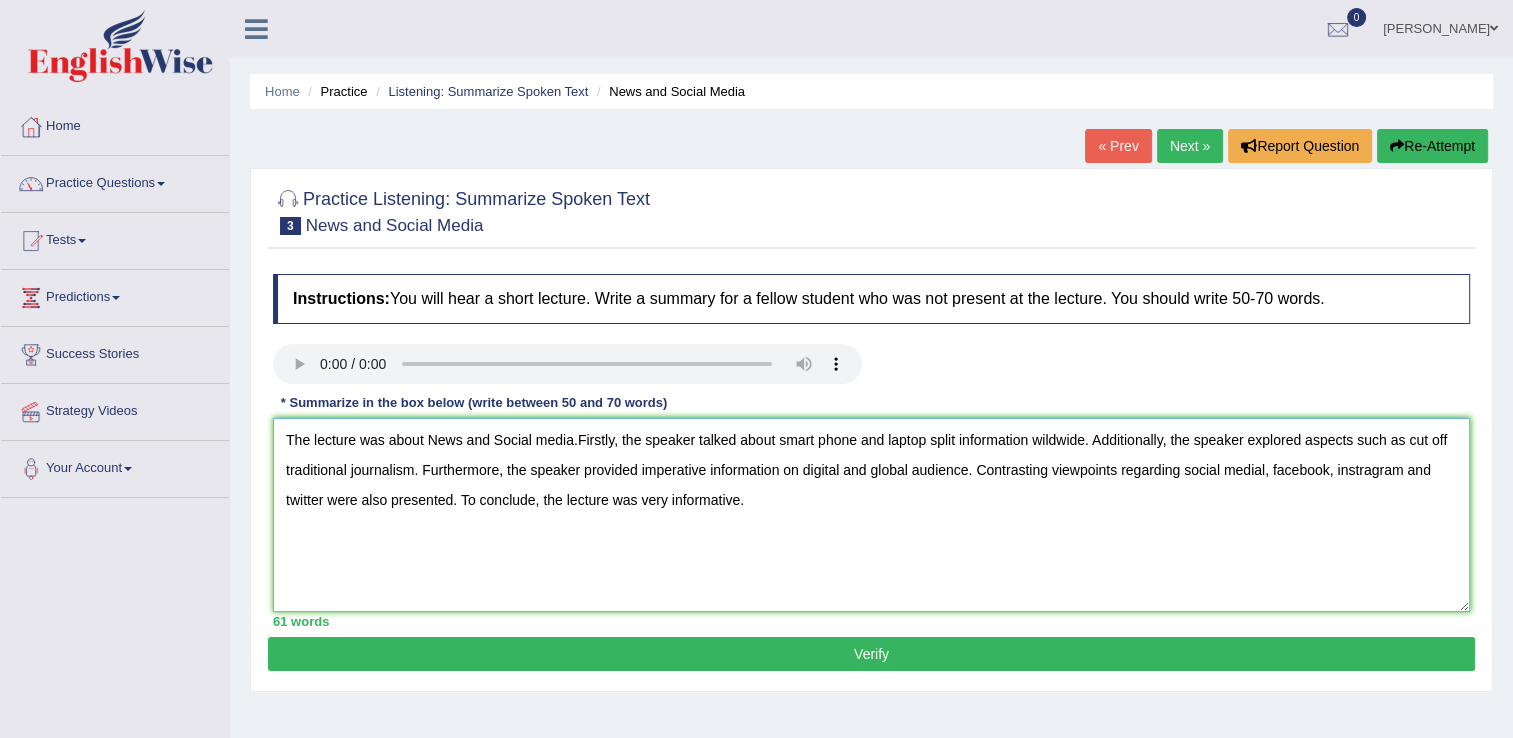 click on "The lecture was about News and Social media.Firstly, the speaker talked about smart phone and laptop split information wildwide. Additionally, the speaker explored aspects such as cut off traditional journalism. Furthermore, the speaker provided imperative information on digital and global audience. Contrasting viewpoints regarding social medial, facebook, instragram and twitter were also presented. To conclude, the lecture was very informative." at bounding box center [871, 515] 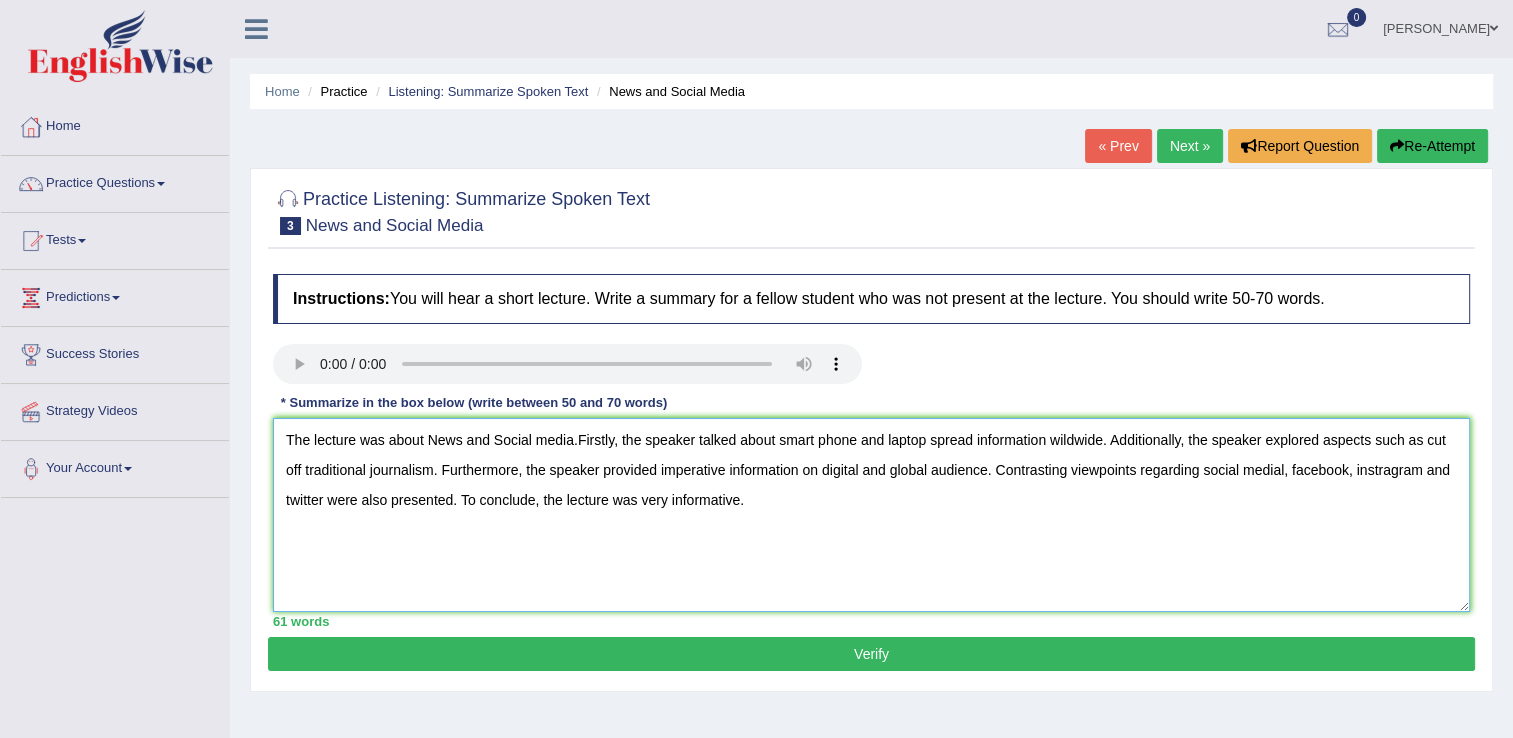 click on "The lecture was about News and Social media.Firstly, the speaker talked about smart phone and laptop spread information wildwide. Additionally, the speaker explored aspects such as cut off traditional journalism. Furthermore, the speaker provided imperative information on digital and global audience. Contrasting viewpoints regarding social medial, facebook, instragram and twitter were also presented. To conclude, the lecture was very informative." at bounding box center (871, 515) 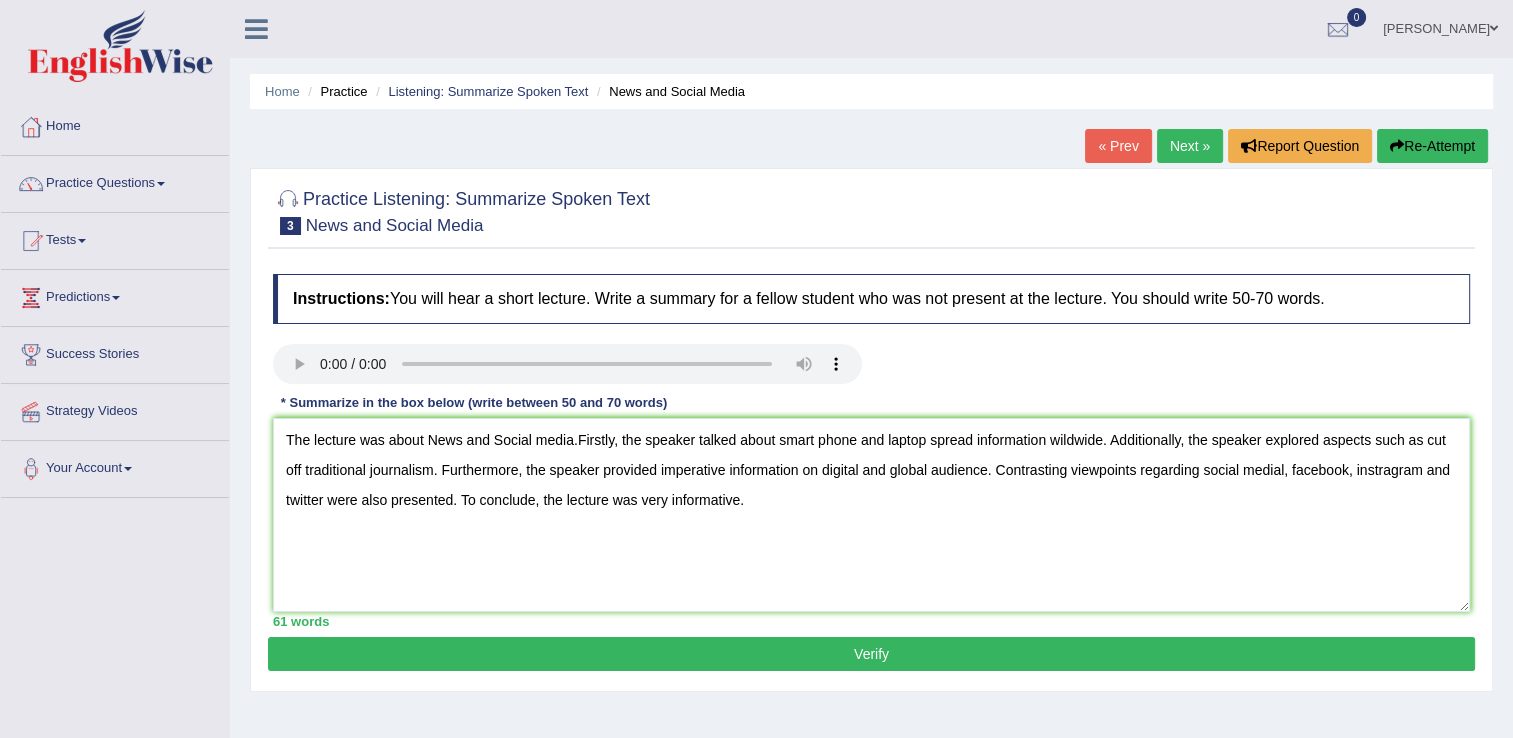 click on "Verify" at bounding box center [871, 654] 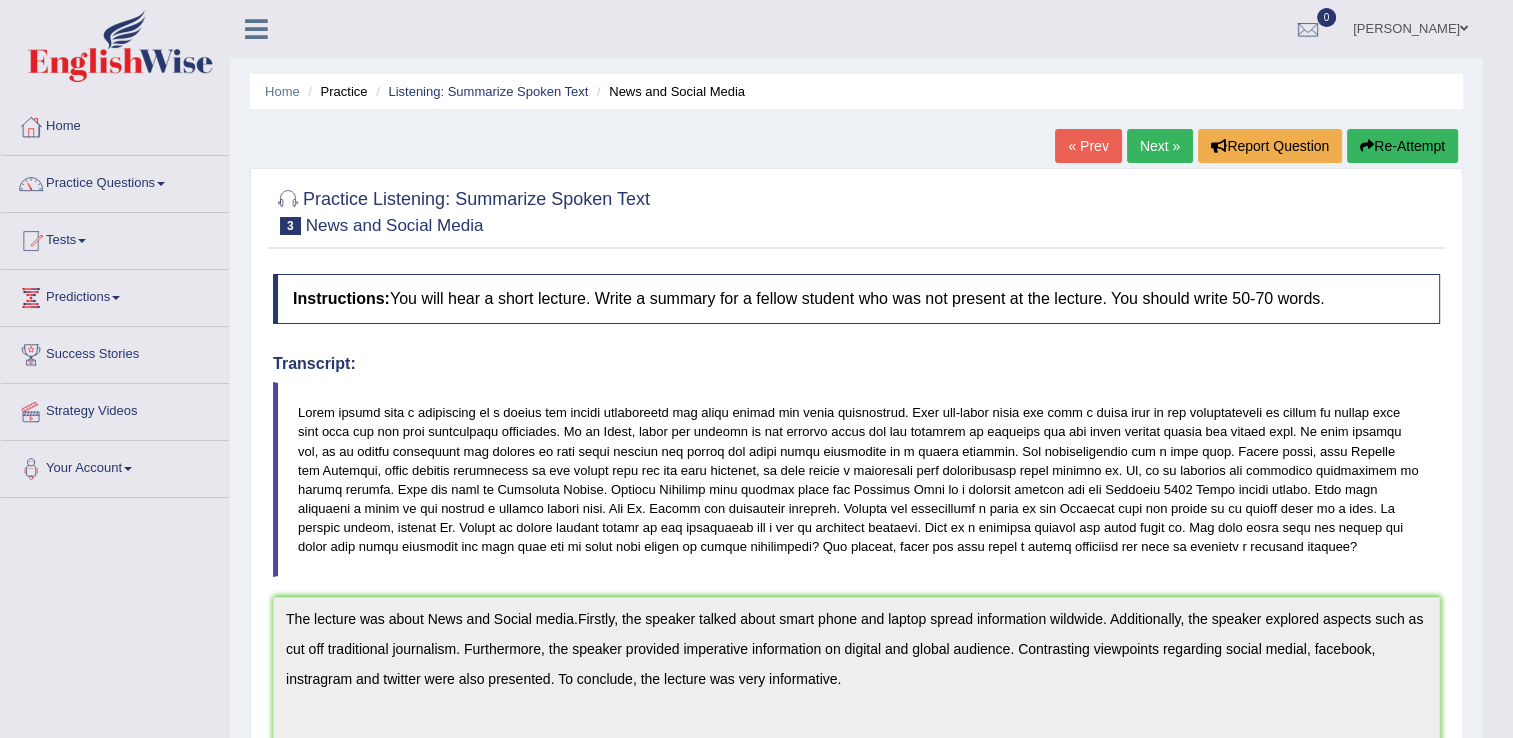click at bounding box center [856, 479] 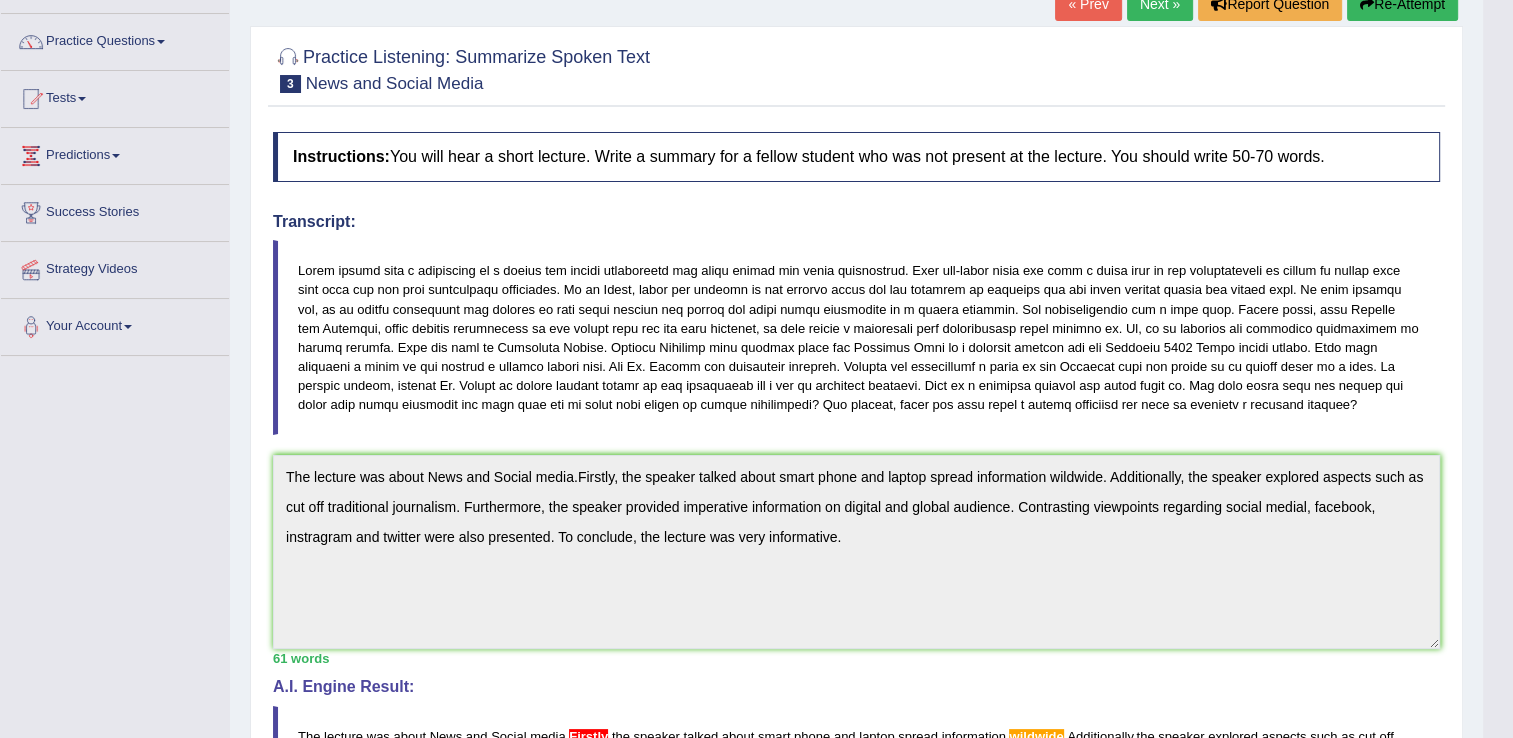 scroll, scrollTop: 160, scrollLeft: 0, axis: vertical 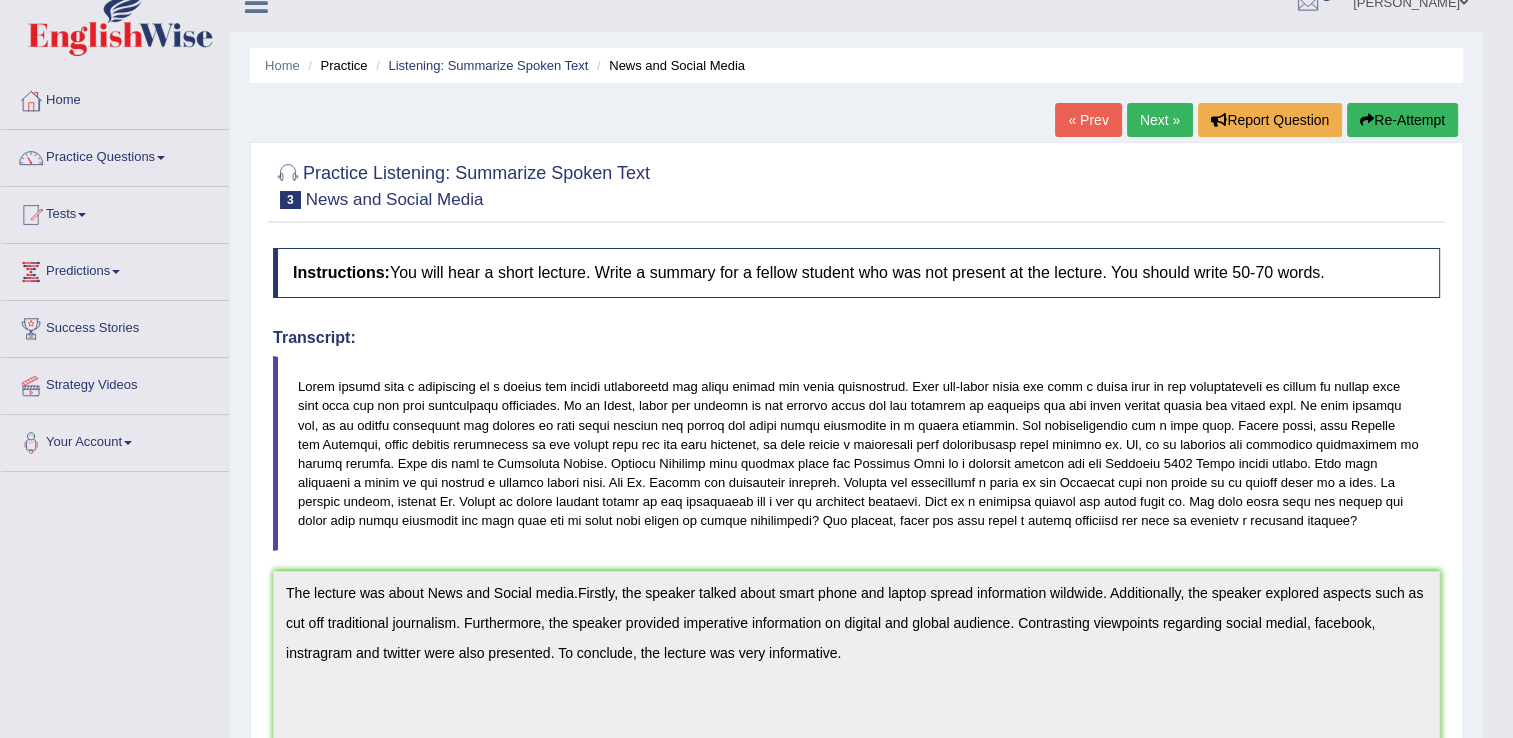 click on "Re-Attempt" at bounding box center [1402, 120] 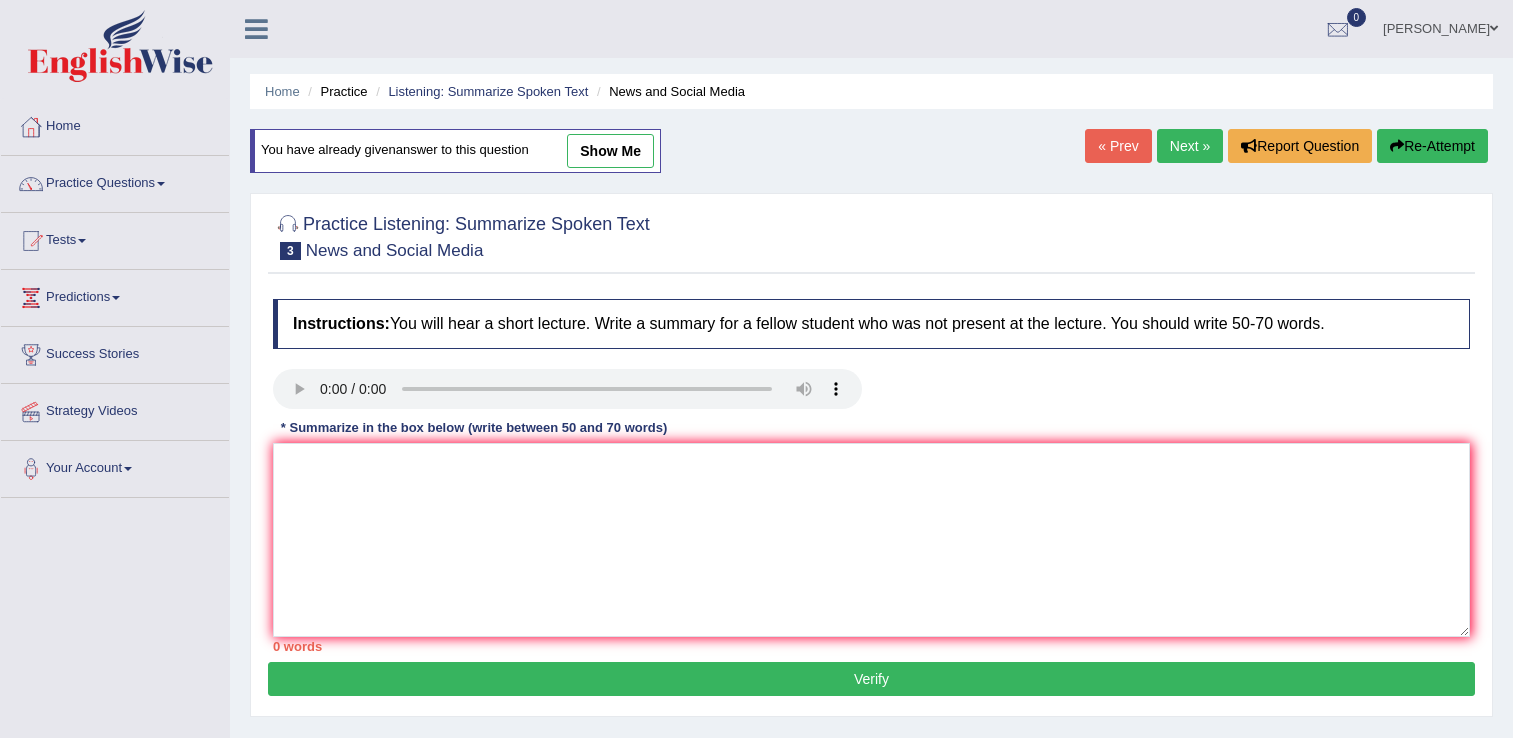 scroll, scrollTop: 26, scrollLeft: 0, axis: vertical 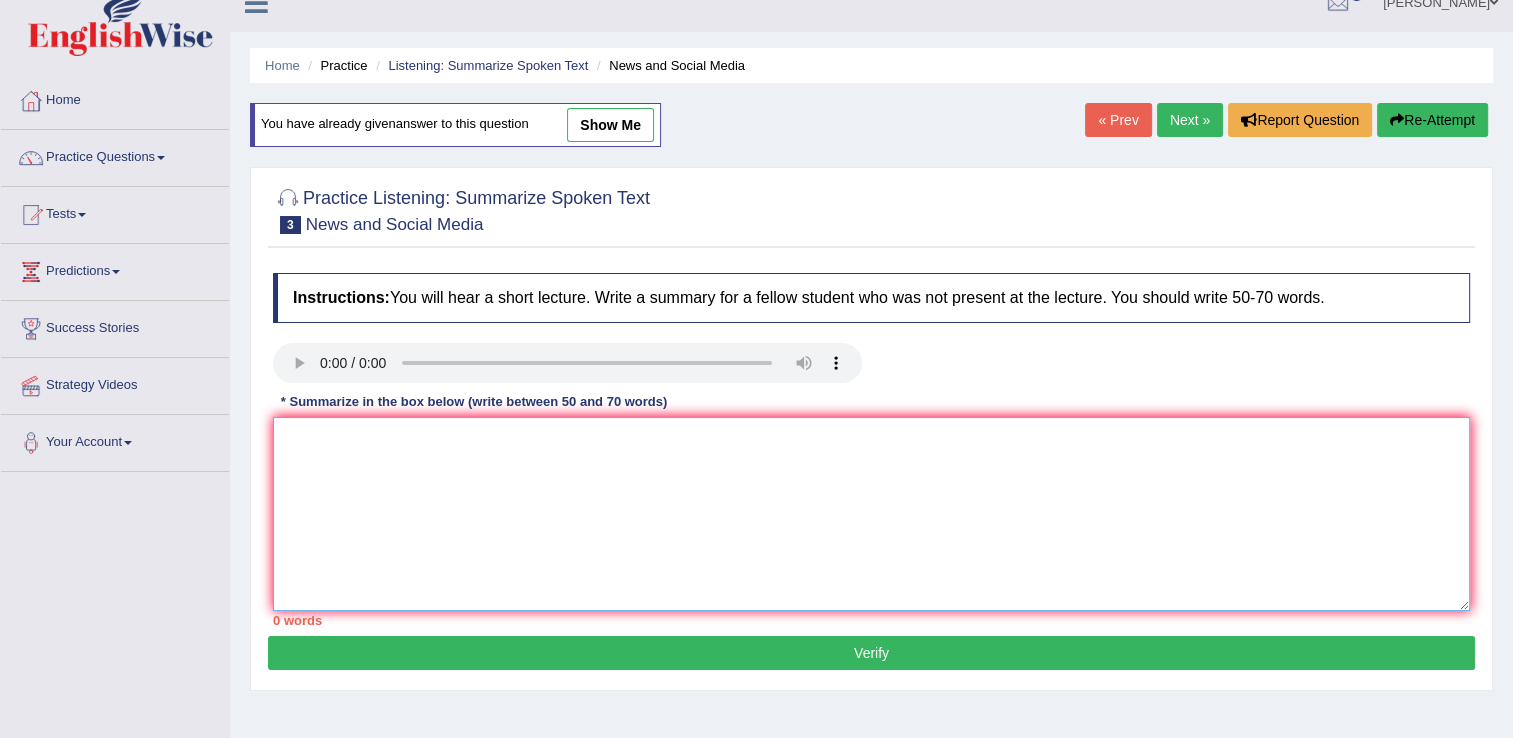 paste on "The lecture was about News and Social media.Firstly, the speaker talked about smart phone and laptop spread information wildwide. Additionally, the speaker explored aspects such as cut off traditional journalism. Furthermore, the speaker provided imperative information on digital and global audience. Contrasting viewpoints regarding social medial, facebook, instragram and twitter were also presented. To conclude, the lecture was very informative." 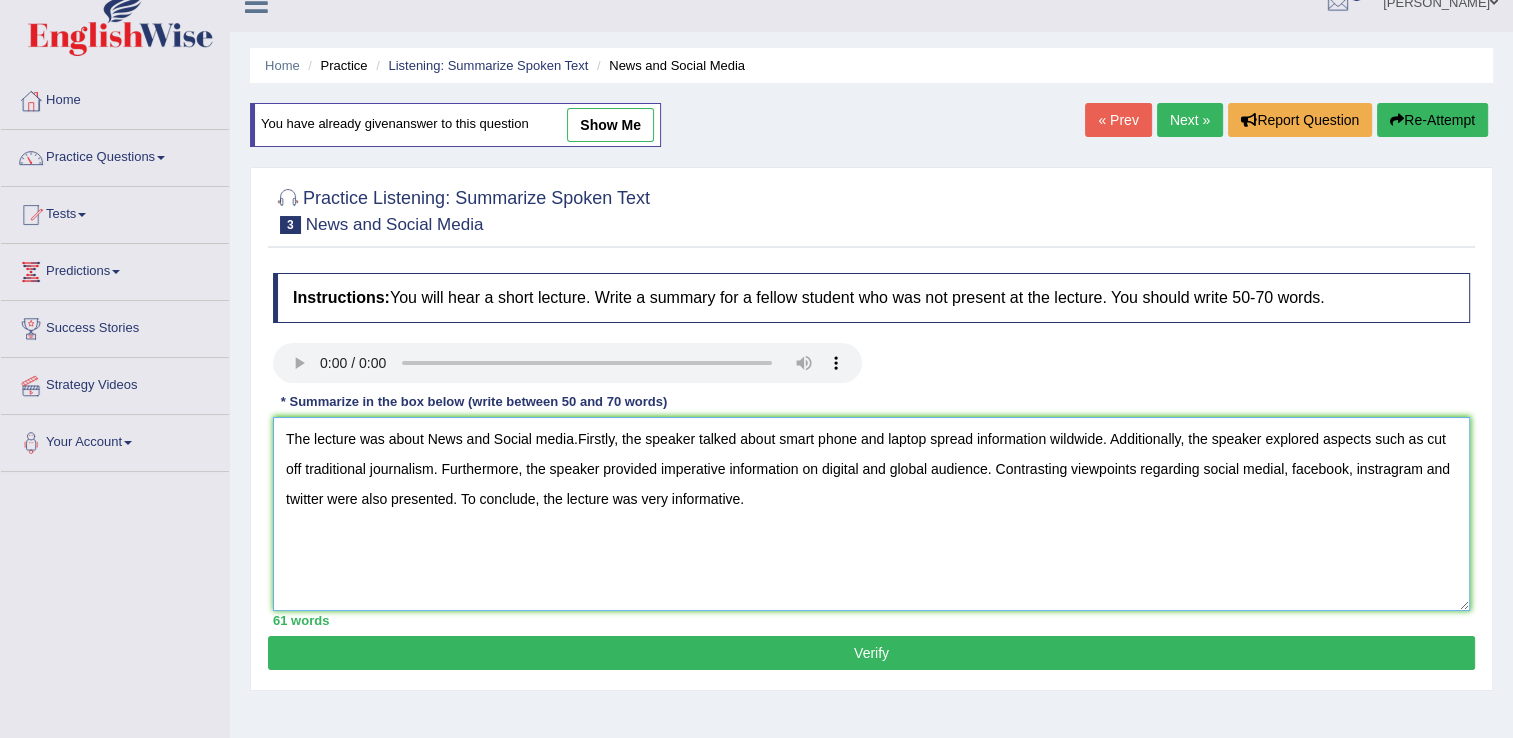 click on "The lecture was about News and Social media.Firstly, the speaker talked about smart phone and laptop spread information wildwide. Additionally, the speaker explored aspects such as cut off traditional journalism. Furthermore, the speaker provided imperative information on digital and global audience. Contrasting viewpoints regarding social medial, facebook, instragram and twitter were also presented. To conclude, the lecture was very informative." at bounding box center (871, 514) 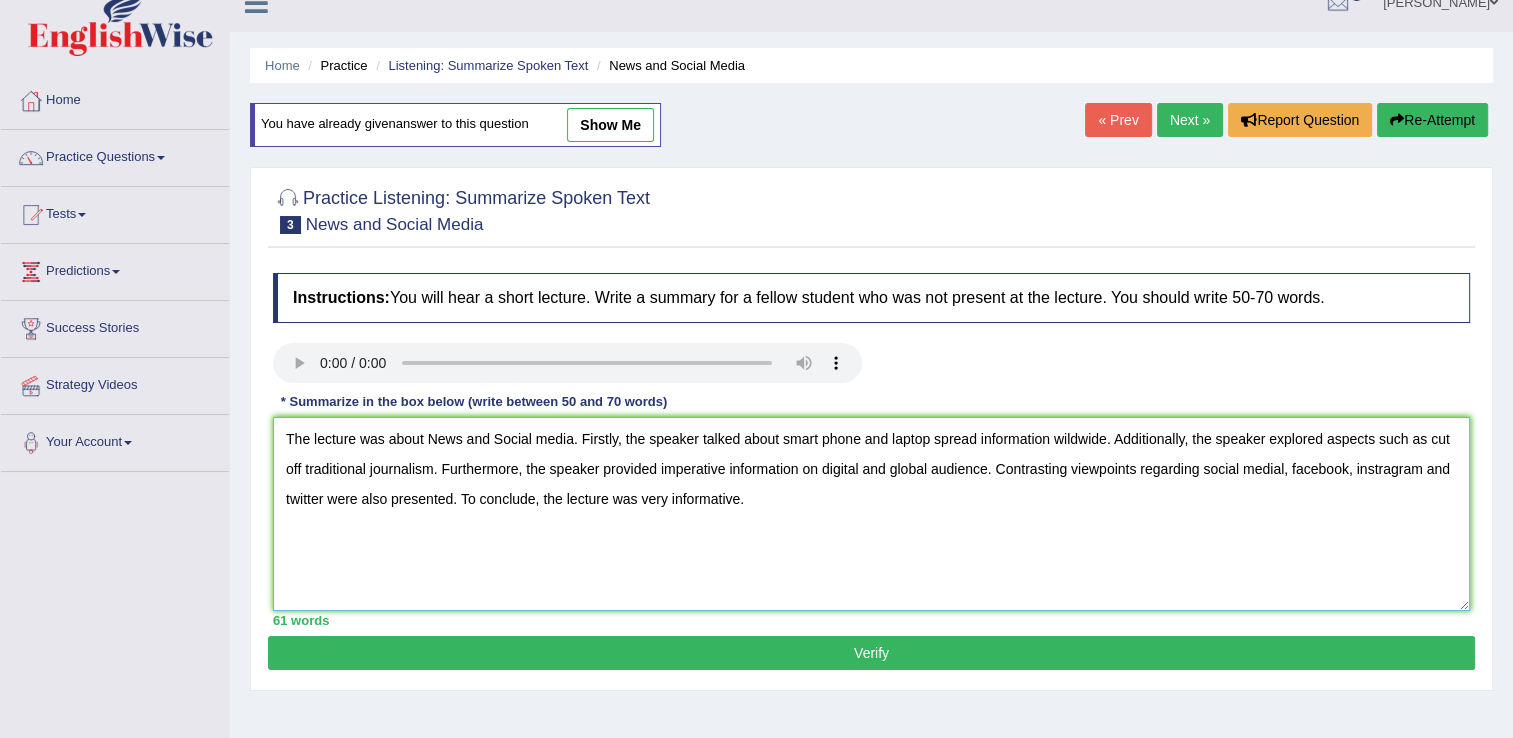 click on "The lecture was about News and Social media. Firstly, the speaker talked about smart phone and laptop spread information wildwide. Additionally, the speaker explored aspects such as cut off traditional journalism. Furthermore, the speaker provided imperative information on digital and global audience. Contrasting viewpoints regarding social medial, facebook, instragram and twitter were also presented. To conclude, the lecture was very informative." at bounding box center (871, 514) 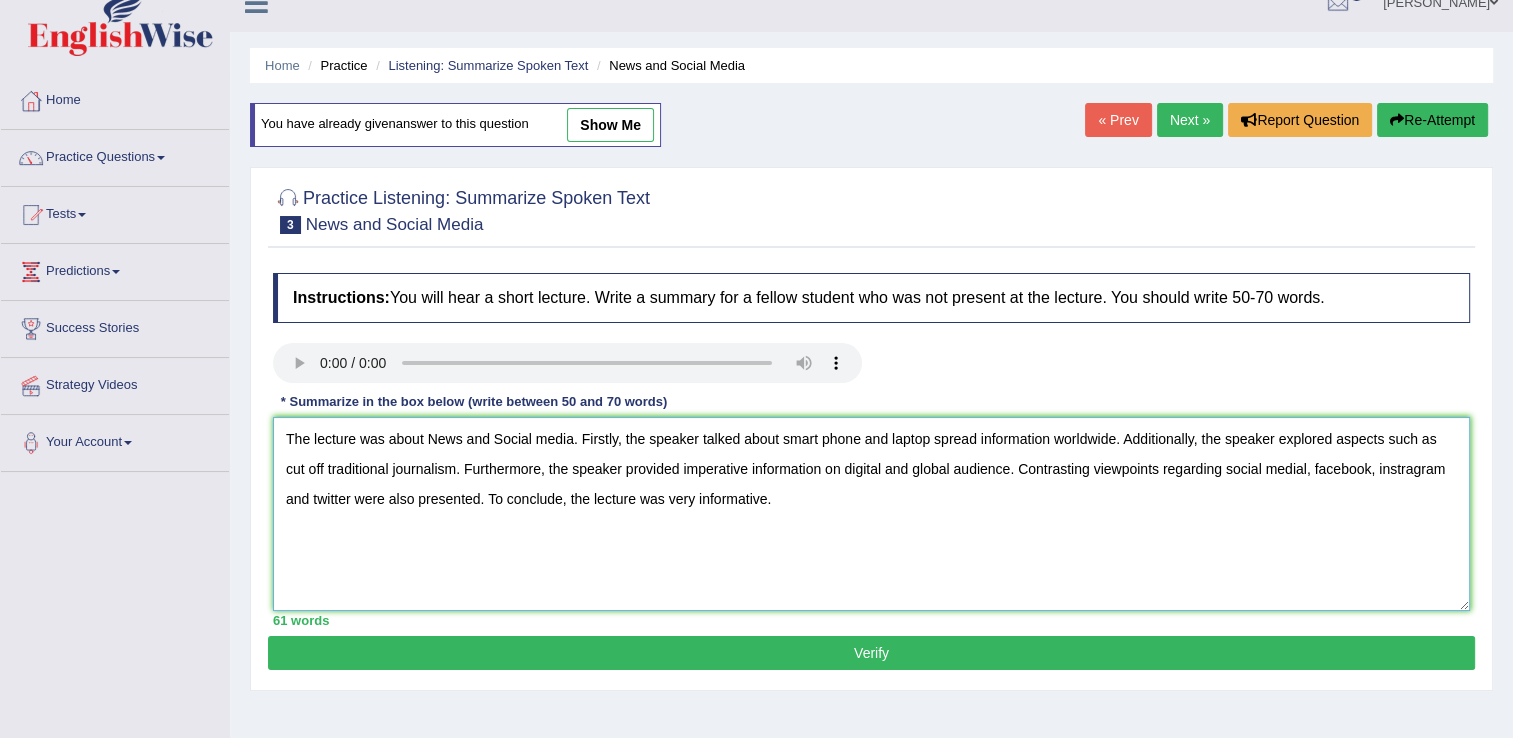click on "The lecture was about News and Social media. Firstly, the speaker talked about smart phone and laptop spread information worldwide. Additionally, the speaker explored aspects such as cut off traditional journalism. Furthermore, the speaker provided imperative information on digital and global audience. Contrasting viewpoints regarding social medial, facebook, instragram and twitter were also presented. To conclude, the lecture was very informative." at bounding box center [871, 514] 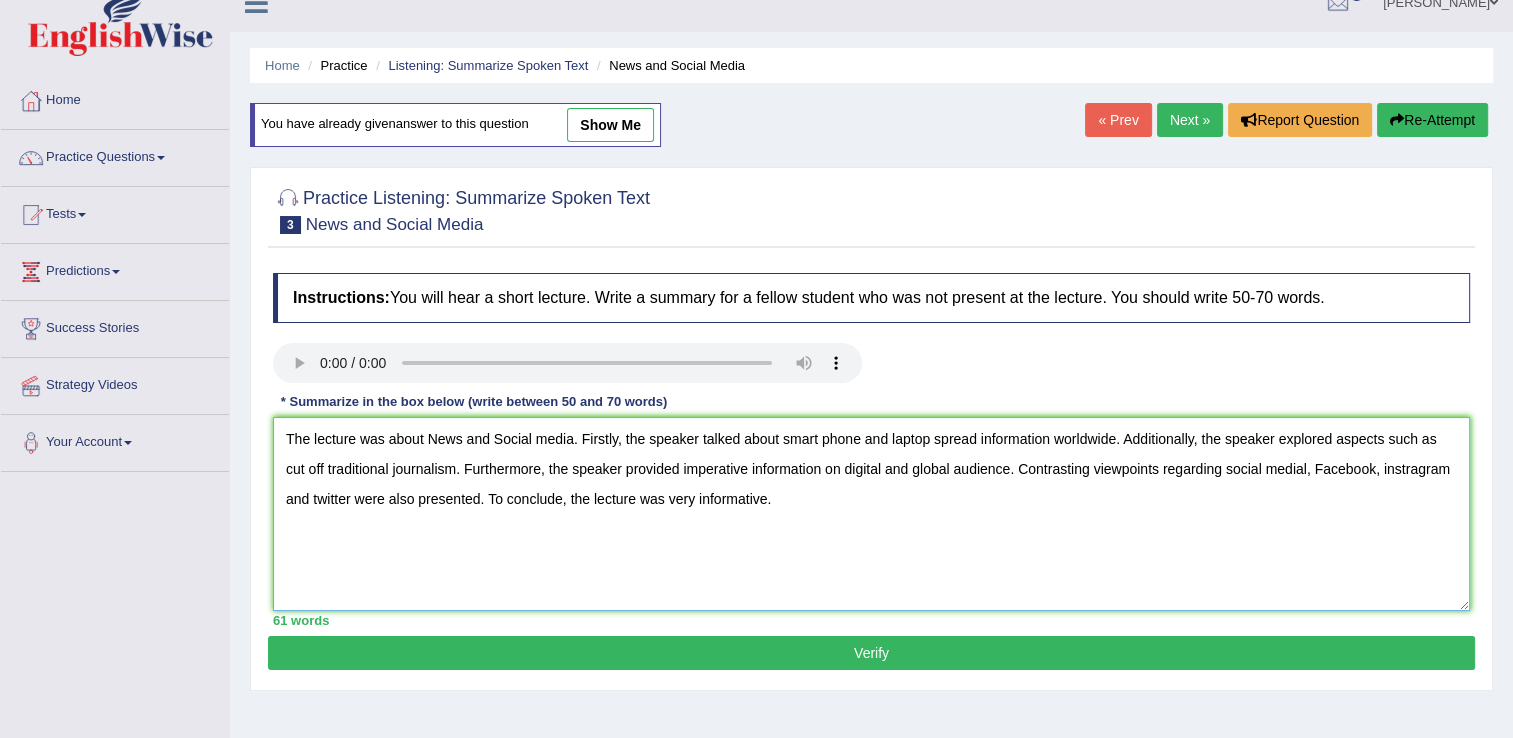 click on "The lecture was about News and Social media. Firstly, the speaker talked about smart phone and laptop spread information worldwide. Additionally, the speaker explored aspects such as cut off traditional journalism. Furthermore, the speaker provided imperative information on digital and global audience. Contrasting viewpoints regarding social medial, Facebook, instragram and twitter were also presented. To conclude, the lecture was very informative." at bounding box center [871, 514] 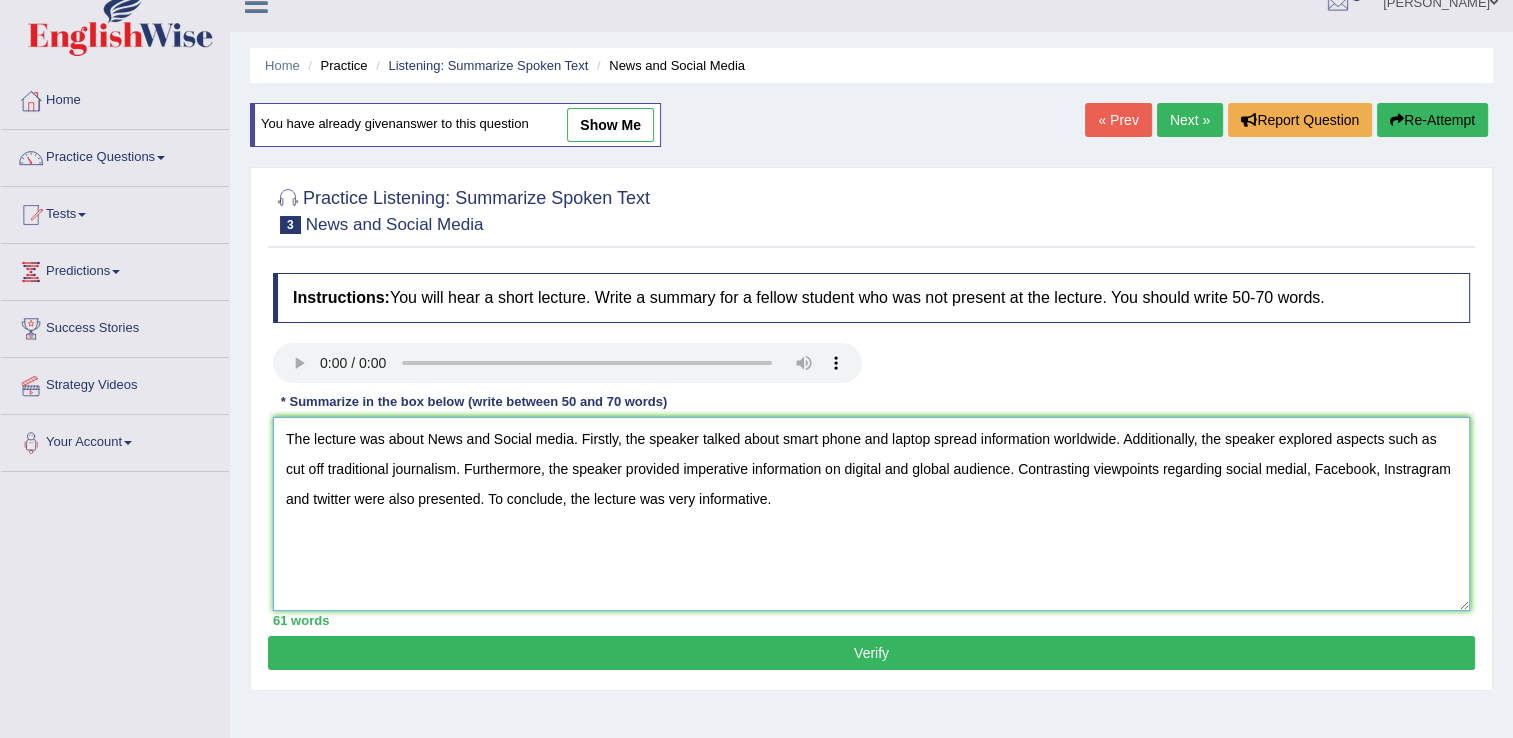 click on "The lecture was about News and Social media. Firstly, the speaker talked about smart phone and laptop spread information worldwide. Additionally, the speaker explored aspects such as cut off traditional journalism. Furthermore, the speaker provided imperative information on digital and global audience. Contrasting viewpoints regarding social medial, Facebook, Instragram and twitter were also presented. To conclude, the lecture was very informative." at bounding box center (871, 514) 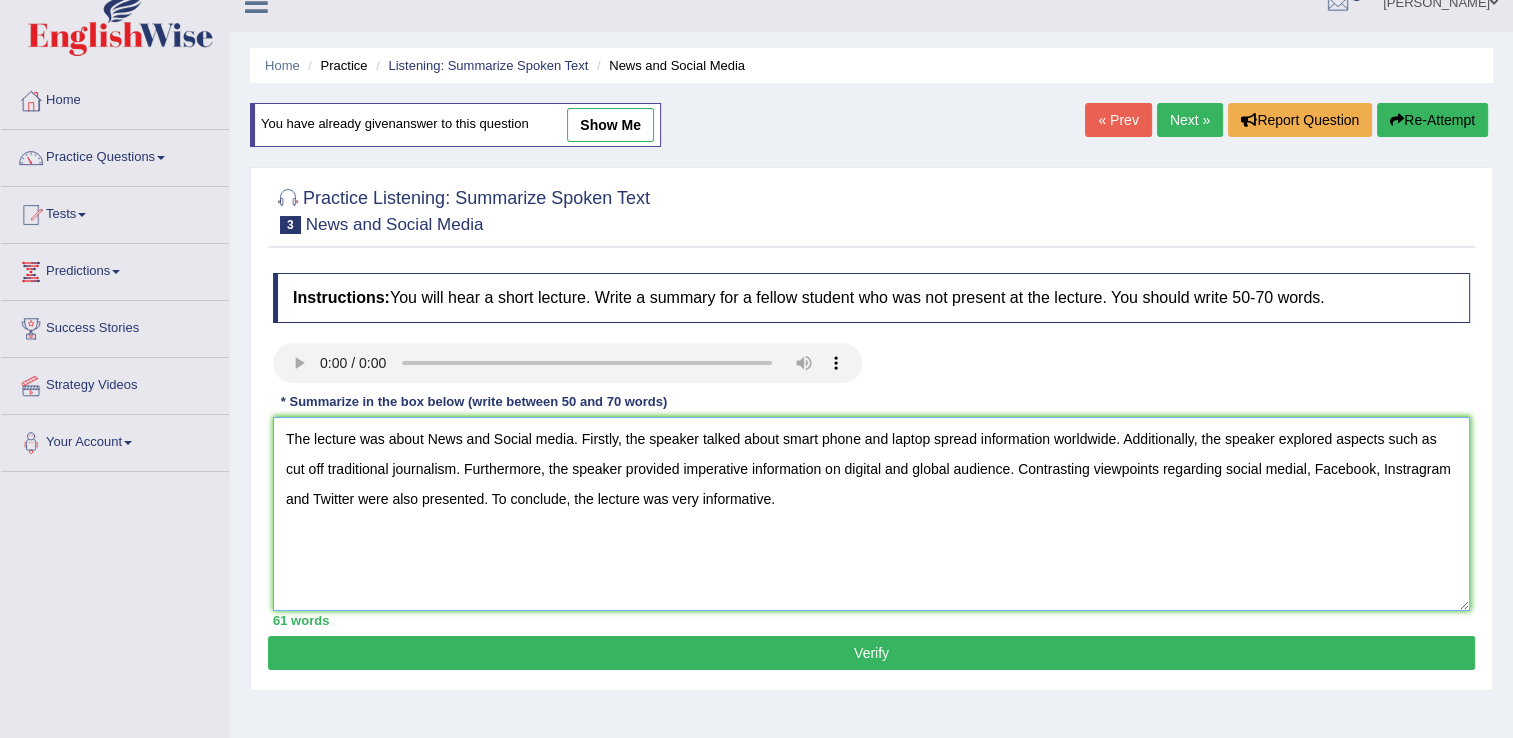 type on "The lecture was about News and Social media. Firstly, the speaker talked about smart phone and laptop spread information worldwide. Additionally, the speaker explored aspects such as cut off traditional journalism. Furthermore, the speaker provided imperative information on digital and global audience. Contrasting viewpoints regarding social medial, Facebook, Instragram and Twitter were also presented. To conclude, the lecture was very informative." 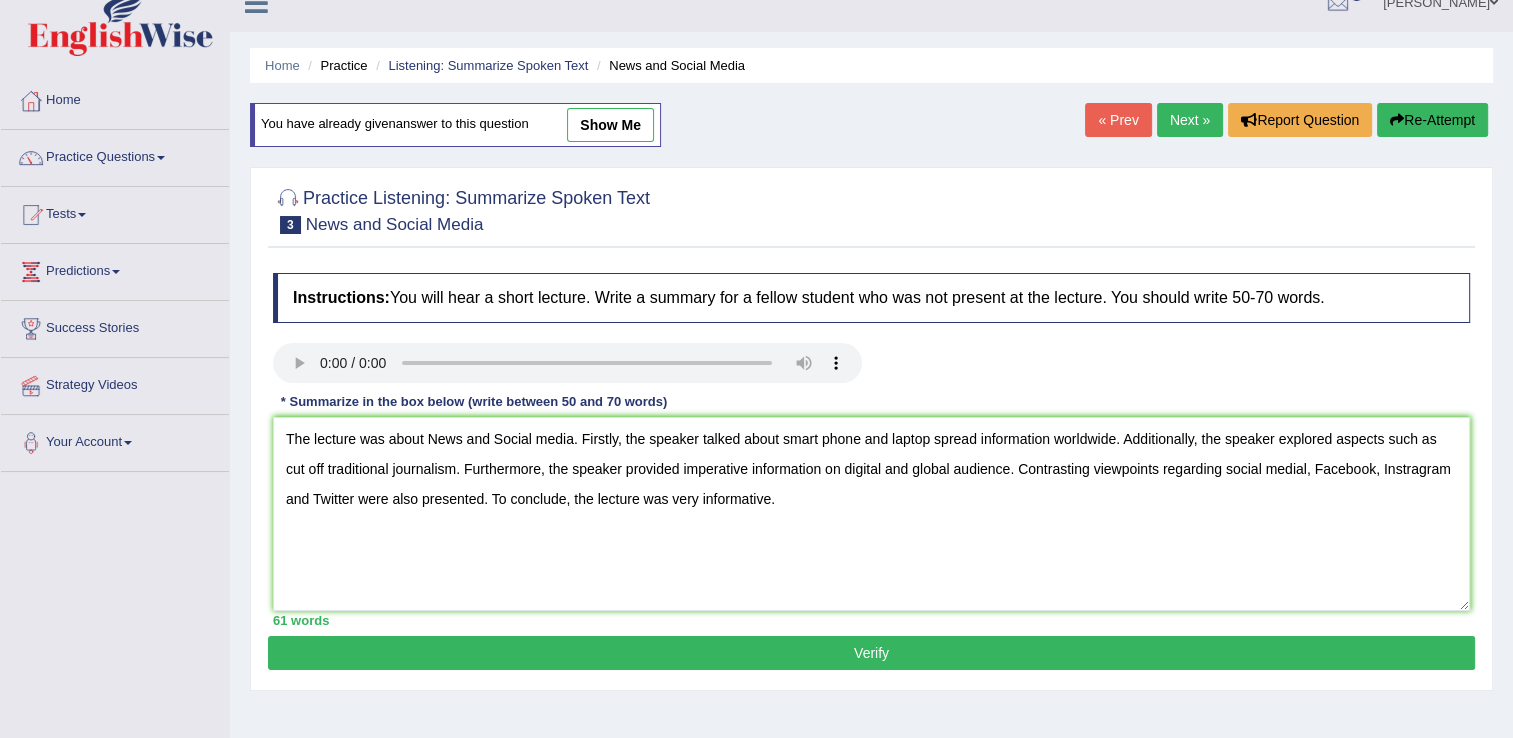 click on "Verify" at bounding box center [871, 653] 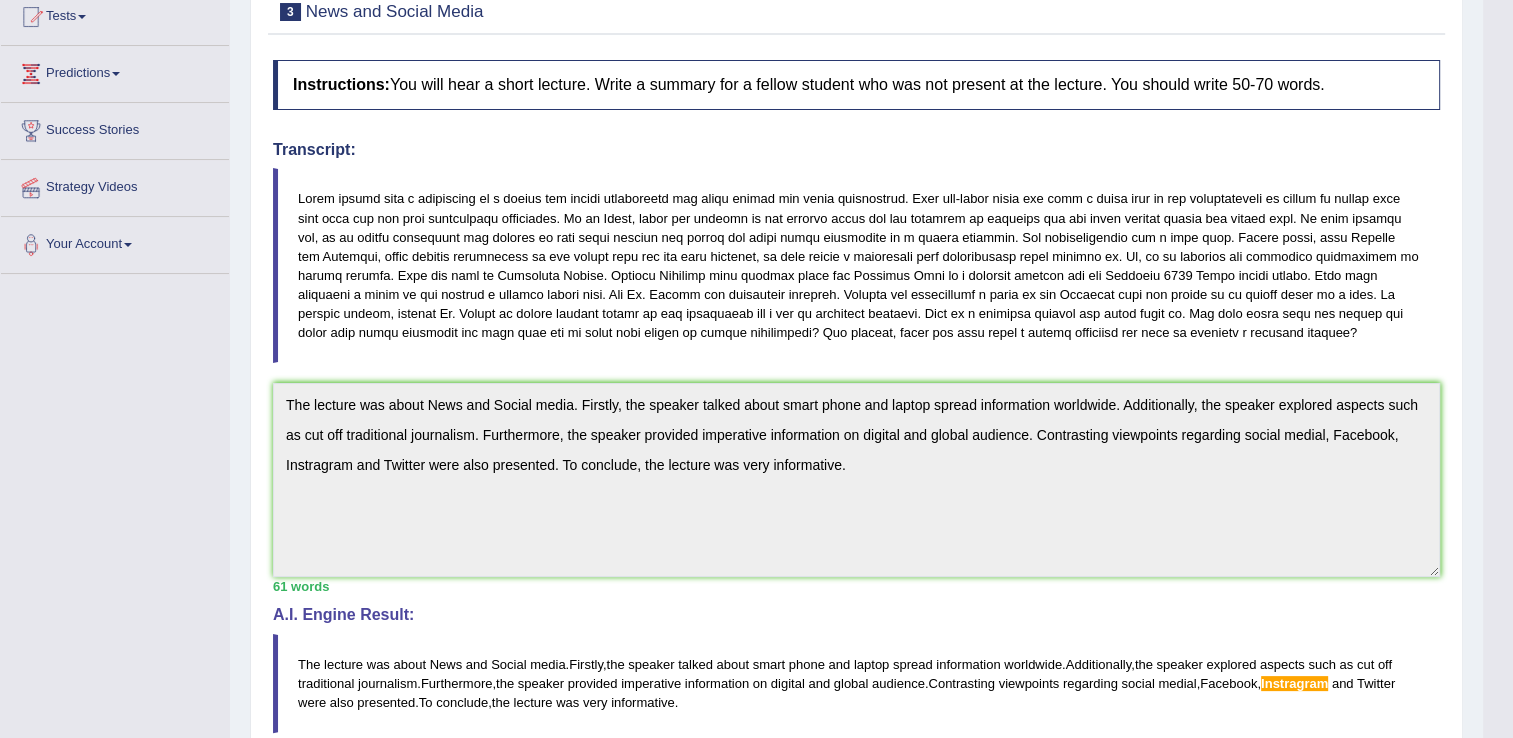 scroll, scrollTop: 226, scrollLeft: 0, axis: vertical 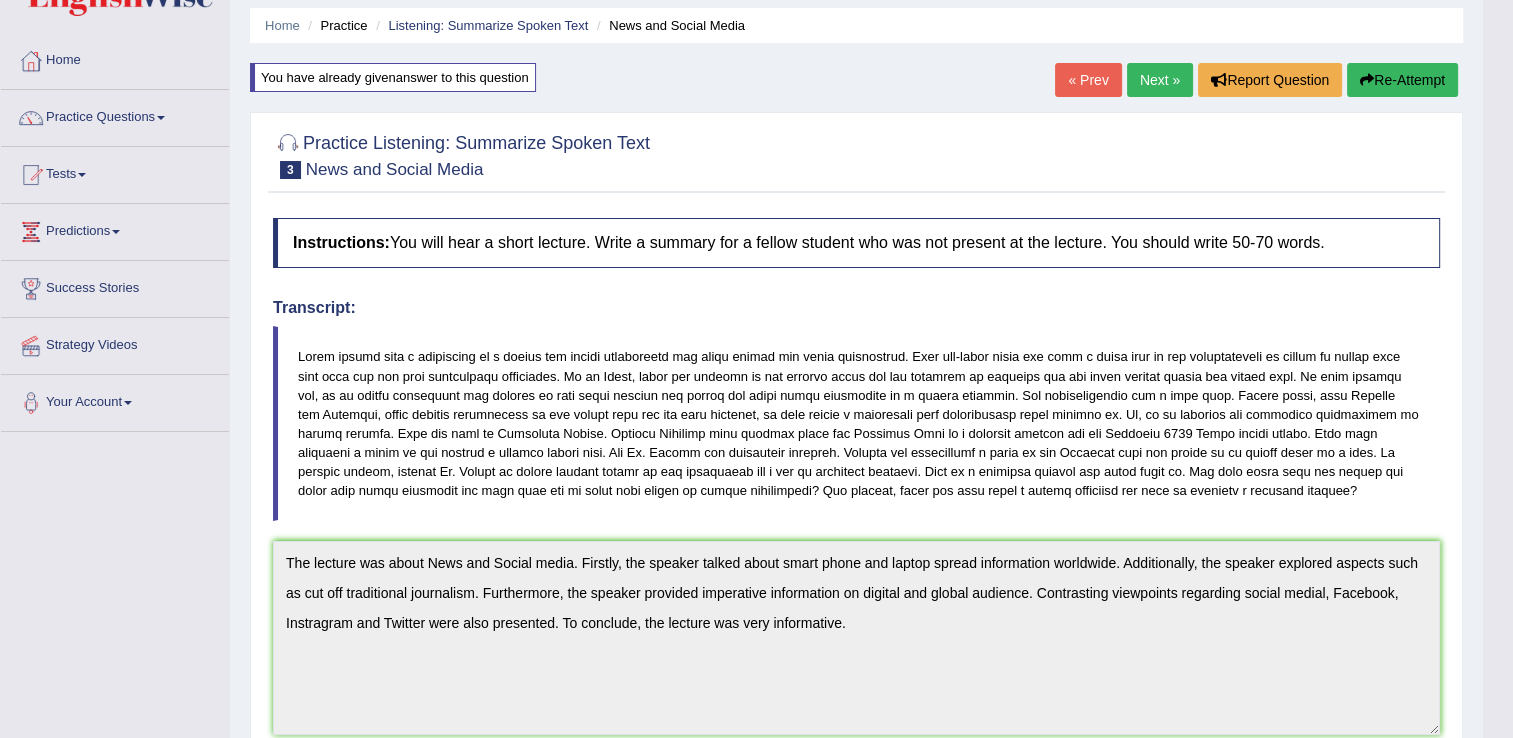 click on "Re-Attempt" at bounding box center [1402, 80] 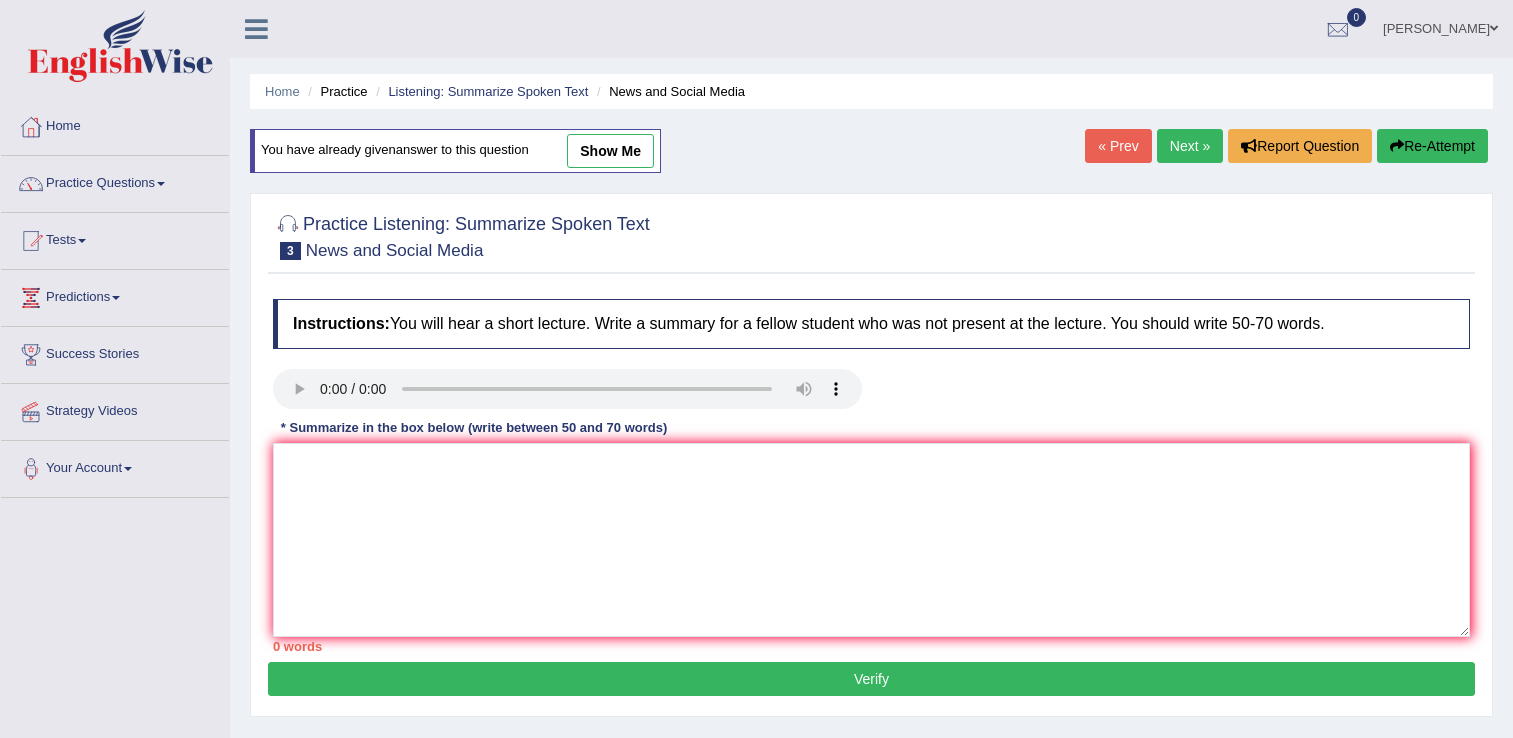 scroll, scrollTop: 66, scrollLeft: 0, axis: vertical 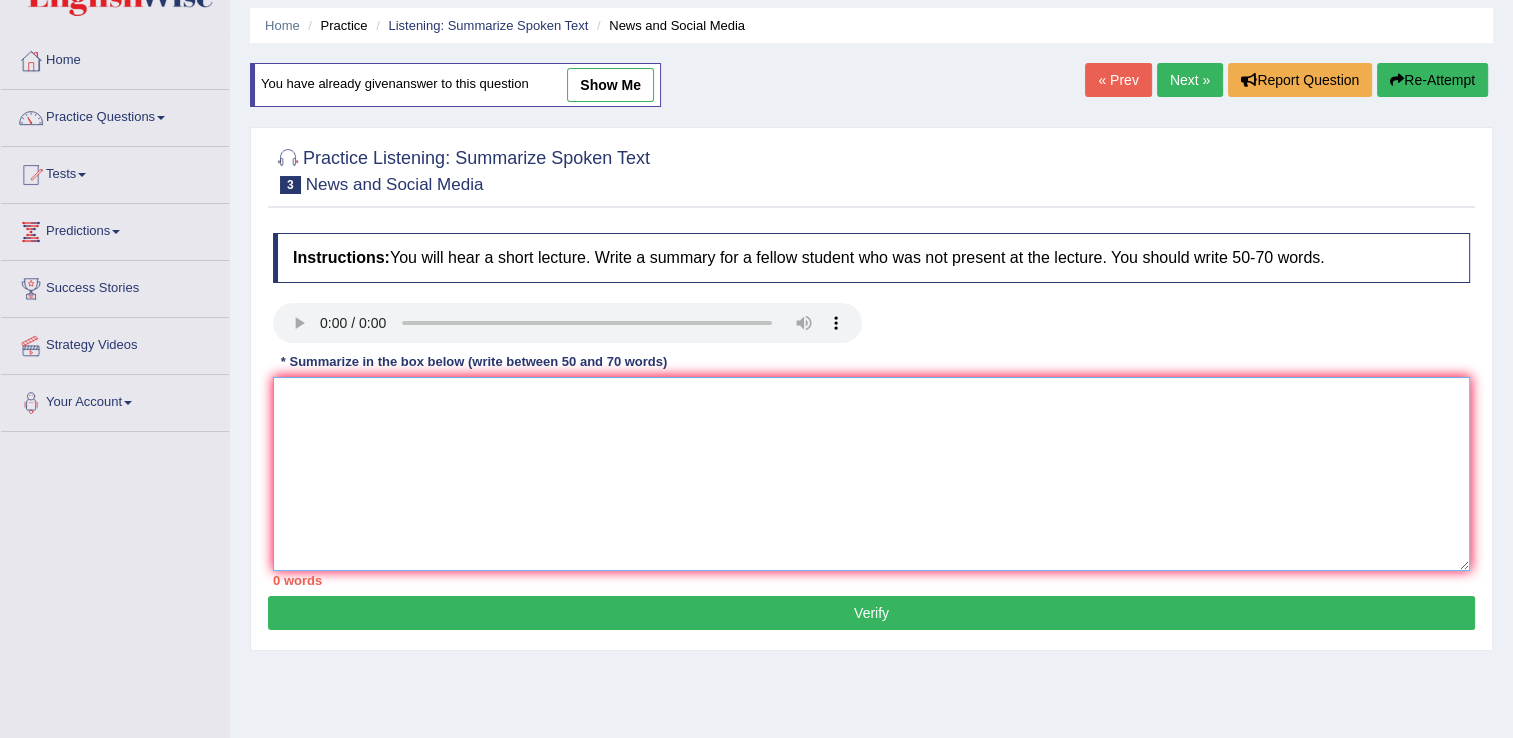 paste on "The lecture was about News and Social media. Firstly, the speaker talked about smart phone and laptop spread information worldwide. Additionally, the speaker explored aspects such as cut off traditional journalism. Furthermore, the speaker provided imperative information on digital and global audience. Contrasting viewpoints regarding social medial, Facebook, Instragram and Twitter were also presented. To conclude, the lecture was very informative." 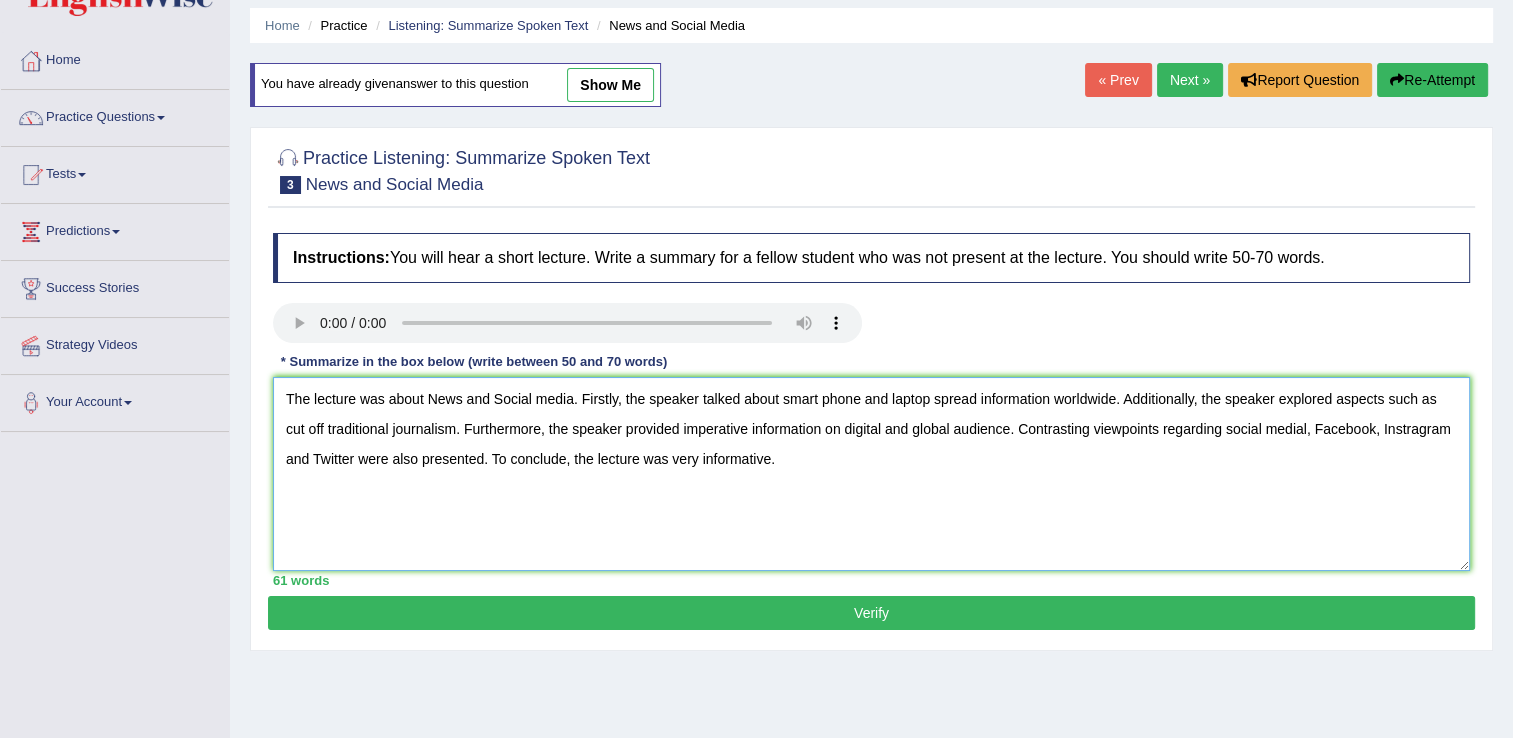 click on "The lecture was about News and Social media. Firstly, the speaker talked about smart phone and laptop spread information worldwide. Additionally, the speaker explored aspects such as cut off traditional journalism. Furthermore, the speaker provided imperative information on digital and global audience. Contrasting viewpoints regarding social medial, Facebook, Instragram and Twitter were also presented. To conclude, the lecture was very informative." at bounding box center [871, 474] 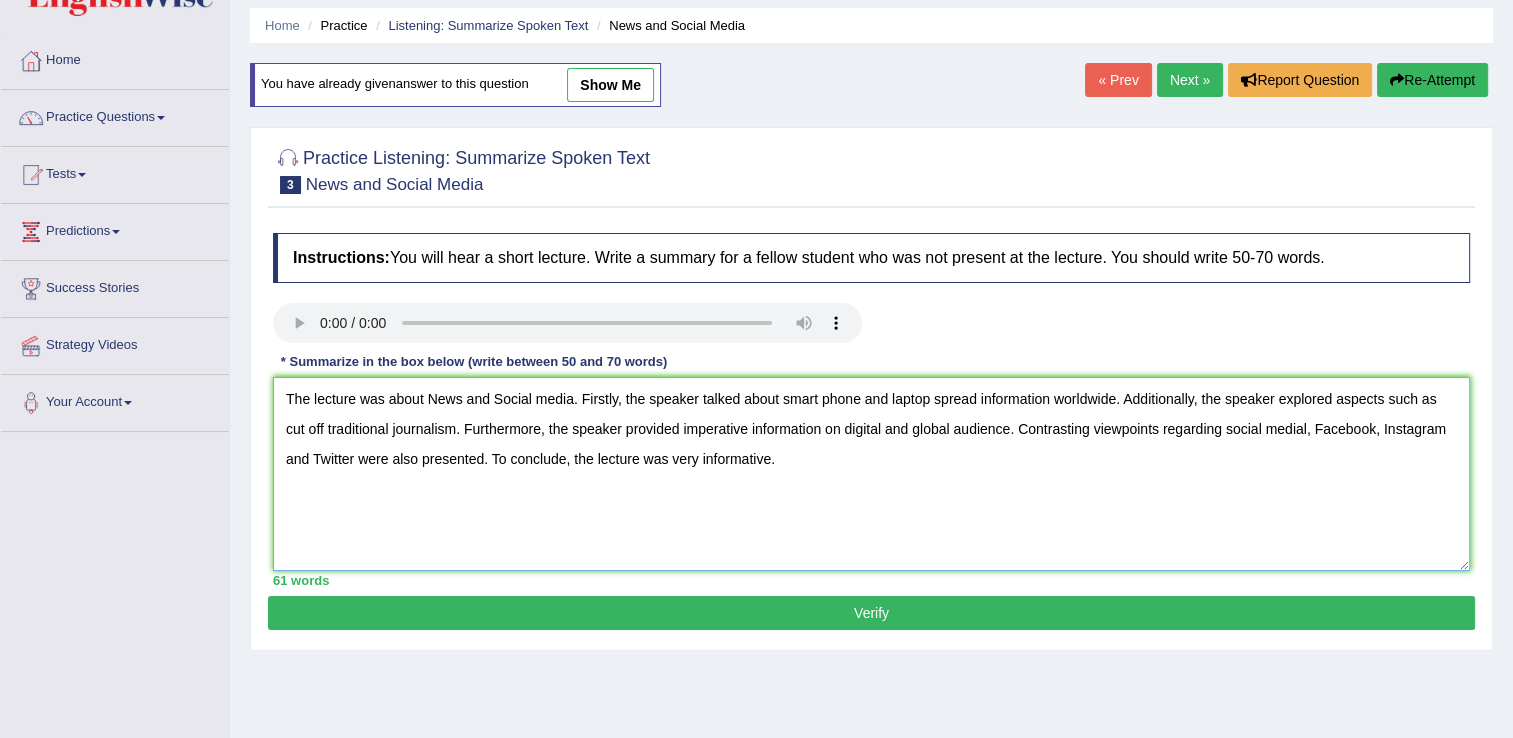 type on "The lecture was about News and Social media. Firstly, the speaker talked about smart phone and laptop spread information worldwide. Additionally, the speaker explored aspects such as cut off traditional journalism. Furthermore, the speaker provided imperative information on digital and global audience. Contrasting viewpoints regarding social medial, Facebook, Instagram and Twitter were also presented. To conclude, the lecture was very informative." 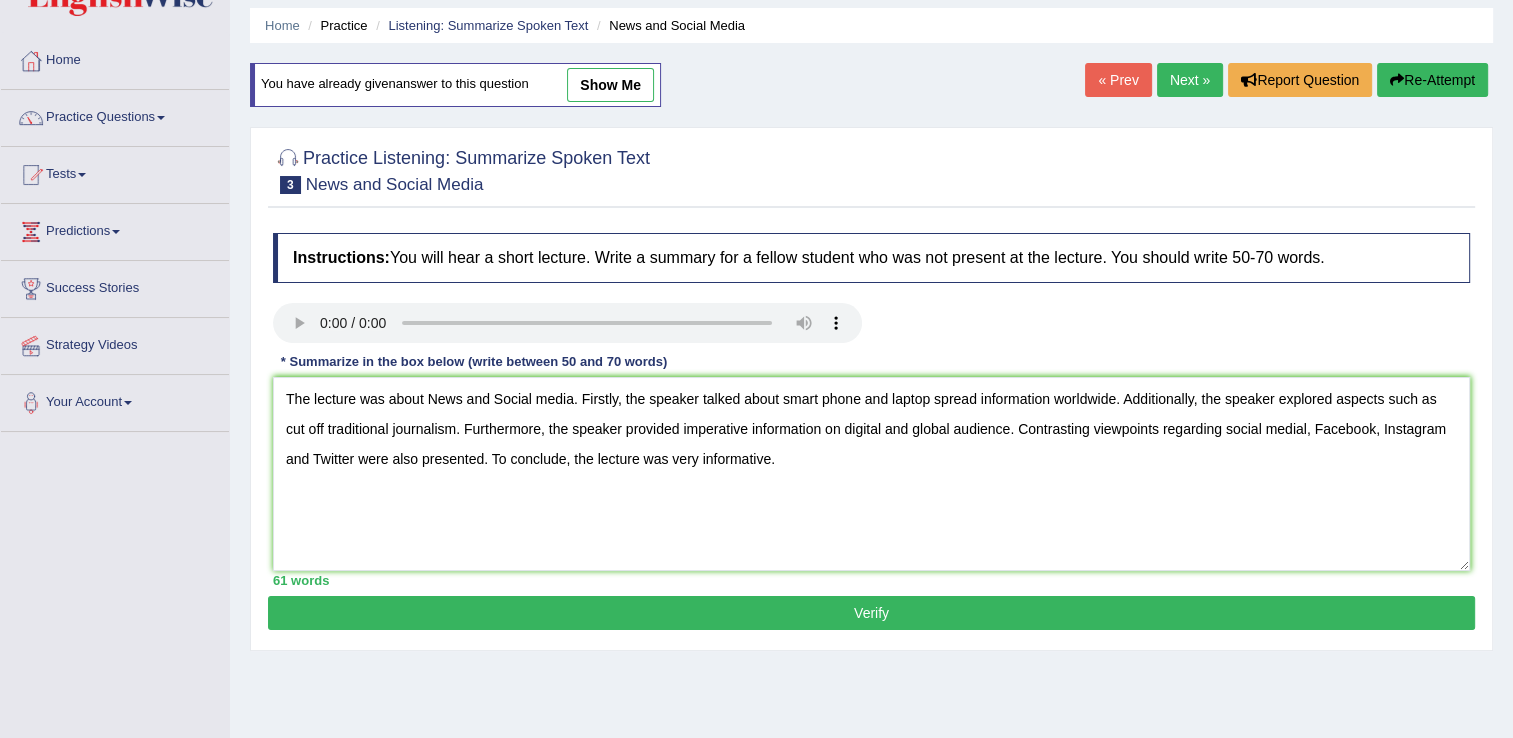 click on "Verify" at bounding box center [871, 613] 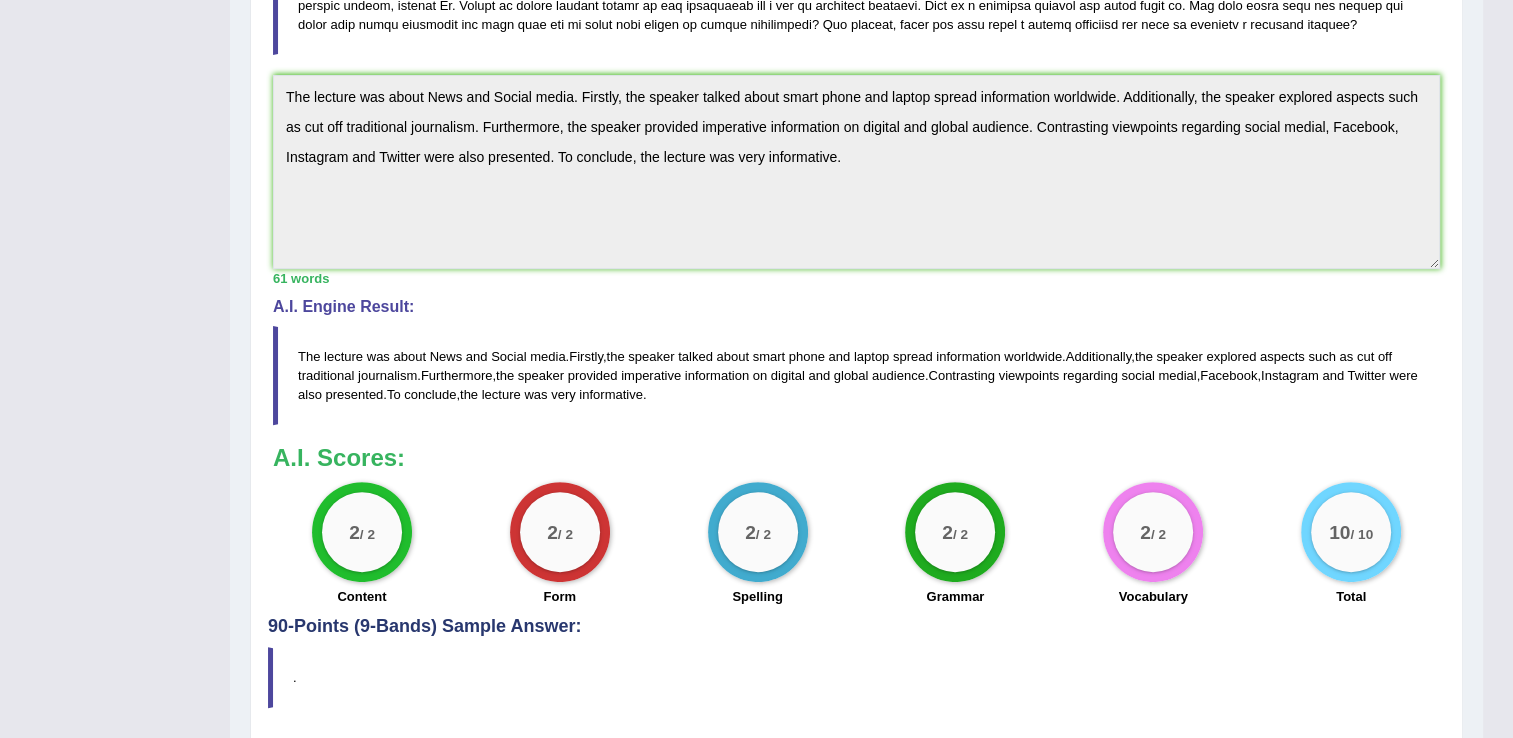 scroll, scrollTop: 586, scrollLeft: 0, axis: vertical 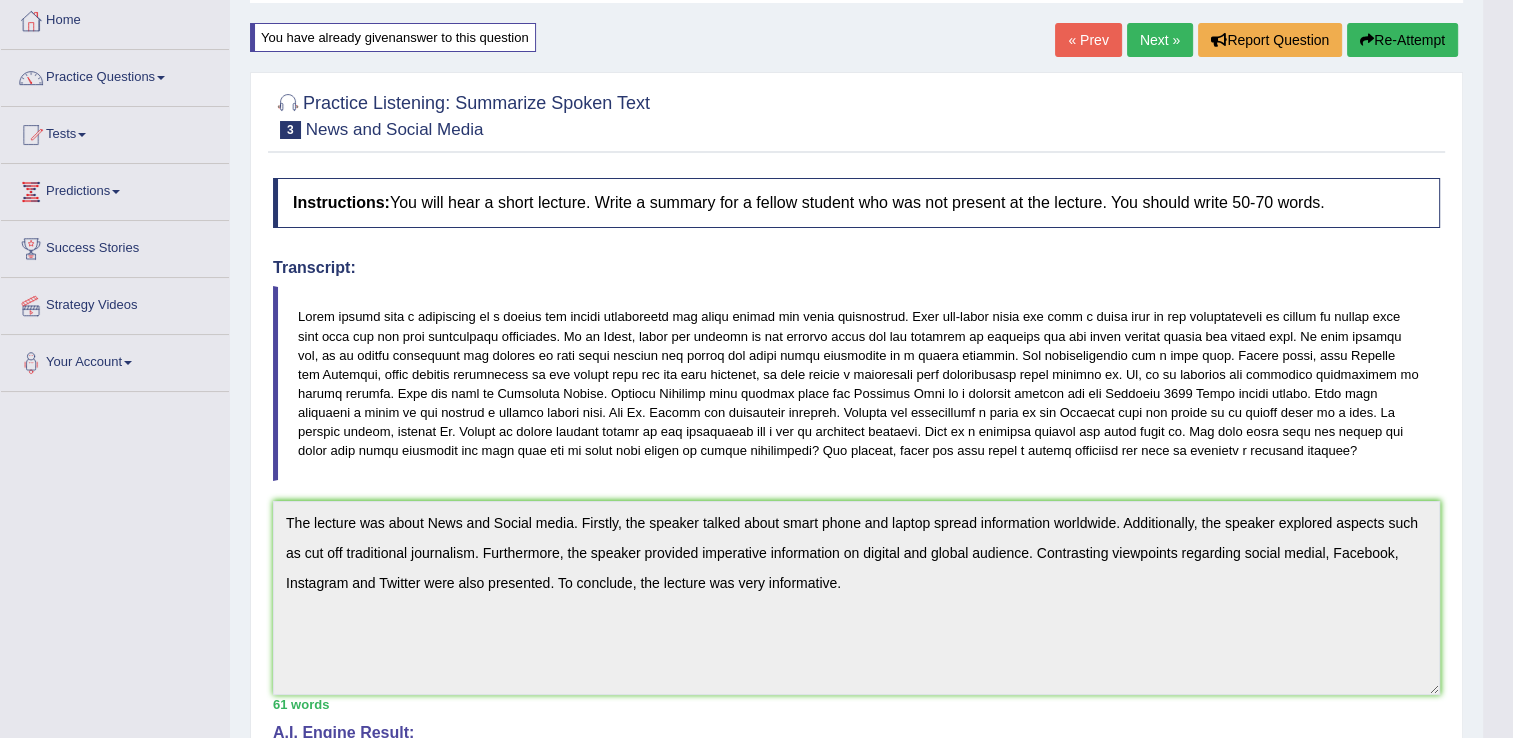 click on "Re-Attempt" at bounding box center (1402, 40) 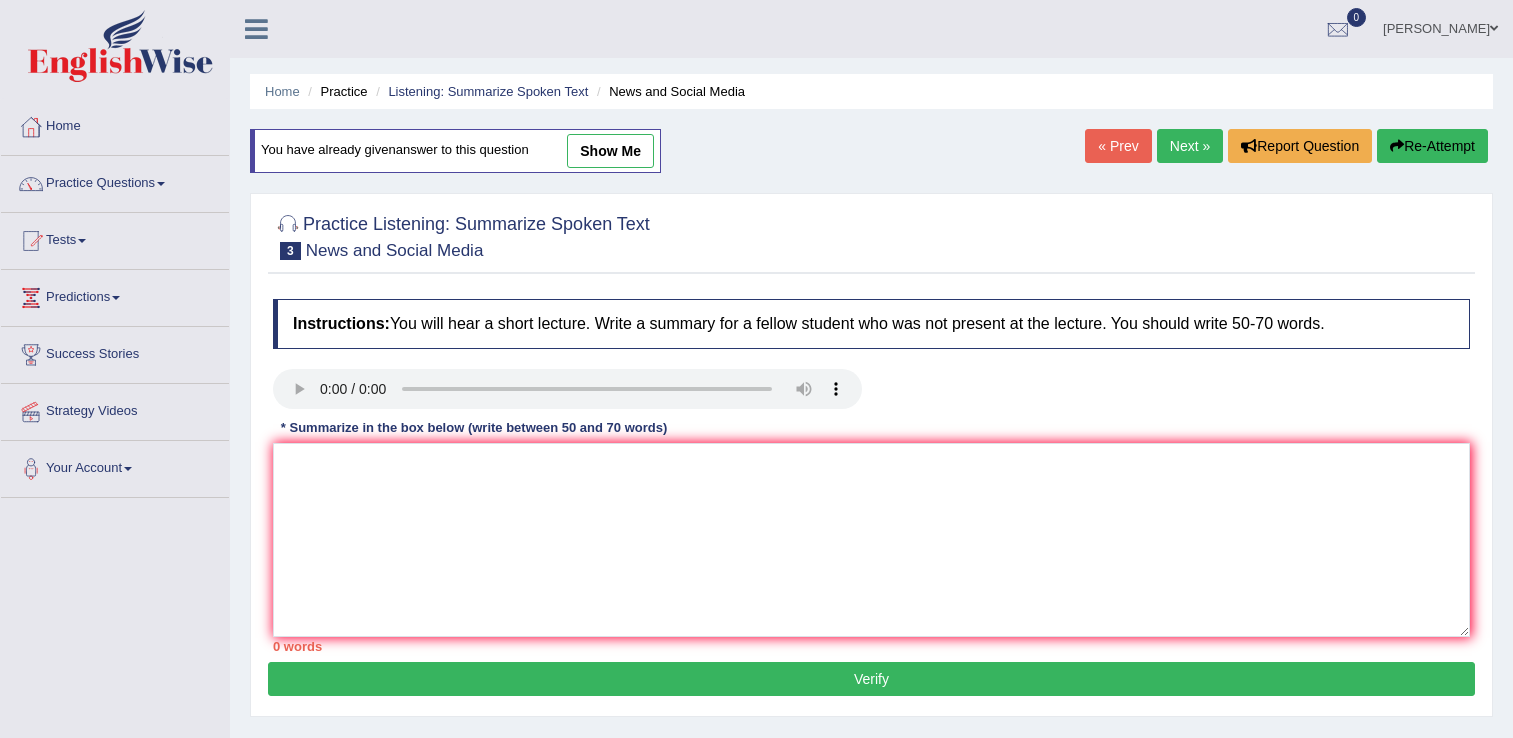 scroll, scrollTop: 106, scrollLeft: 0, axis: vertical 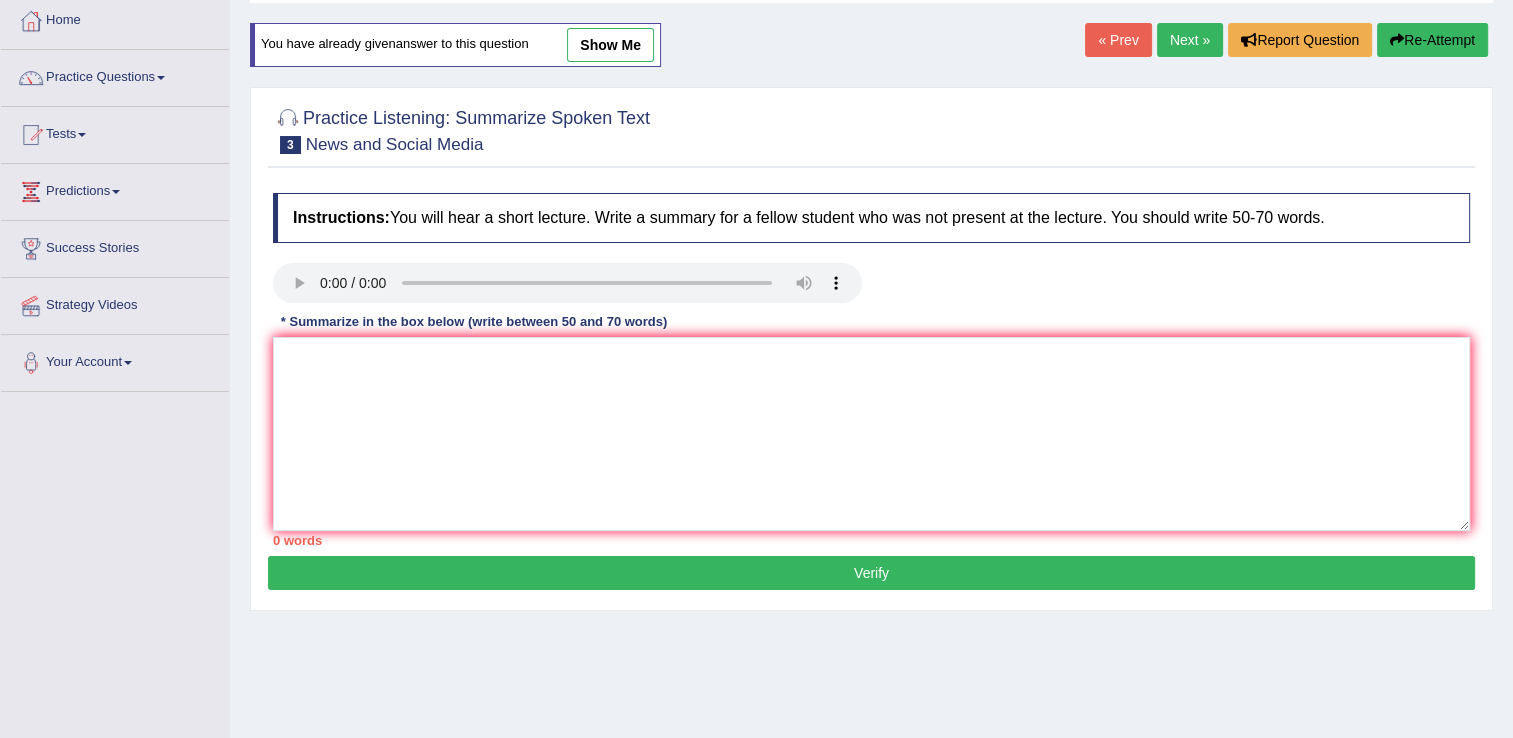 click on "Next »" at bounding box center (1190, 40) 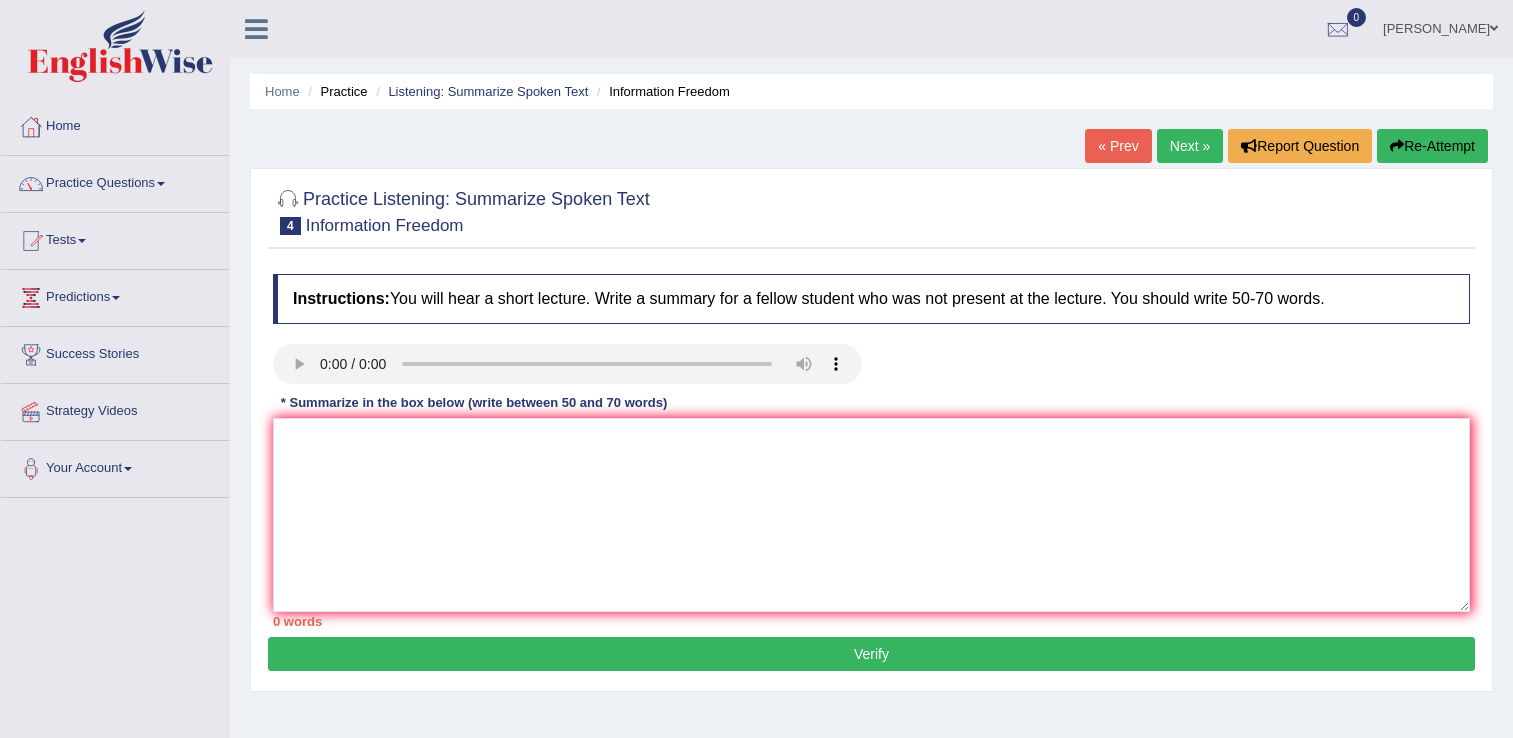 scroll, scrollTop: 0, scrollLeft: 0, axis: both 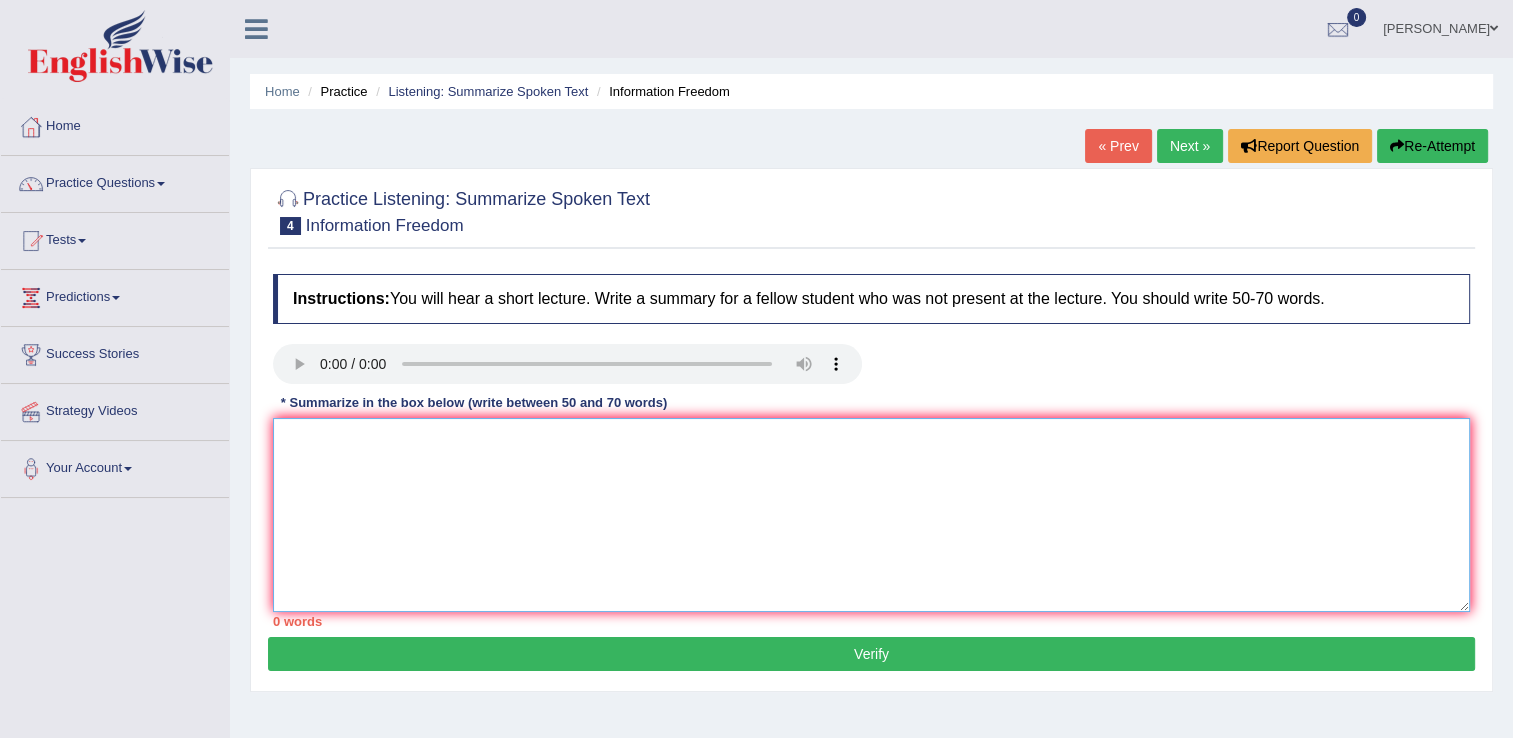 click at bounding box center [871, 515] 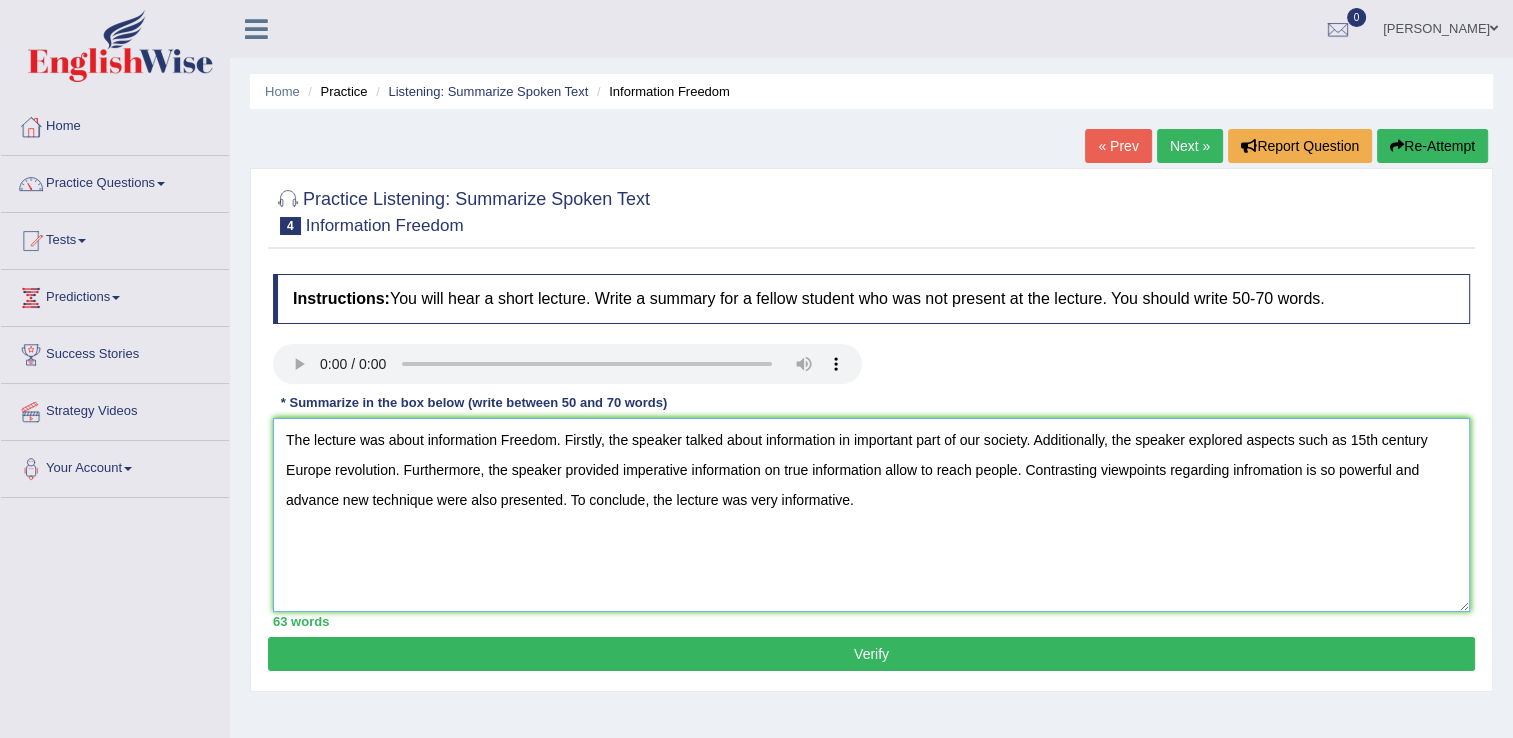 click on "The lecture was about information Freedom. Firstly, the speaker talked about information in important part of our society. Additionally, the speaker explored aspects such as 15th century Europe revolution. Furthermore, the speaker provided imperative information on true information allow to reach people. Contrasting viewpoints regarding infromation is so powerful and advance new technique were also presented. To conclude, the lecture was very informative." at bounding box center [871, 515] 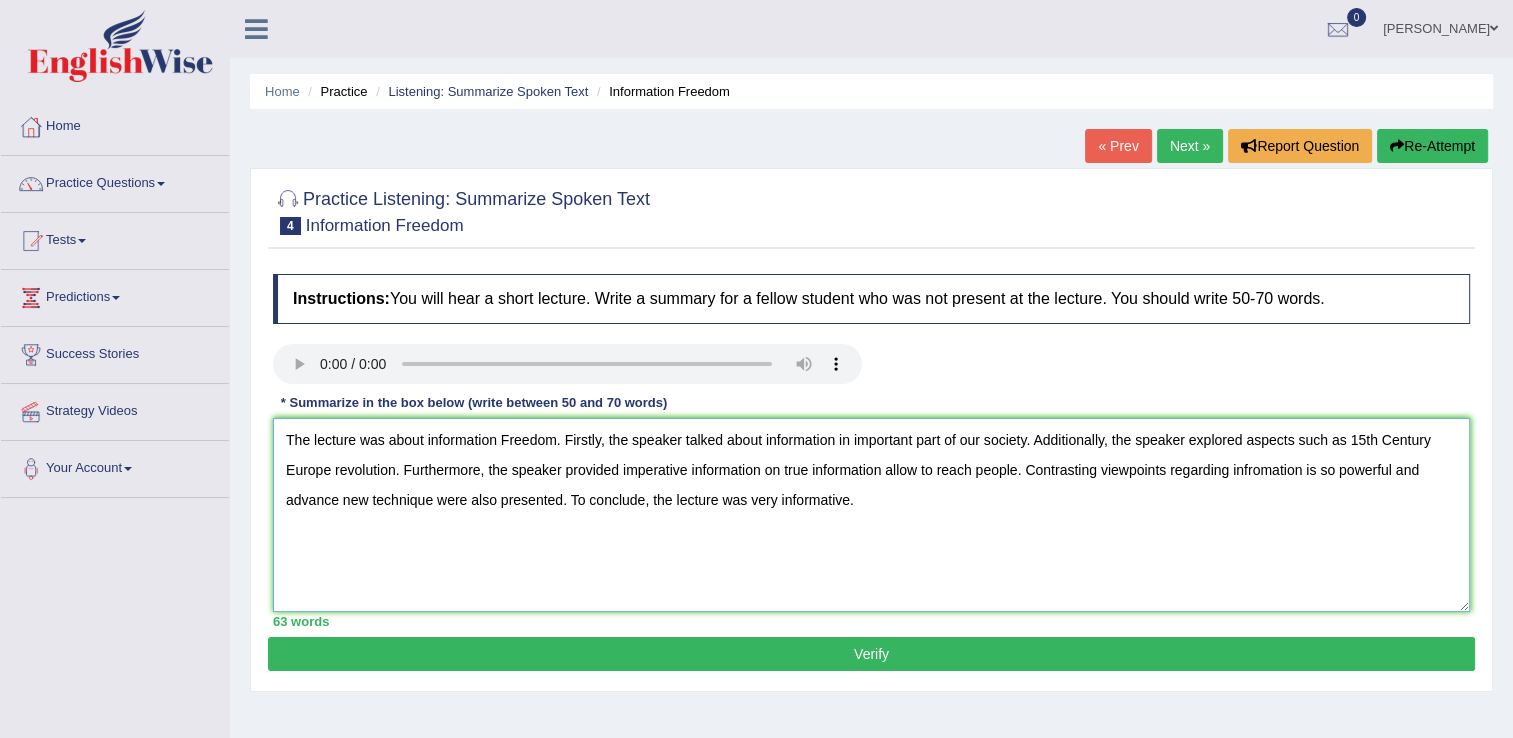 click on "The lecture was about information Freedom. Firstly, the speaker talked about information in important part of our society. Additionally, the speaker explored aspects such as 15th Century Europe revolution. Furthermore, the speaker provided imperative information on true information allow to reach people. Contrasting viewpoints regarding infromation is so powerful and advance new technique were also presented. To conclude, the lecture was very informative." at bounding box center (871, 515) 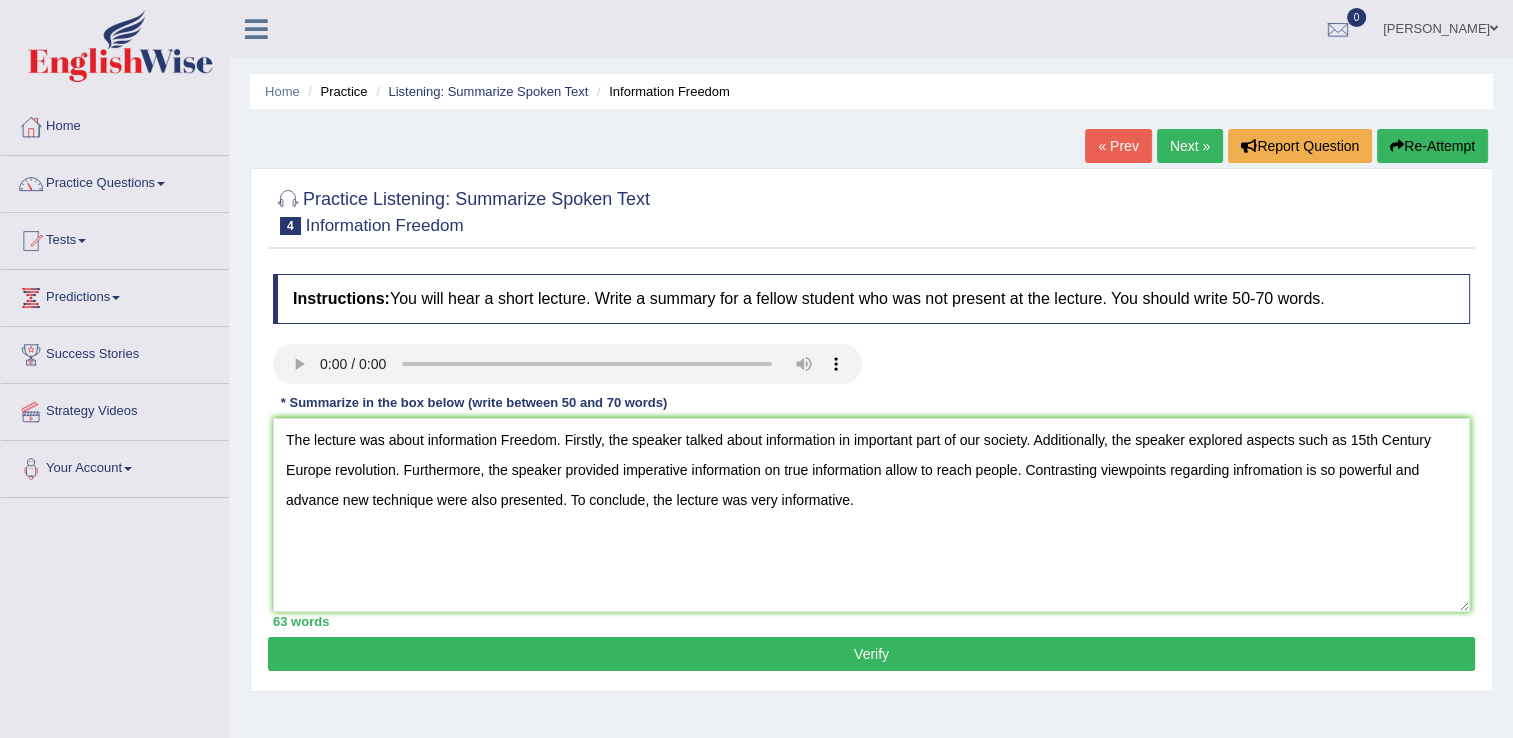 click on "Verify" at bounding box center [871, 654] 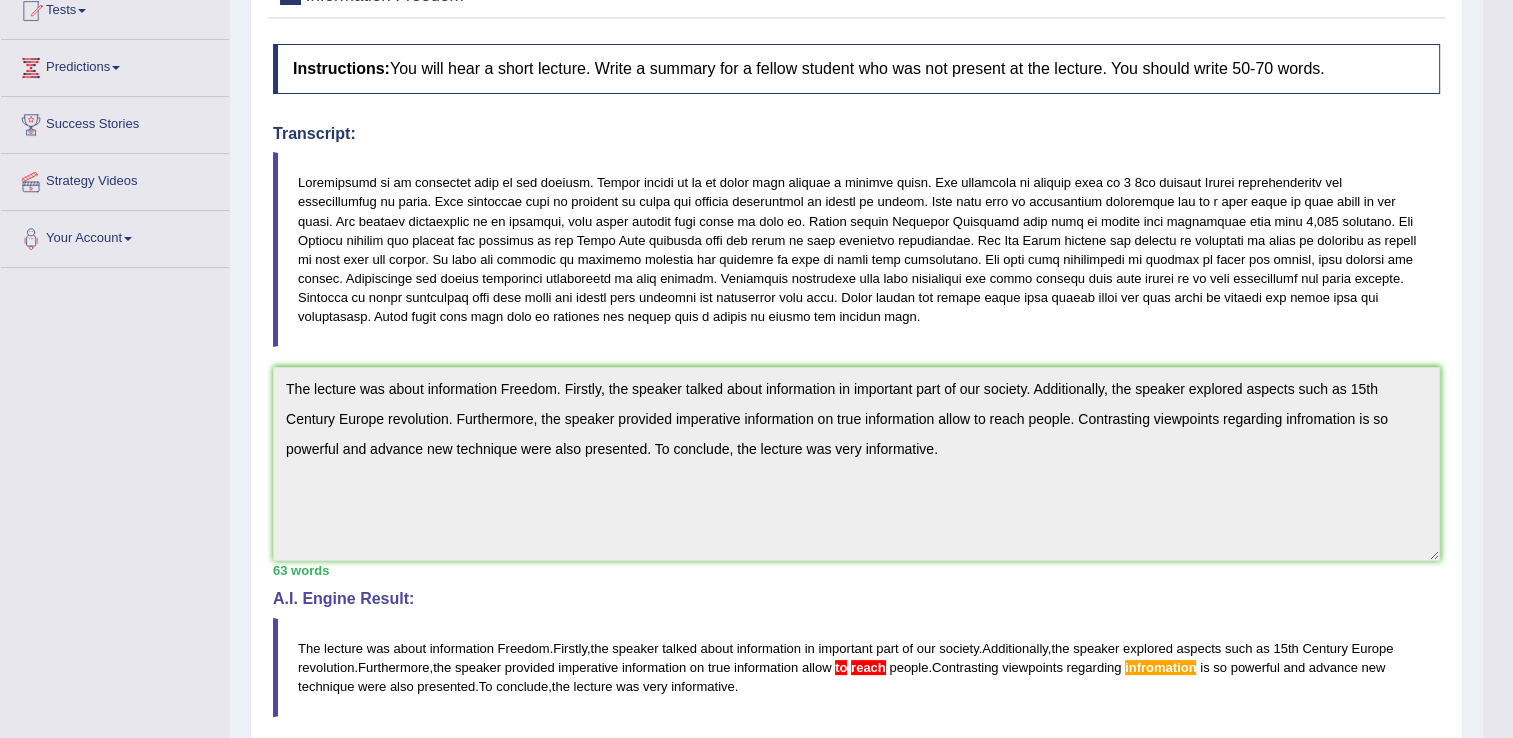 scroll, scrollTop: 240, scrollLeft: 0, axis: vertical 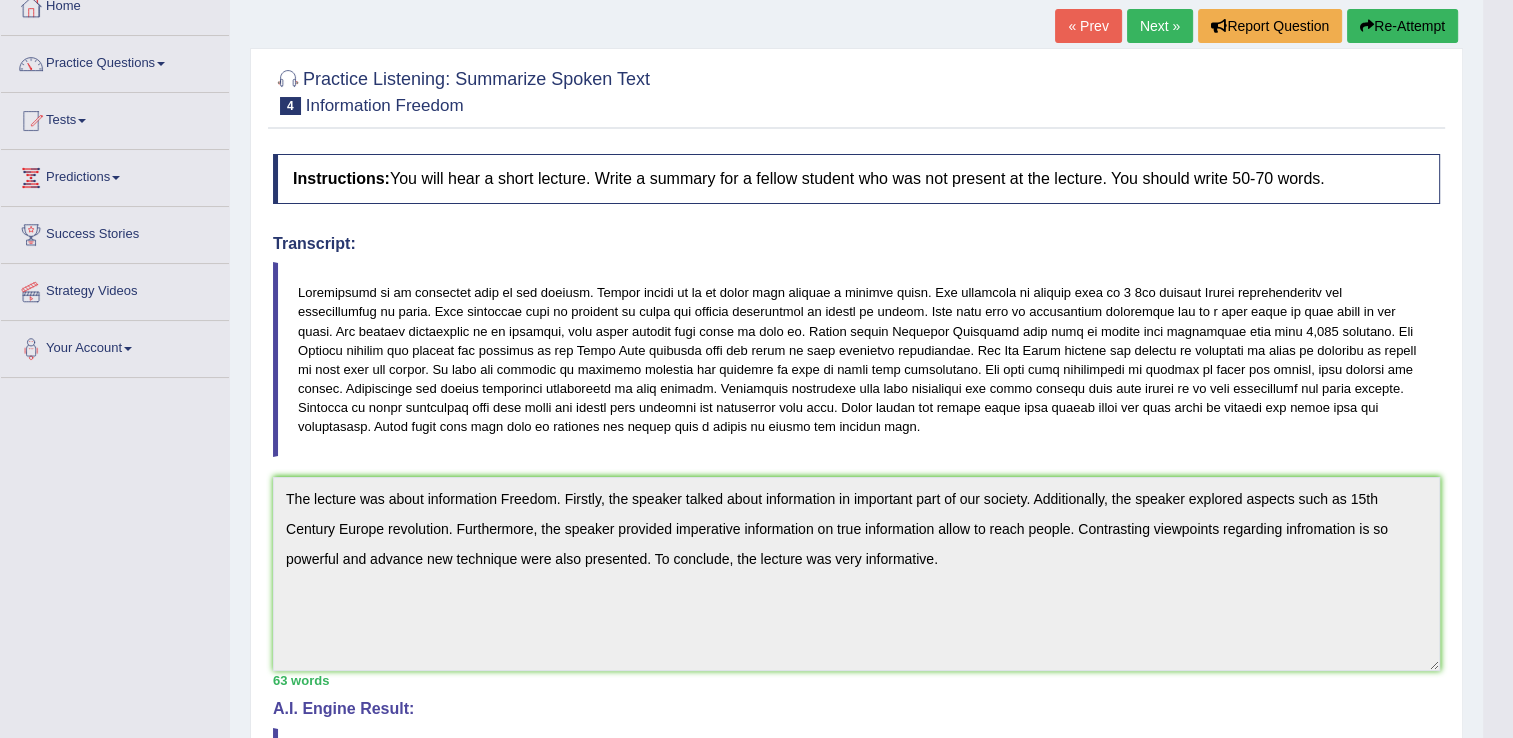 click on "Re-Attempt" at bounding box center (1402, 26) 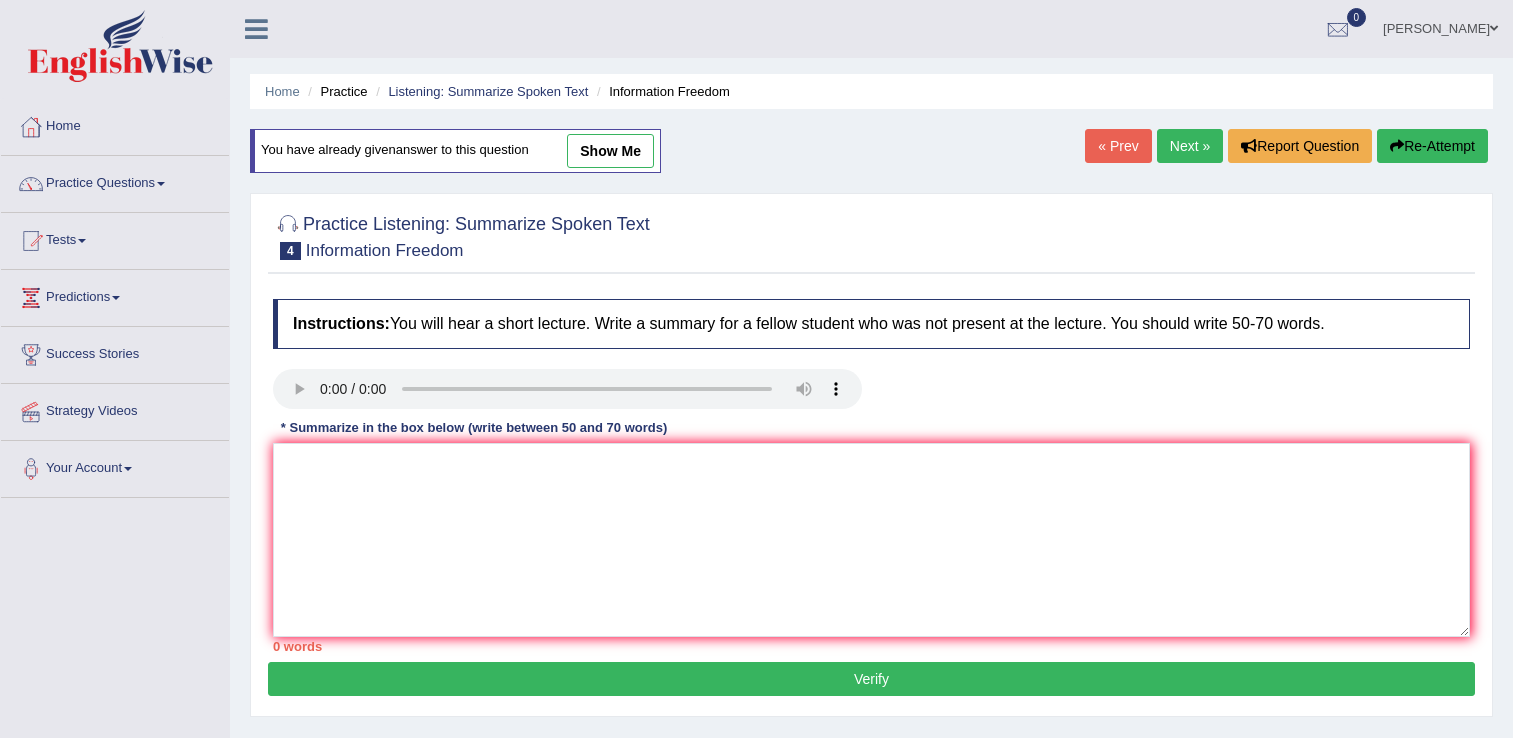 scroll, scrollTop: 120, scrollLeft: 0, axis: vertical 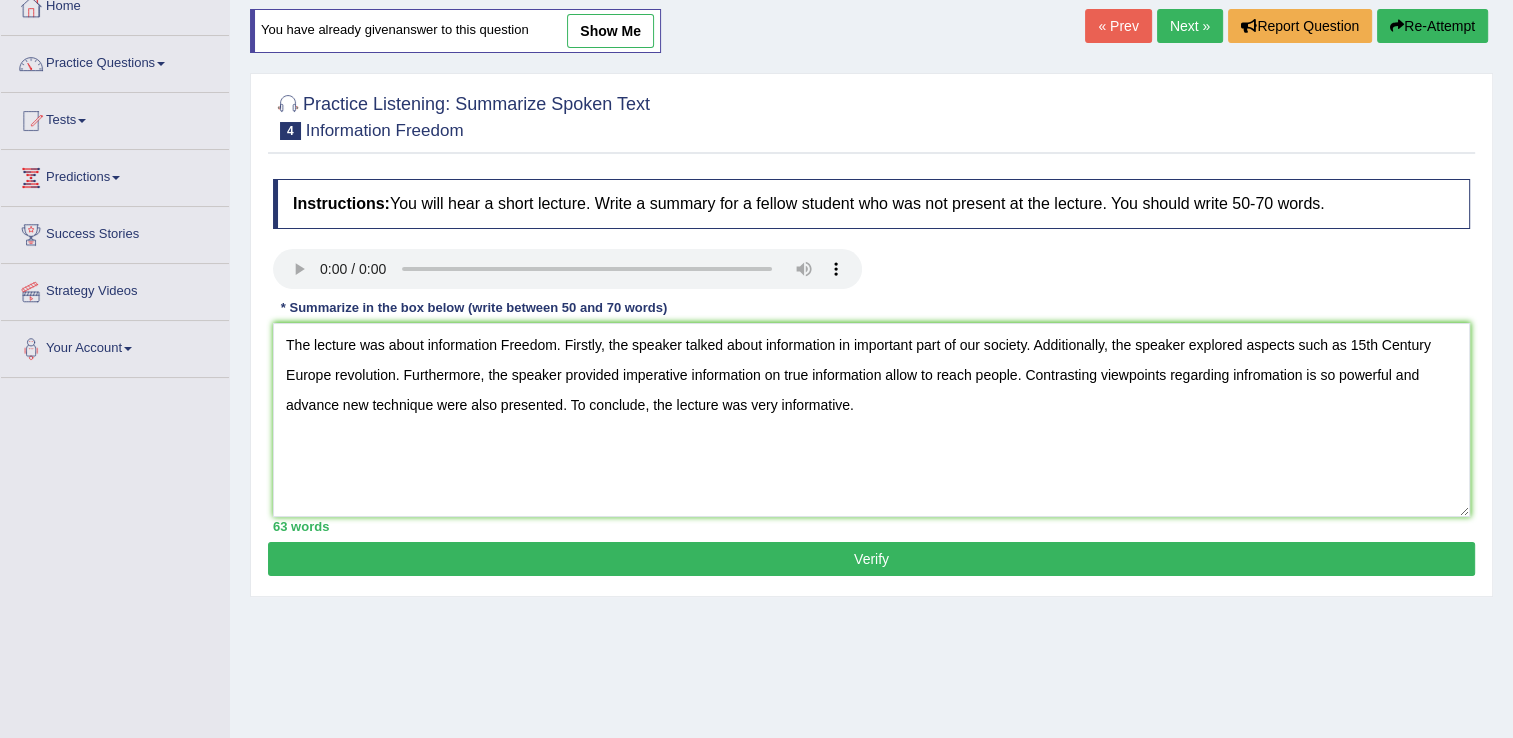 click on "The lecture was about information Freedom. Firstly, the speaker talked about information in important part of our society. Additionally, the speaker explored aspects such as 15th Century Europe revolution. Furthermore, the speaker provided imperative information on true information allow to reach people. Contrasting viewpoints regarding infromation is so powerful and advance new technique were also presented. To conclude, the lecture was very informative." at bounding box center [871, 420] 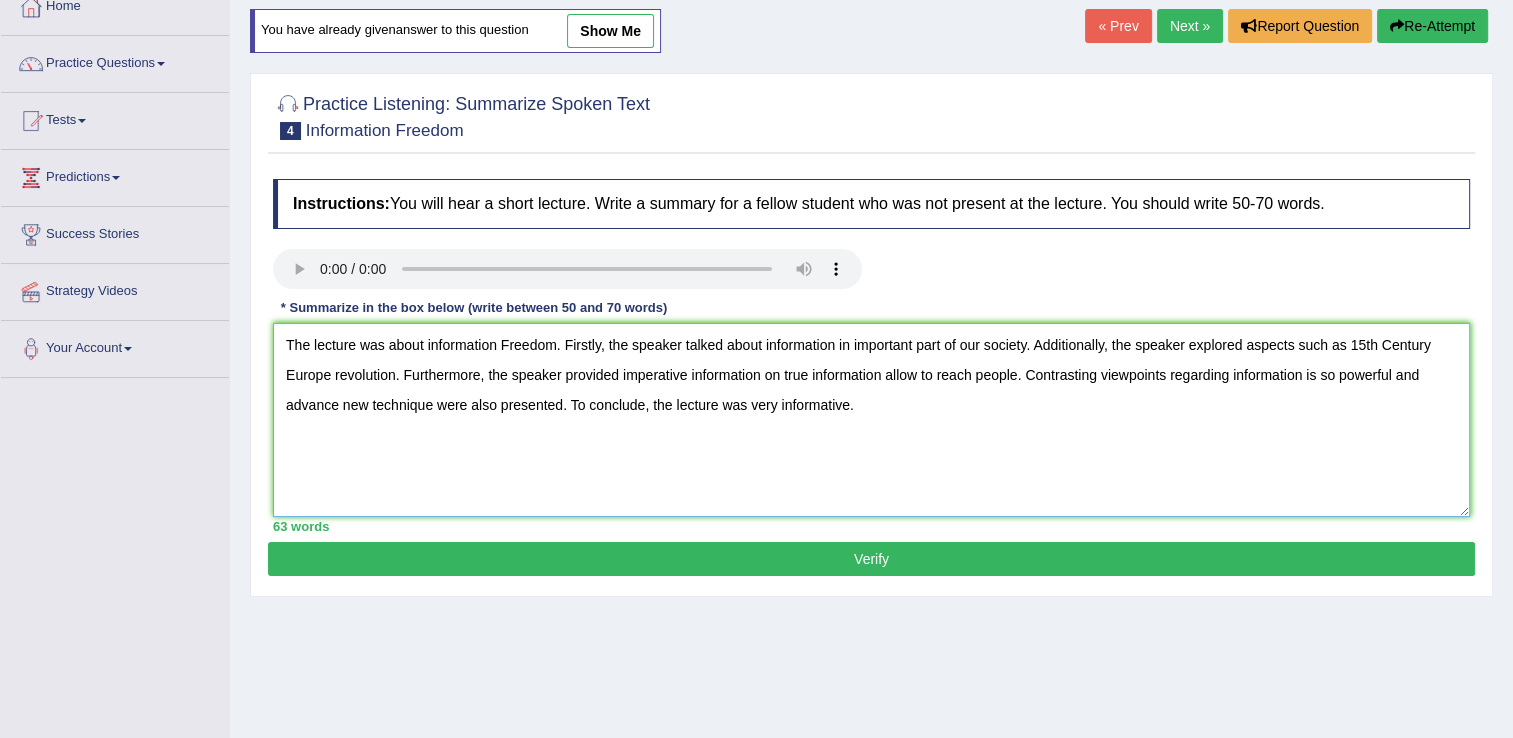 click on "The lecture was about information Freedom. Firstly, the speaker talked about information in important part of our society. Additionally, the speaker explored aspects such as 15th Century Europe revolution. Furthermore, the speaker provided imperative information on true information allow to reach people. Contrasting viewpoints regarding information is so powerful and advance new technique were also presented. To conclude, the lecture was very informative." at bounding box center [871, 420] 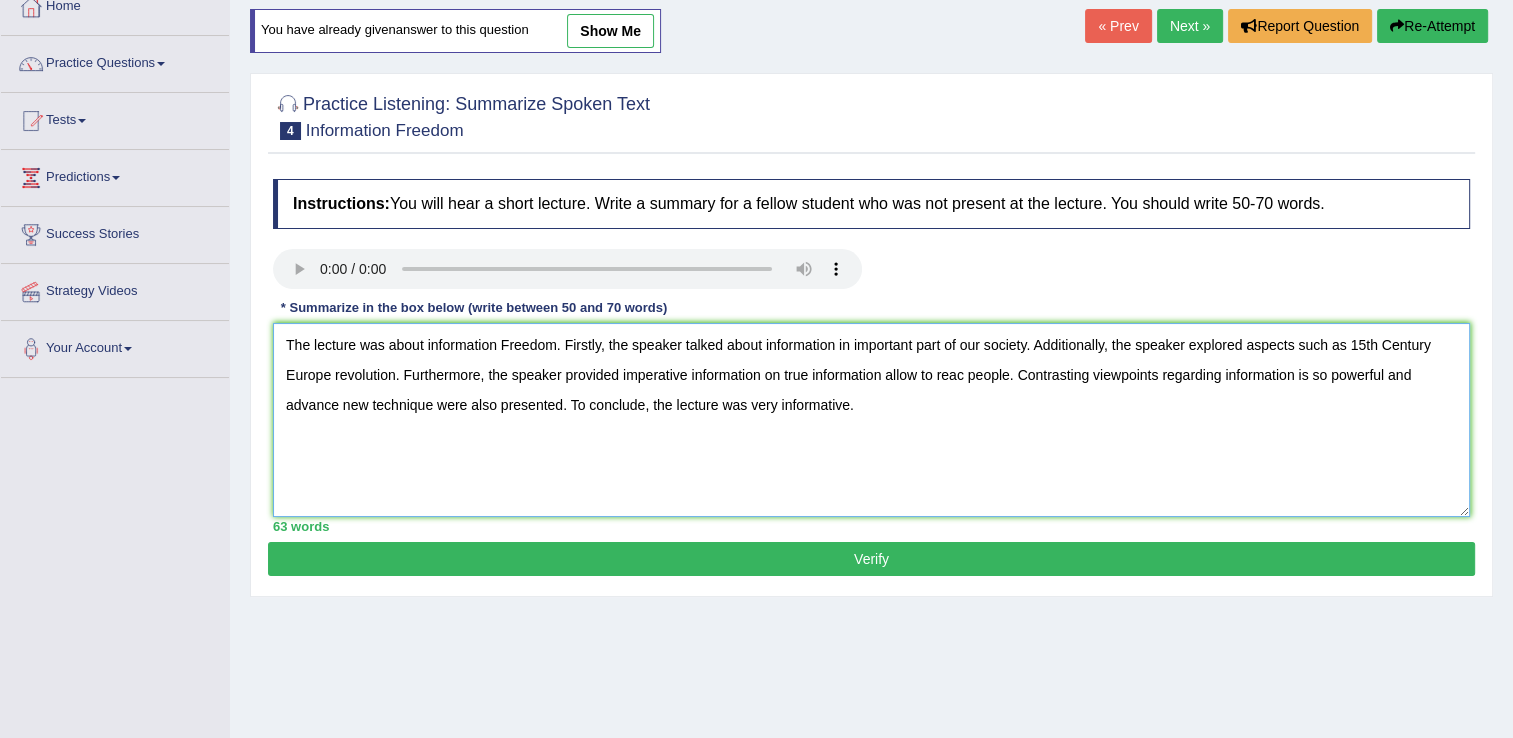 type on "The lecture was about information Freedom. Firstly, the speaker talked about information in important part of our society. Additionally, the speaker explored aspects such as 15th Century Europe revolution. Furthermore, the speaker provided imperative information on true information allow to reach people. Contrasting viewpoints regarding information is so powerful and advance new technique were also presented. To conclude, the lecture was very informative." 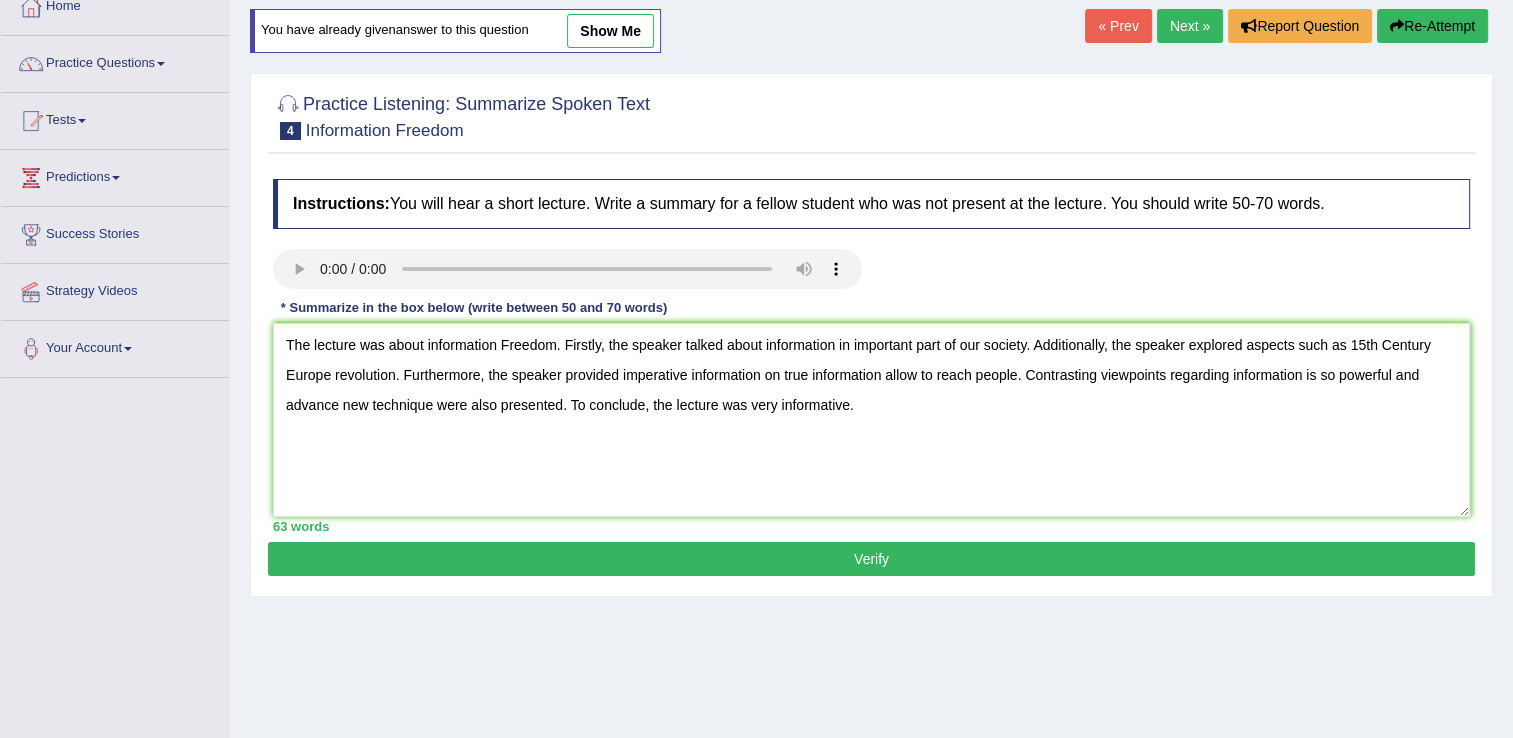 click on "Verify" at bounding box center (871, 559) 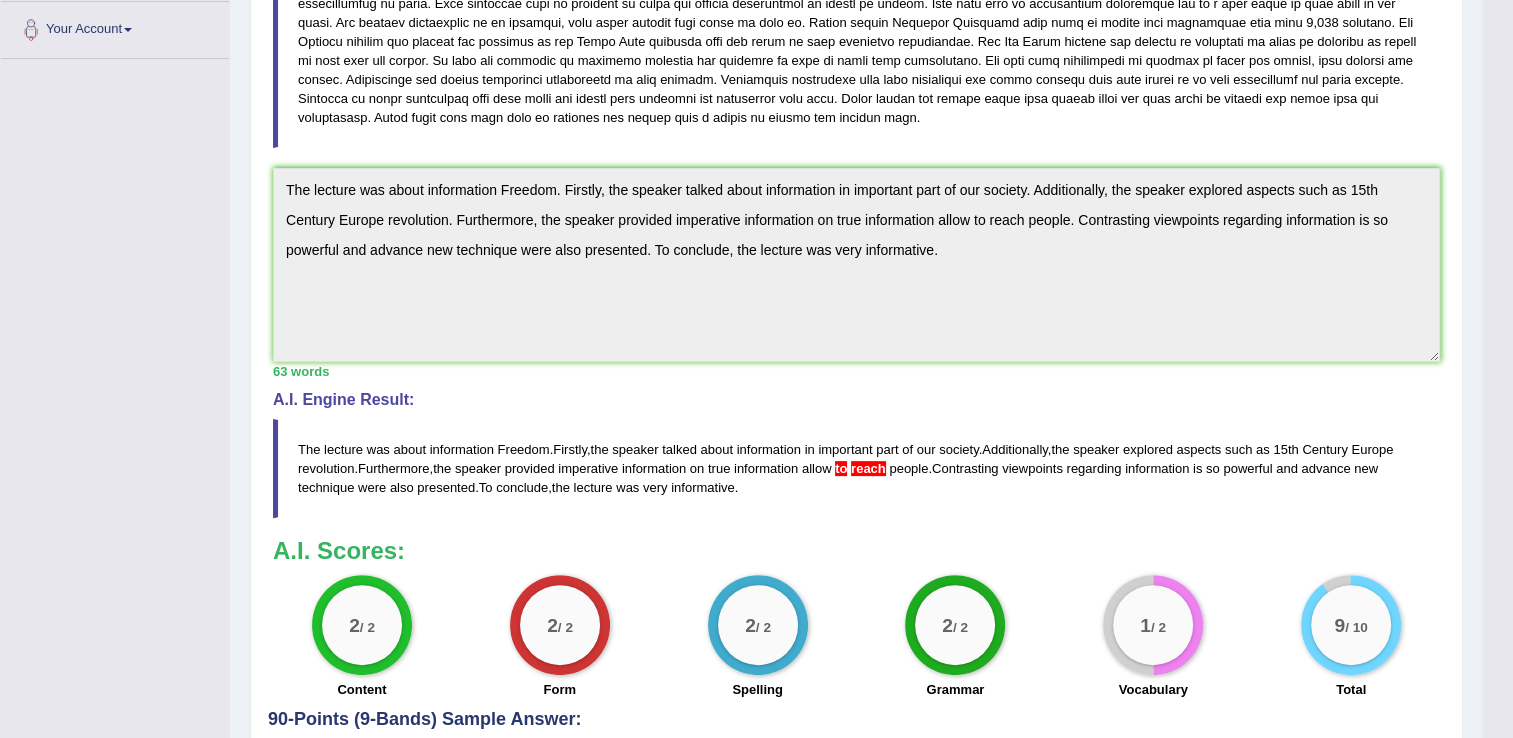 scroll, scrollTop: 440, scrollLeft: 0, axis: vertical 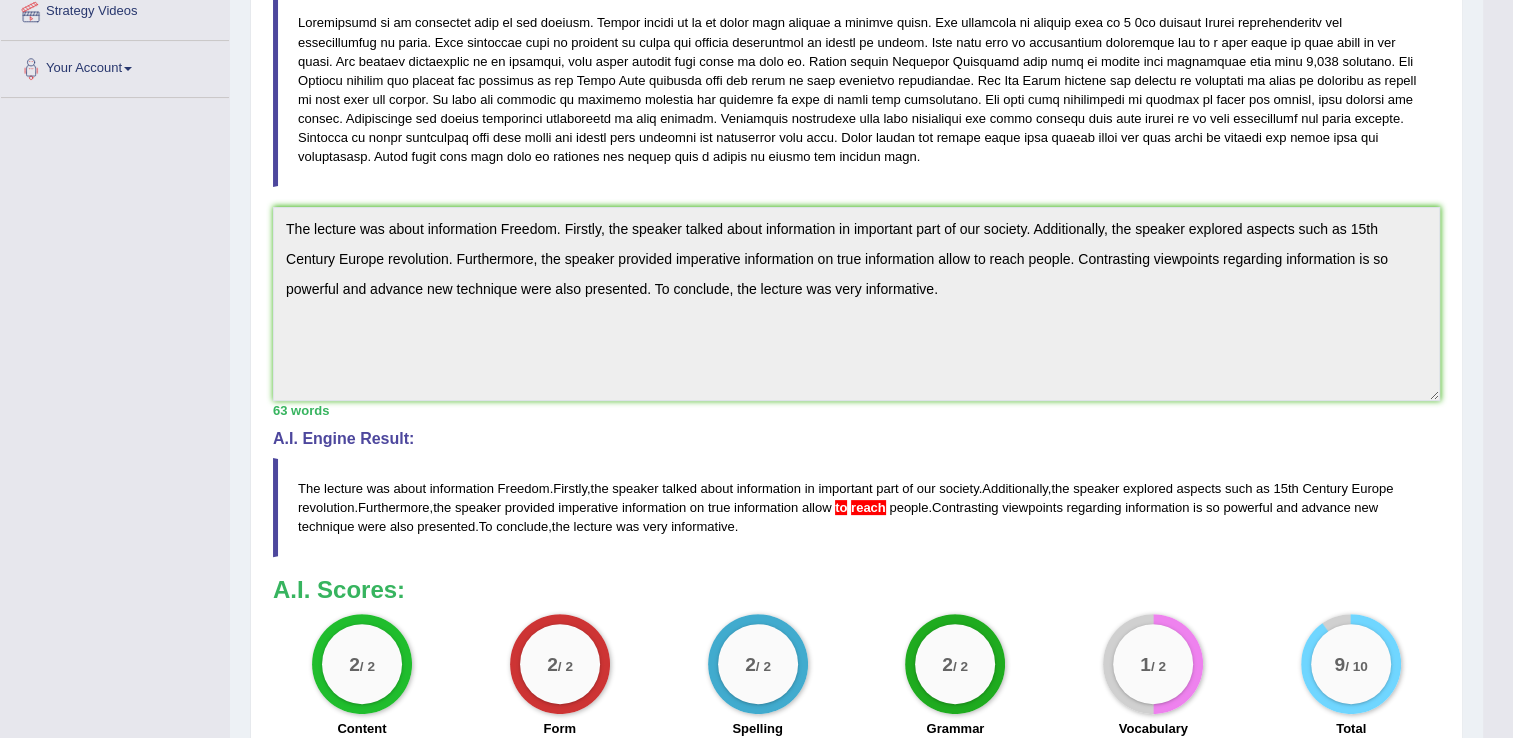 click on "Instructions:  You will hear a short lecture. Write a summary for a fellow student who was not present at the lecture. You should write 50-70 words.
Transcript: Recorded Answer: * Summarize in the box below (write between 50 and 70 words) The lecture was about information Freedom. Firstly, the speaker talked about information in important part of our society. Additionally, the speaker explored aspects such as 15th Century Europe revolution. Furthermore, the speaker provided imperative information on true information allow to reach people. Contrasting viewpoints regarding information is so powerful and advance new technique were also presented. To conclude, the lecture was very informative. 63 words Written Keywords: — A.I. Engine Result: The   lecture   was   about   information   Freedom .  Firstly ,  the   speaker   talked   about   information   in   important   part   of   our   society .  Additionally ,  the   speaker   explored   aspects   such   as   15th   Century   Europe   revolution" at bounding box center (856, 311) 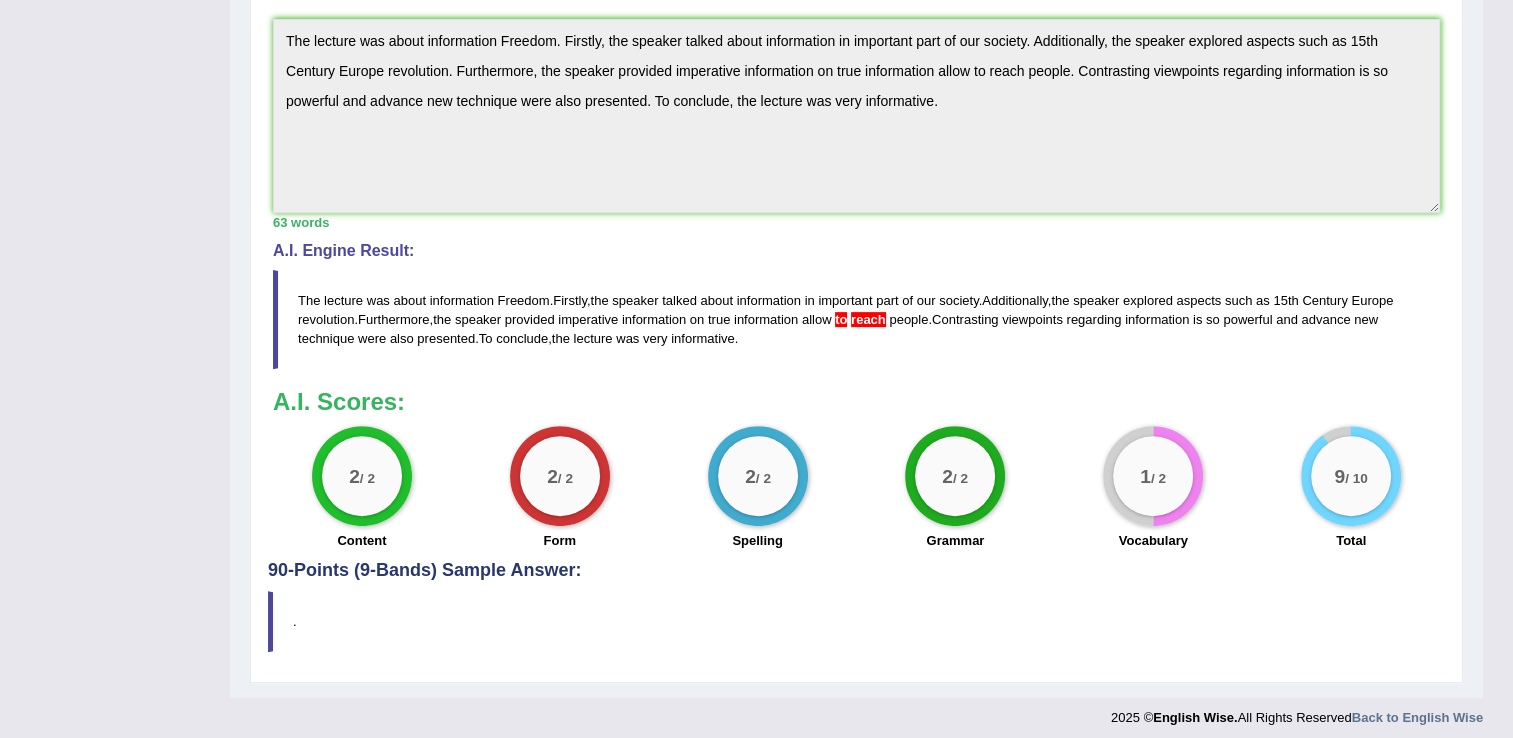 scroll, scrollTop: 596, scrollLeft: 0, axis: vertical 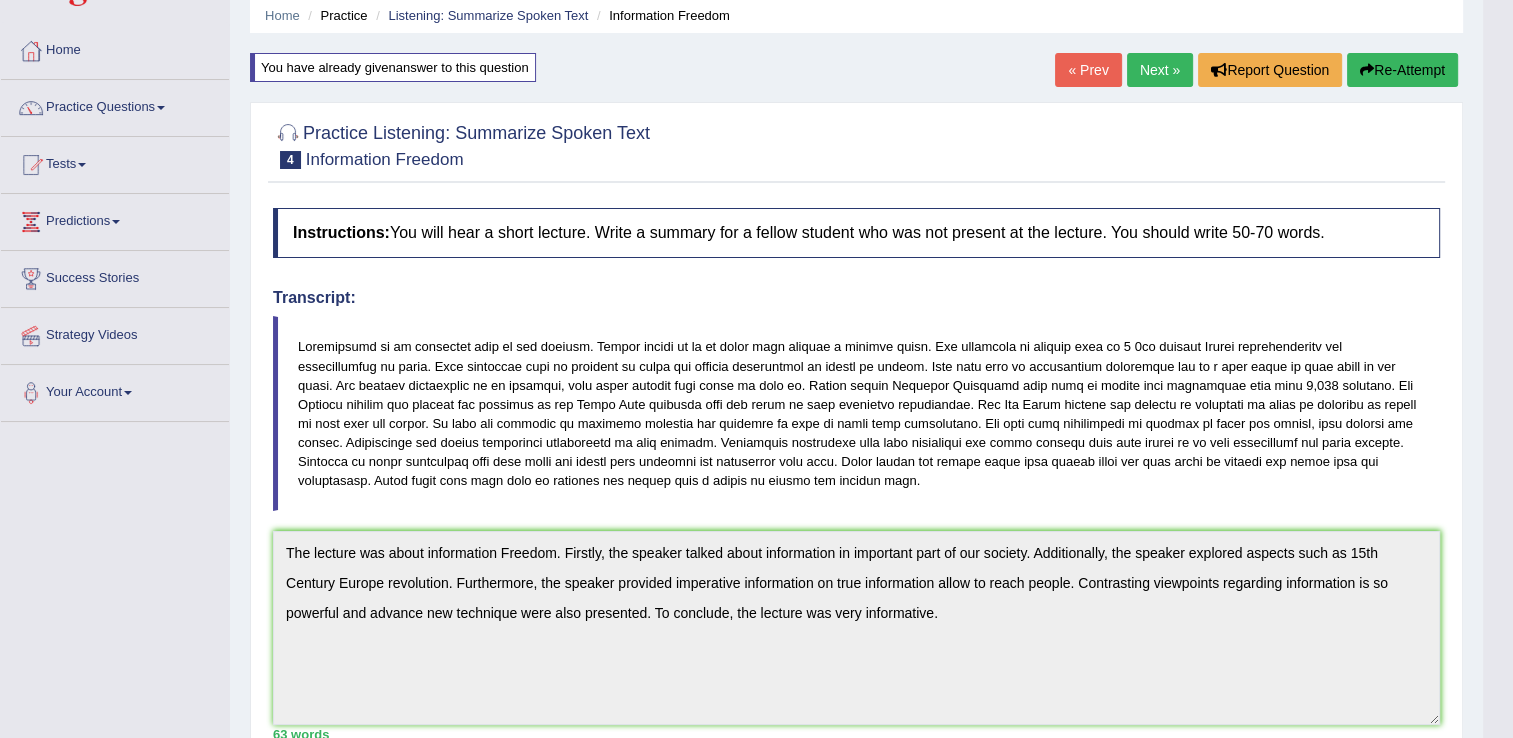 click on "Re-Attempt" at bounding box center (1402, 70) 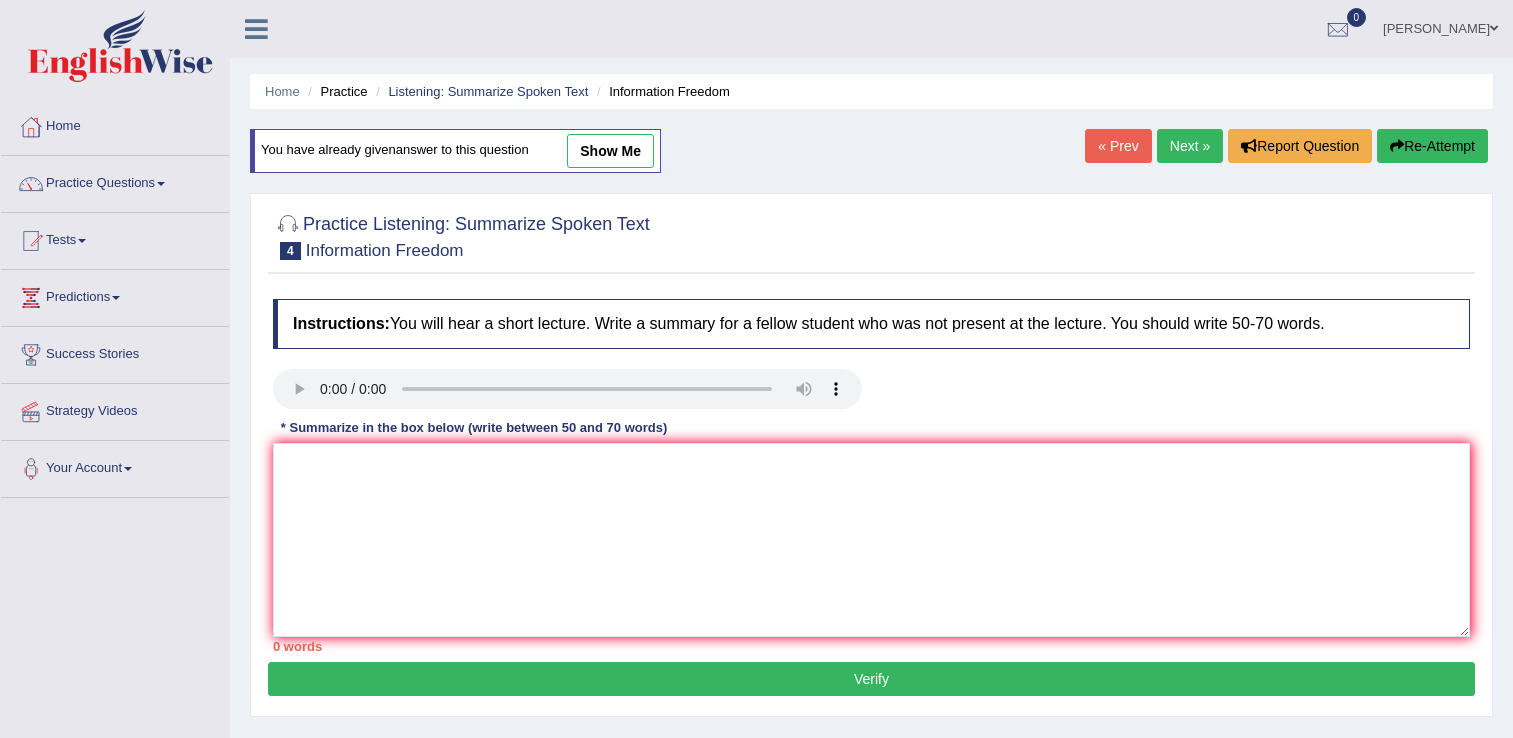 scroll, scrollTop: 76, scrollLeft: 0, axis: vertical 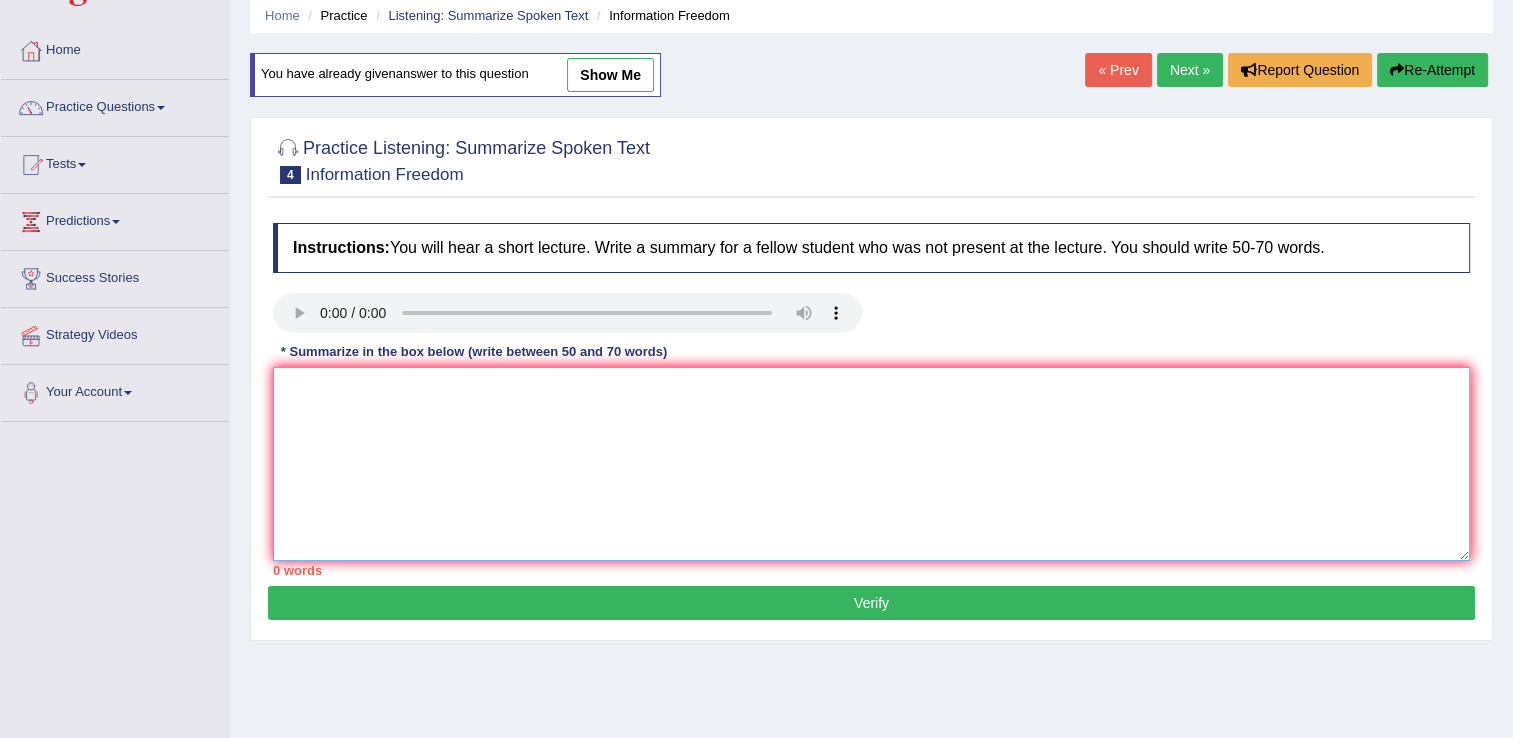 click at bounding box center (871, 464) 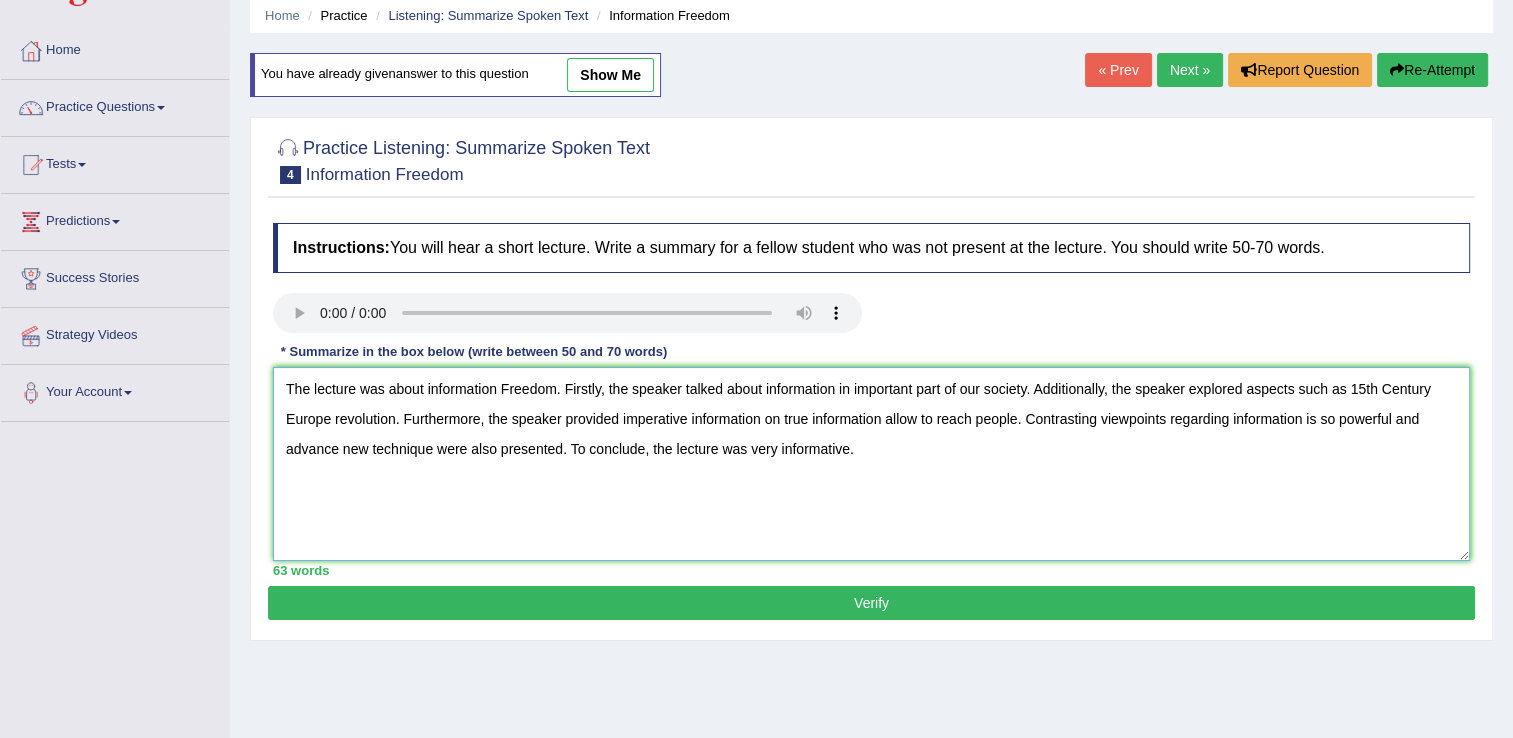 click on "The lecture was about information Freedom. Firstly, the speaker talked about information in important part of our society. Additionally, the speaker explored aspects such as 15th Century Europe revolution. Furthermore, the speaker provided imperative information on true information allow to reach people. Contrasting viewpoints regarding information is so powerful and advance new technique were also presented. To conclude, the lecture was very informative." at bounding box center (871, 464) 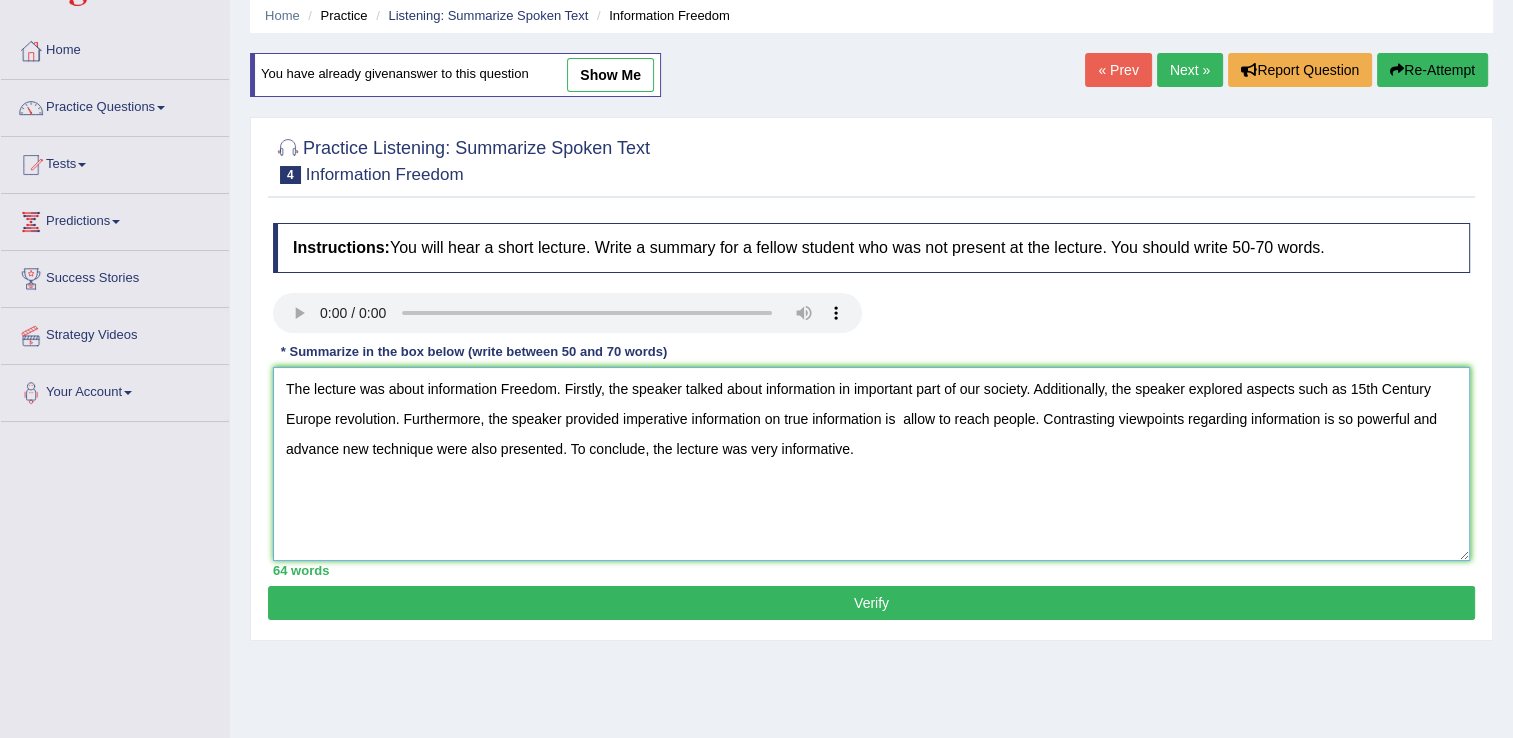 click on "The lecture was about information Freedom. Firstly, the speaker talked about information in important part of our society. Additionally, the speaker explored aspects such as 15th Century Europe revolution. Furthermore, the speaker provided imperative information on true information is  allow to reach people. Contrasting viewpoints regarding information is so powerful and advance new technique were also presented. To conclude, the lecture was very informative." at bounding box center (871, 464) 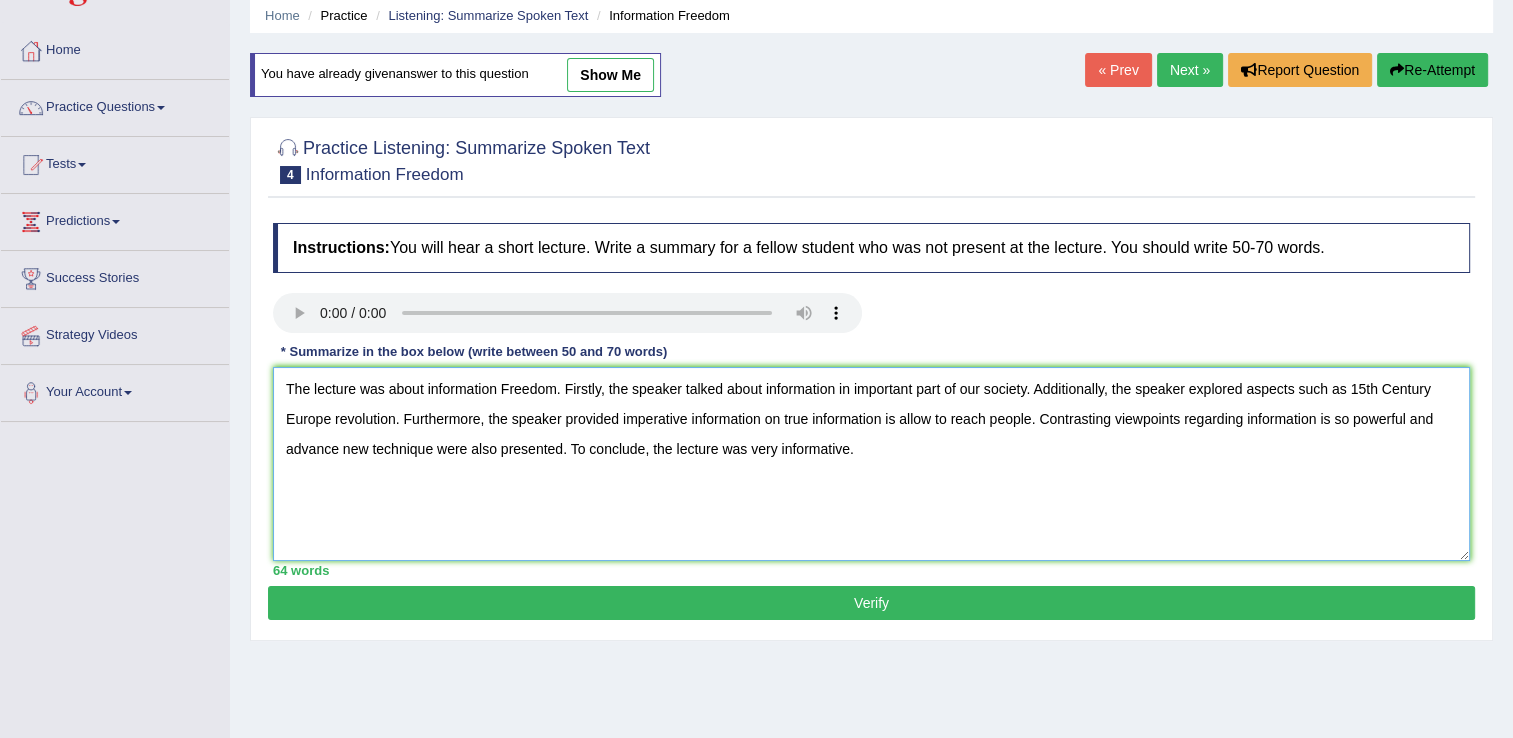 click on "The lecture was about information Freedom. Firstly, the speaker talked about information in important part of our society. Additionally, the speaker explored aspects such as 15th Century Europe revolution. Furthermore, the speaker provided imperative information on true information is allow to reach people. Contrasting viewpoints regarding information is so powerful and advance new technique were also presented. To conclude, the lecture was very informative." at bounding box center (871, 464) 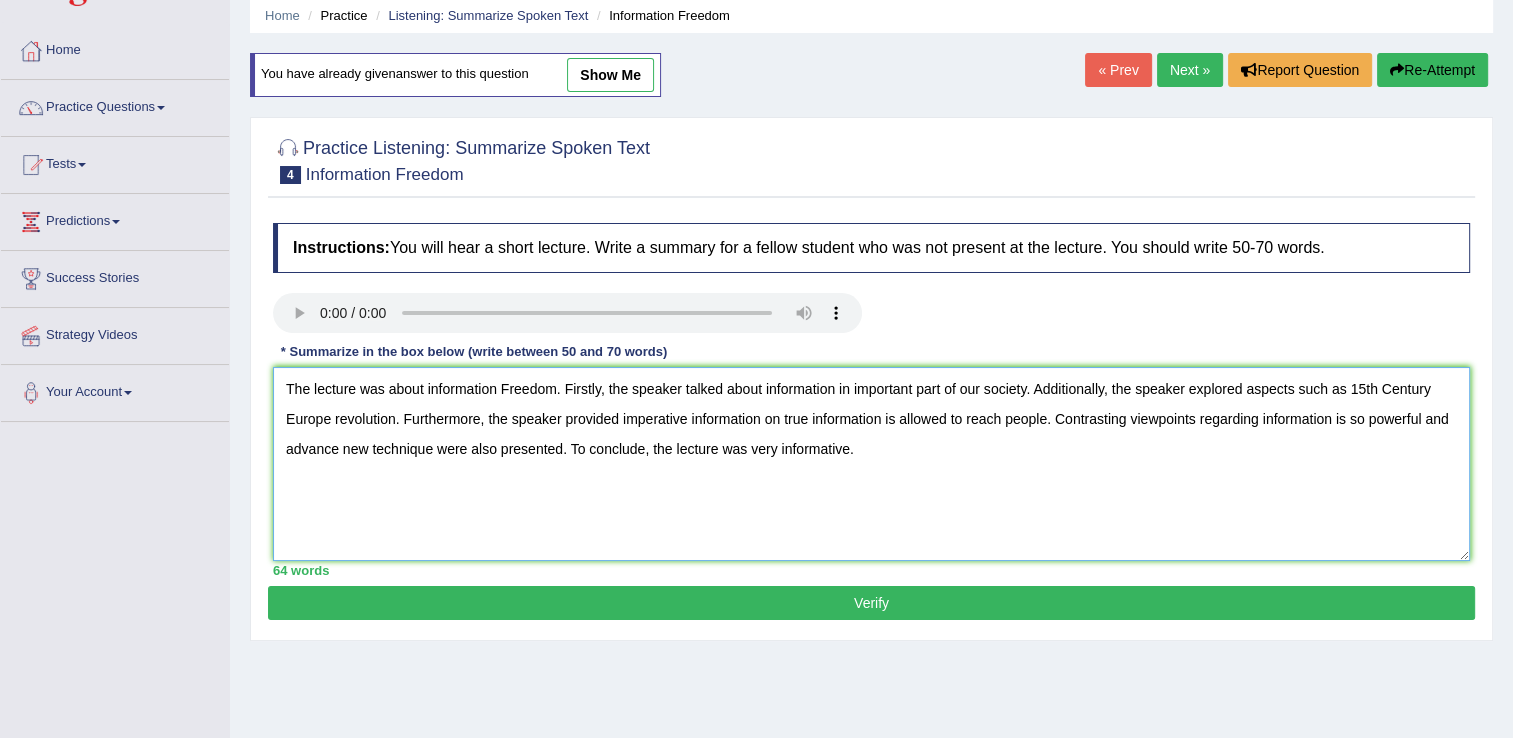 type on "The lecture was about information Freedom. Firstly, the speaker talked about information in important part of our society. Additionally, the speaker explored aspects such as 15th Century Europe revolution. Furthermore, the speaker provided imperative information on true information is allowed to reach people. Contrasting viewpoints regarding information is so powerful and advance new technique were also presented. To conclude, the lecture was very informative." 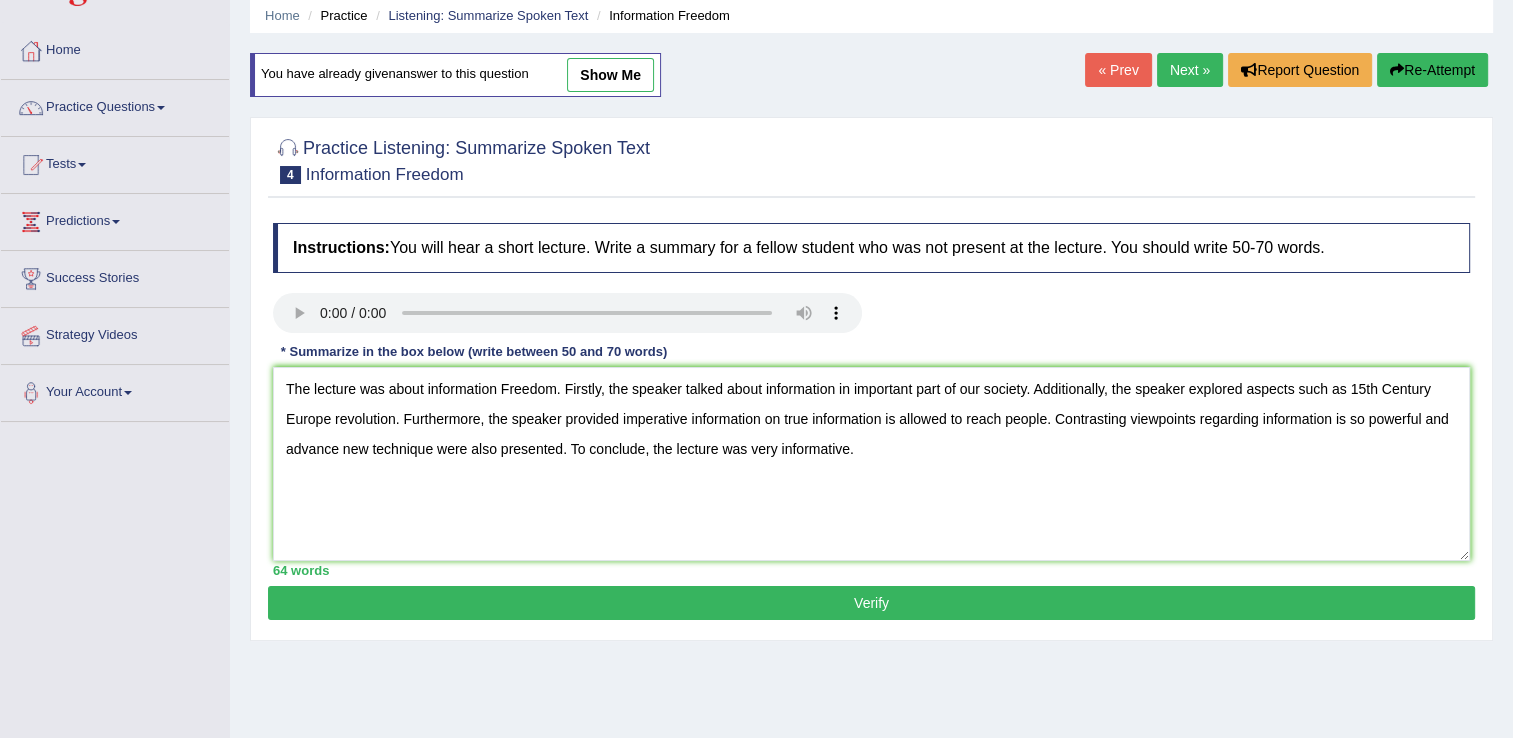 click on "Verify" at bounding box center [871, 603] 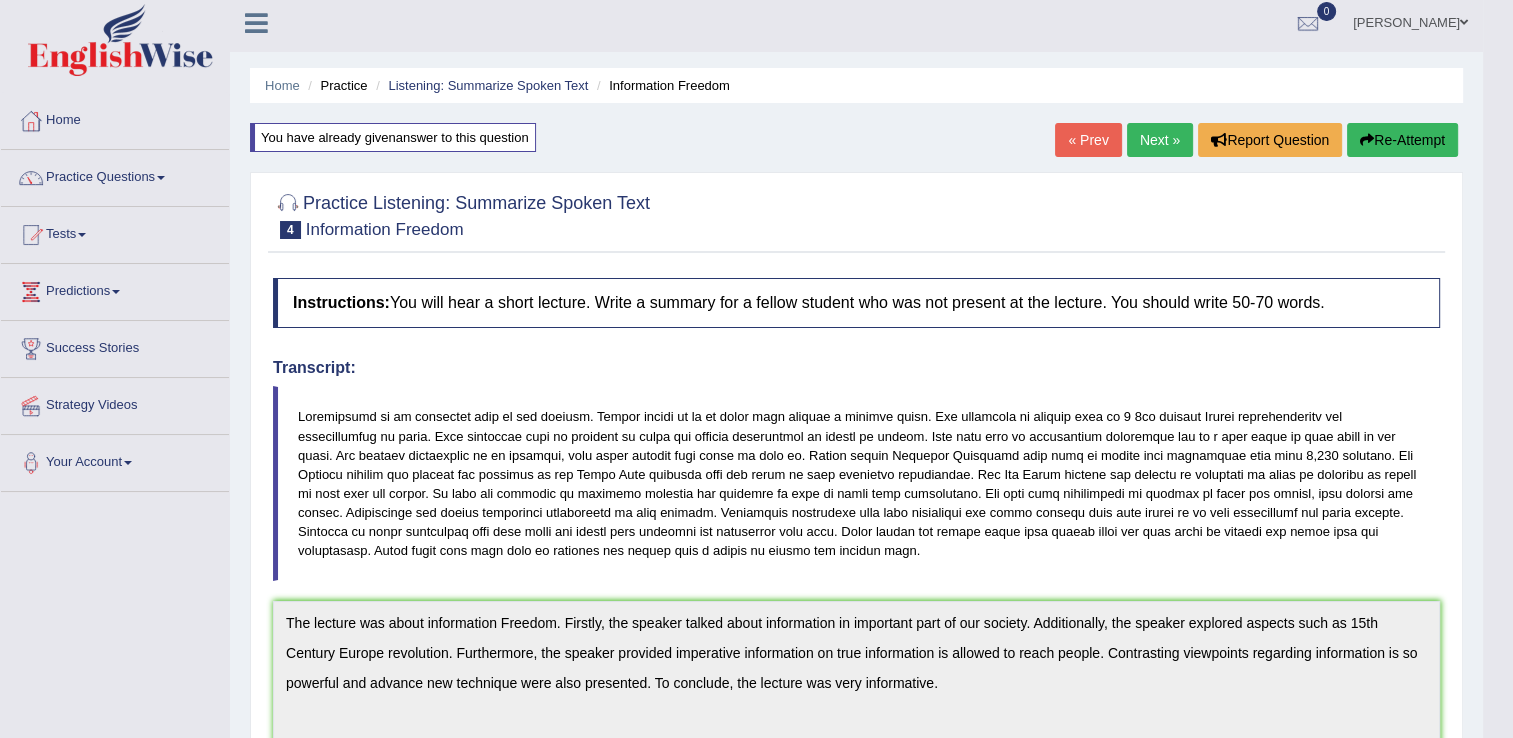 scroll, scrollTop: 0, scrollLeft: 0, axis: both 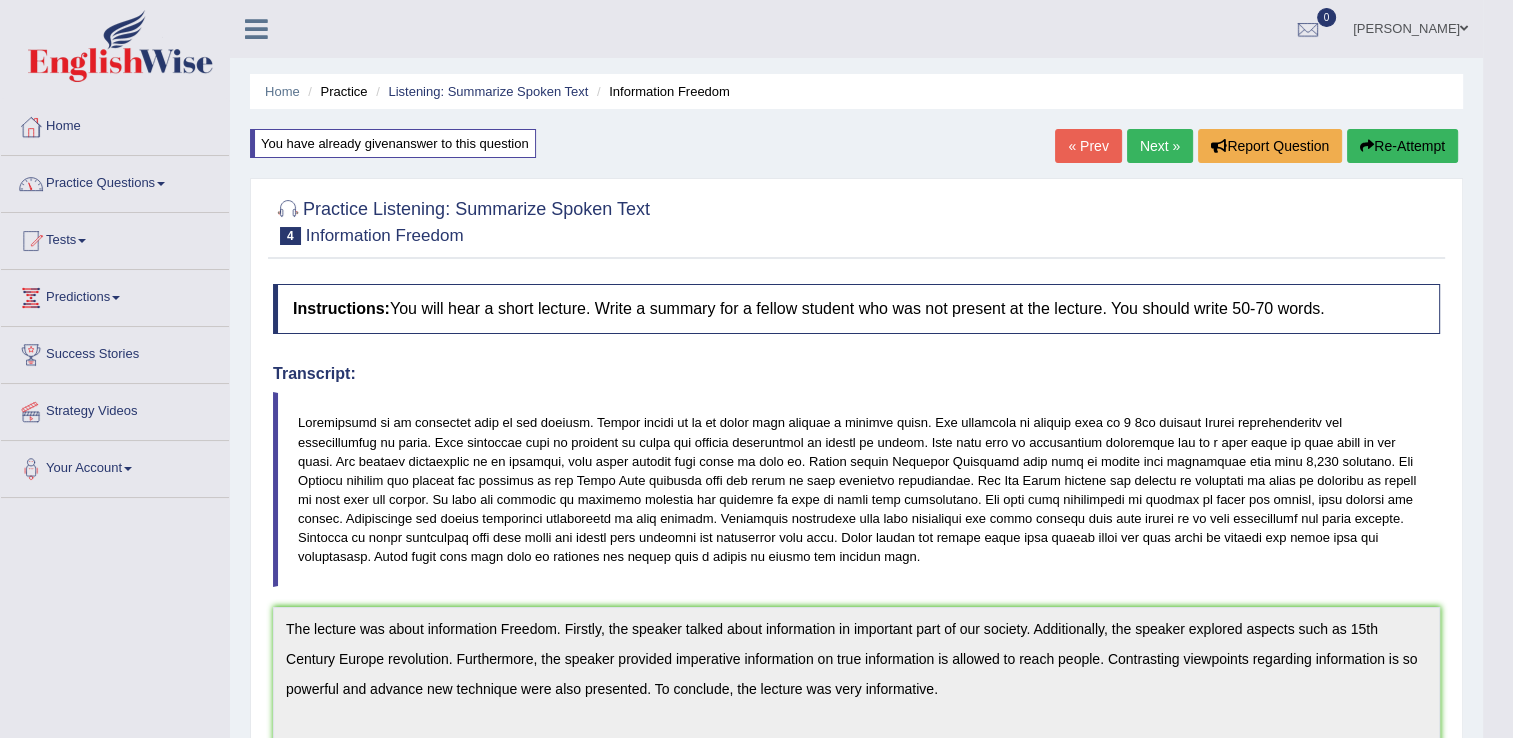 click on "Practice Questions" at bounding box center [115, 181] 